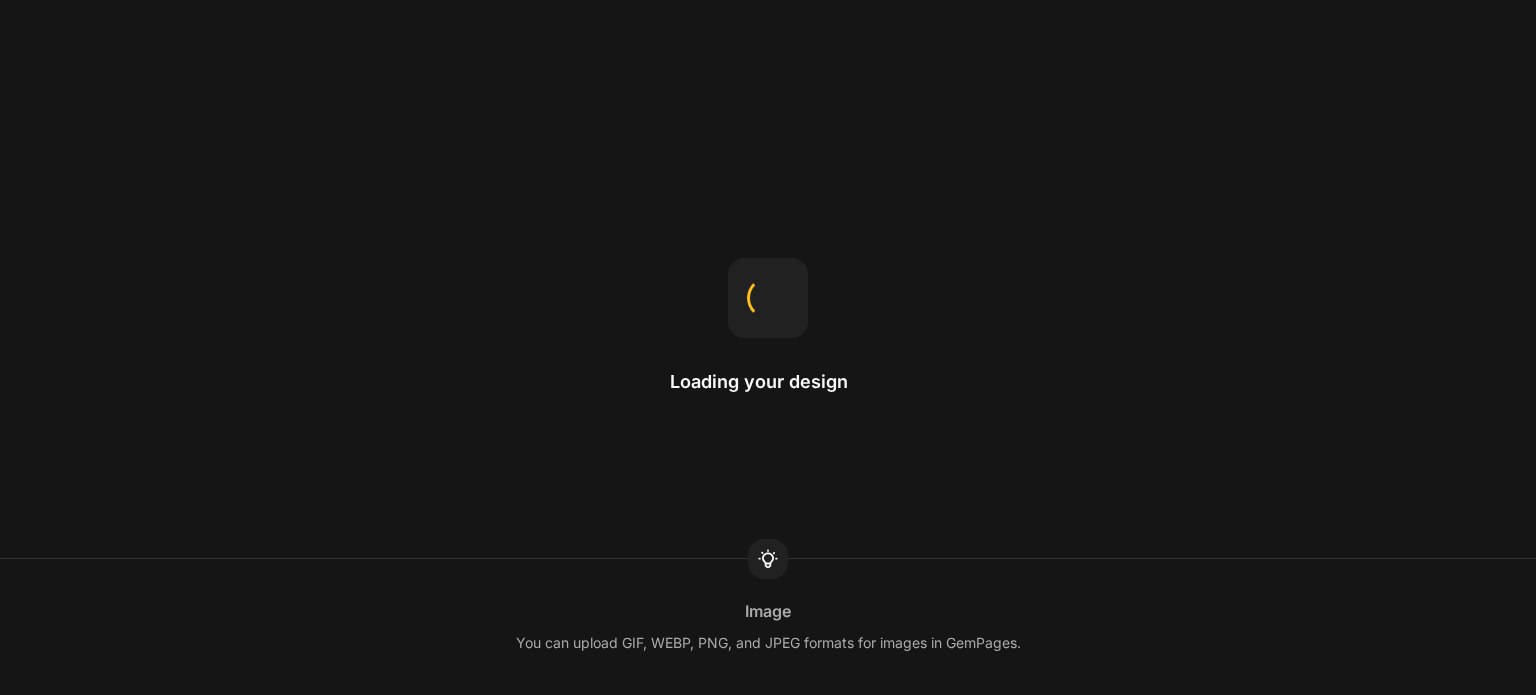scroll, scrollTop: 0, scrollLeft: 0, axis: both 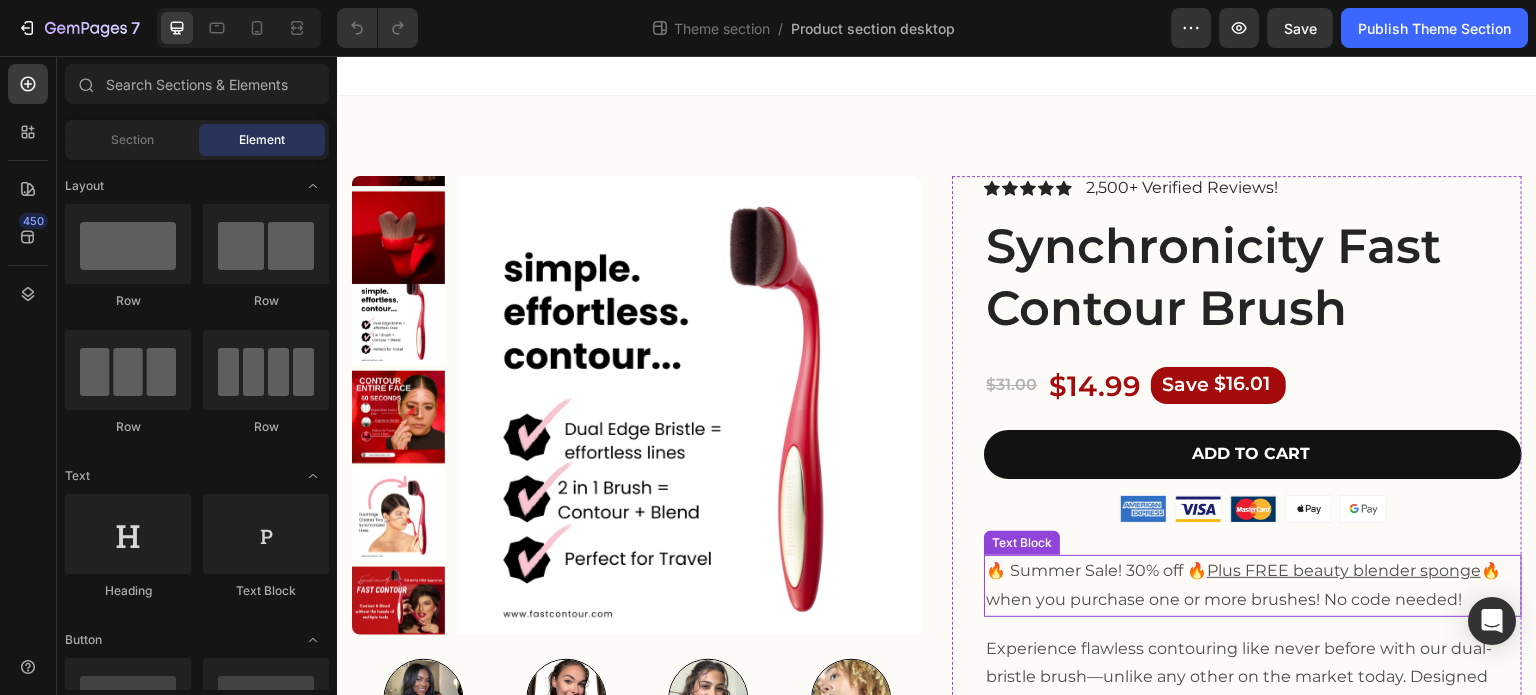 click on "🔥 Summer Sale! 30% off 🔥 Plus FREE beauty blender sponge  🔥when you purchase one or more brushes! No code needed!" at bounding box center [1253, 586] 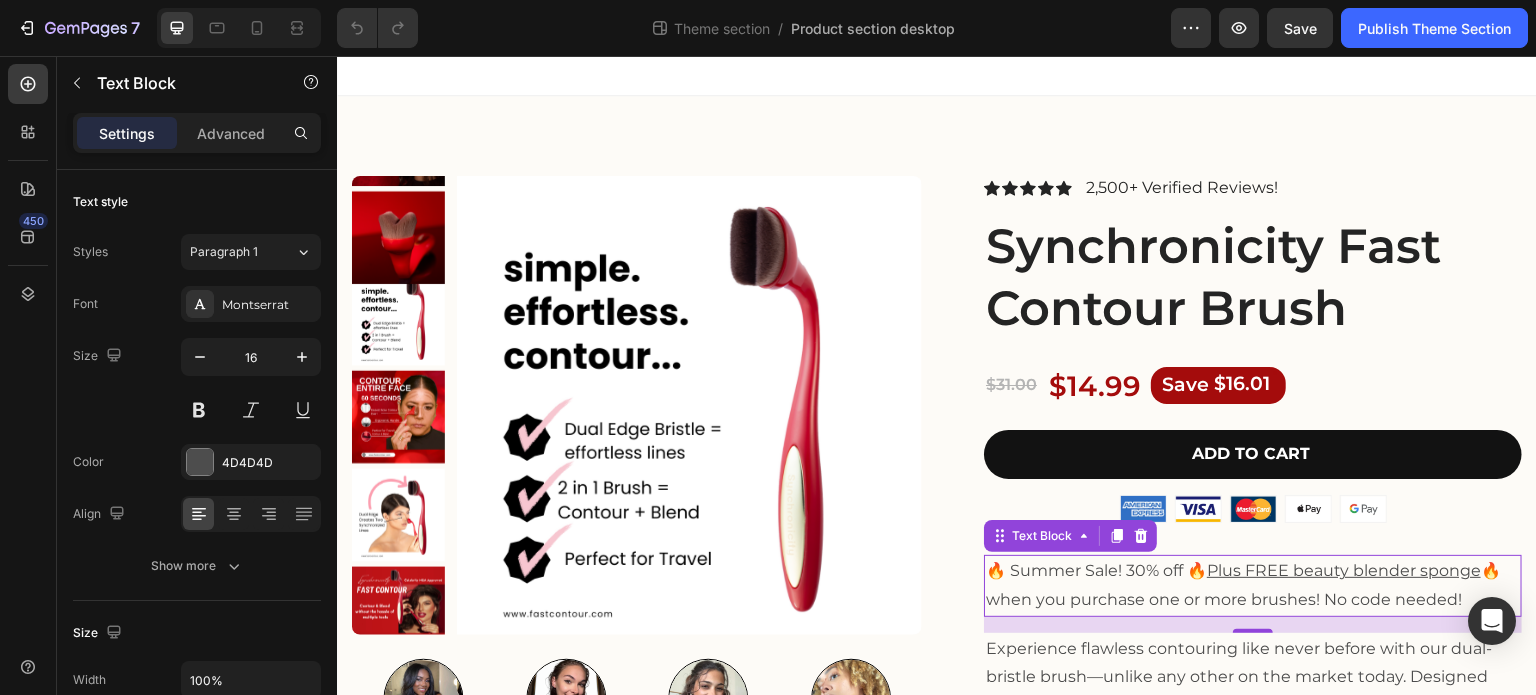 click on "🔥 Summer Sale! 30% off 🔥 Plus FREE beauty blender sponge  🔥when you purchase one or more brushes! No code needed!" at bounding box center (1253, 586) 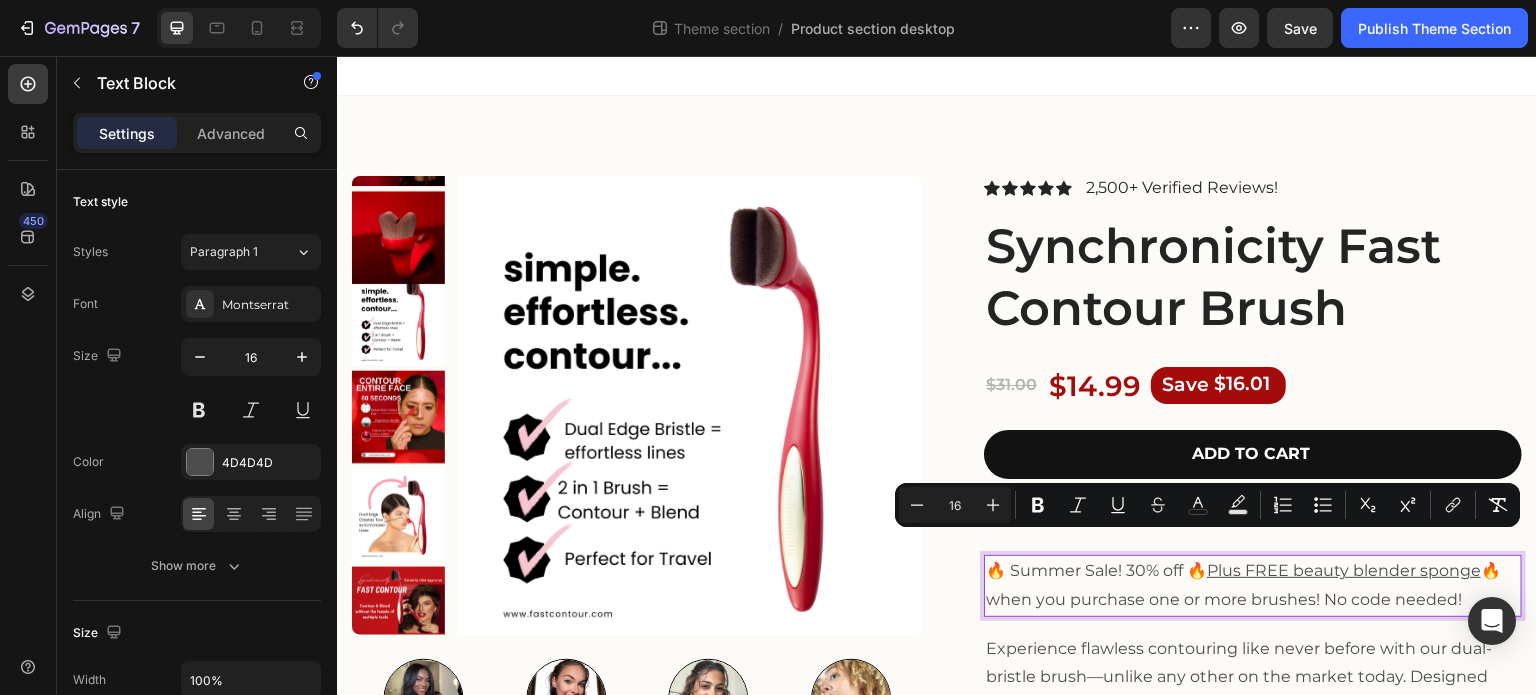 scroll, scrollTop: 100, scrollLeft: 0, axis: vertical 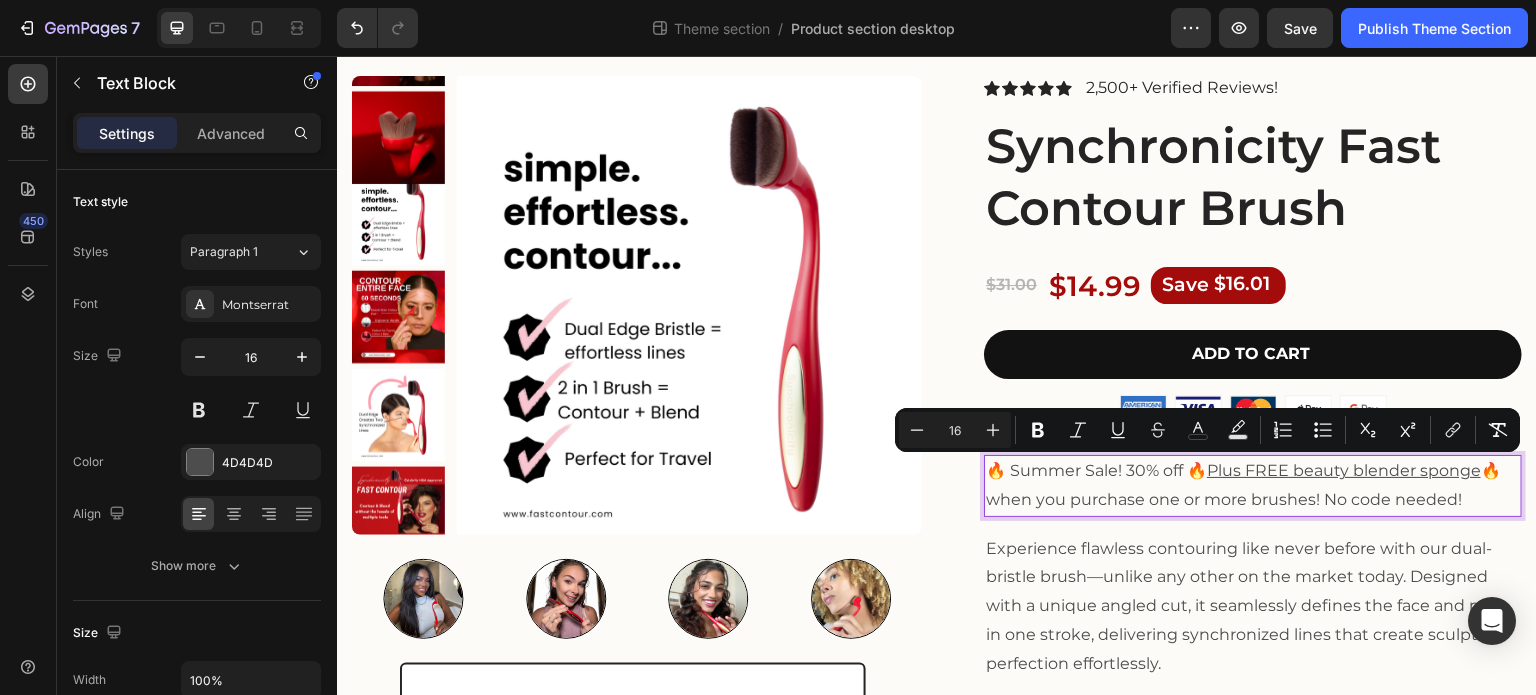 click on "🔥 Summer Sale! 30% off 🔥 Plus FREE beauty blender sponge  🔥when you purchase one or more brushes! No code needed!" at bounding box center (1253, 486) 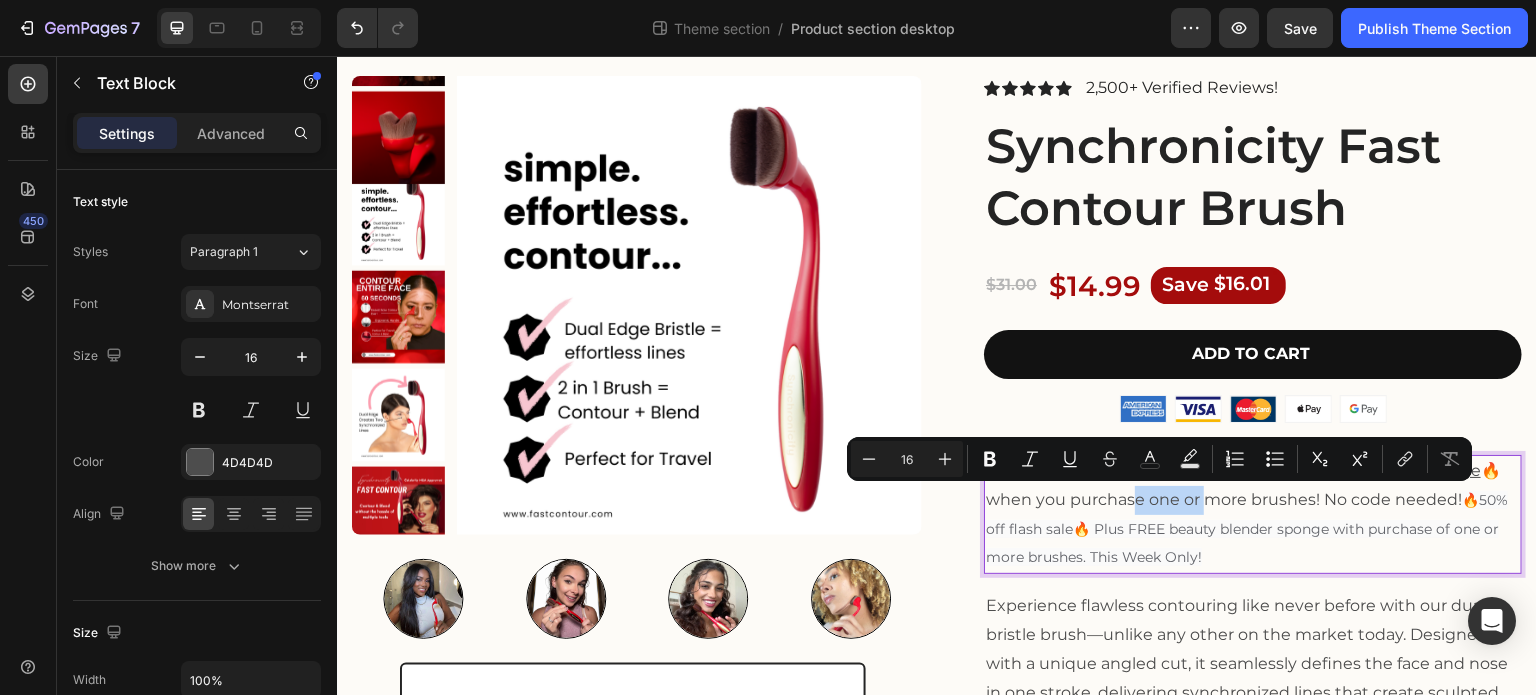 drag, startPoint x: 1193, startPoint y: 499, endPoint x: 1122, endPoint y: 487, distance: 72.00694 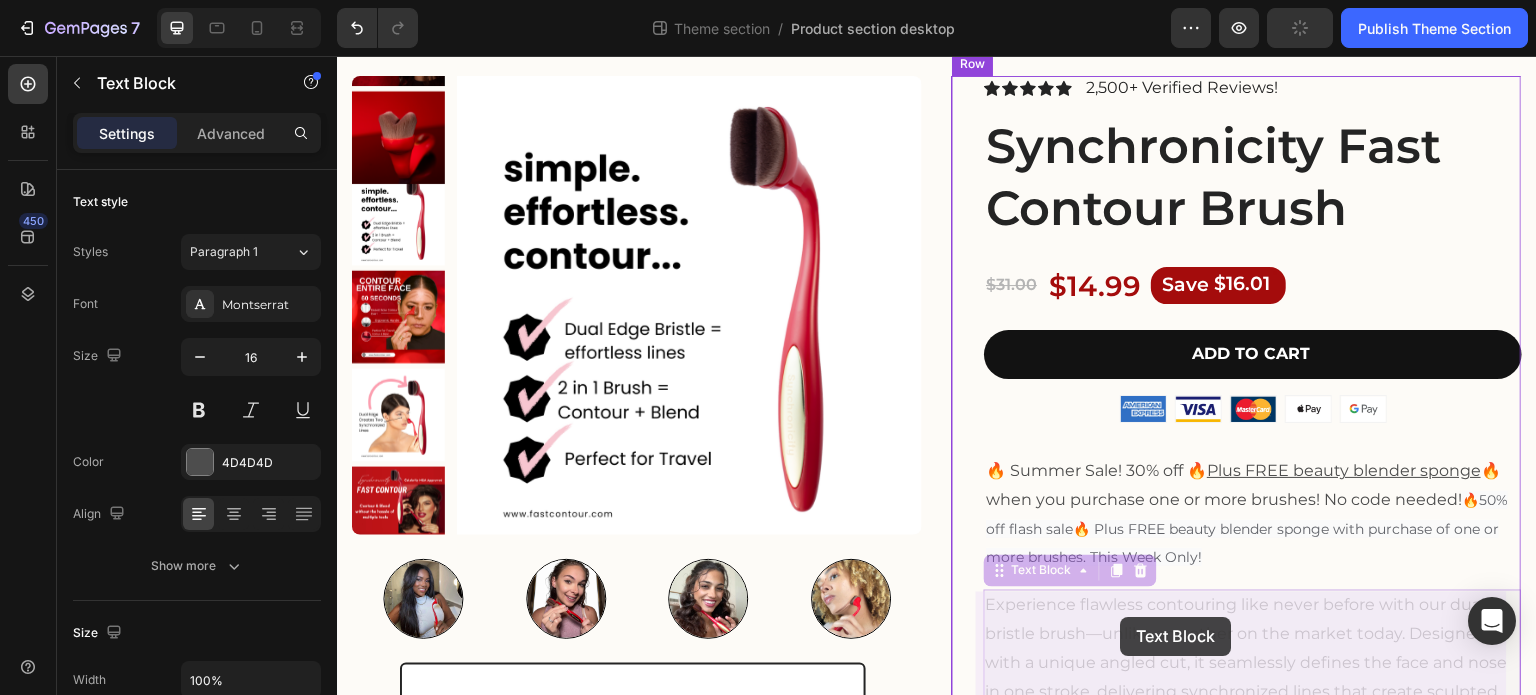 drag, startPoint x: 1243, startPoint y: 620, endPoint x: 1113, endPoint y: 615, distance: 130.09612 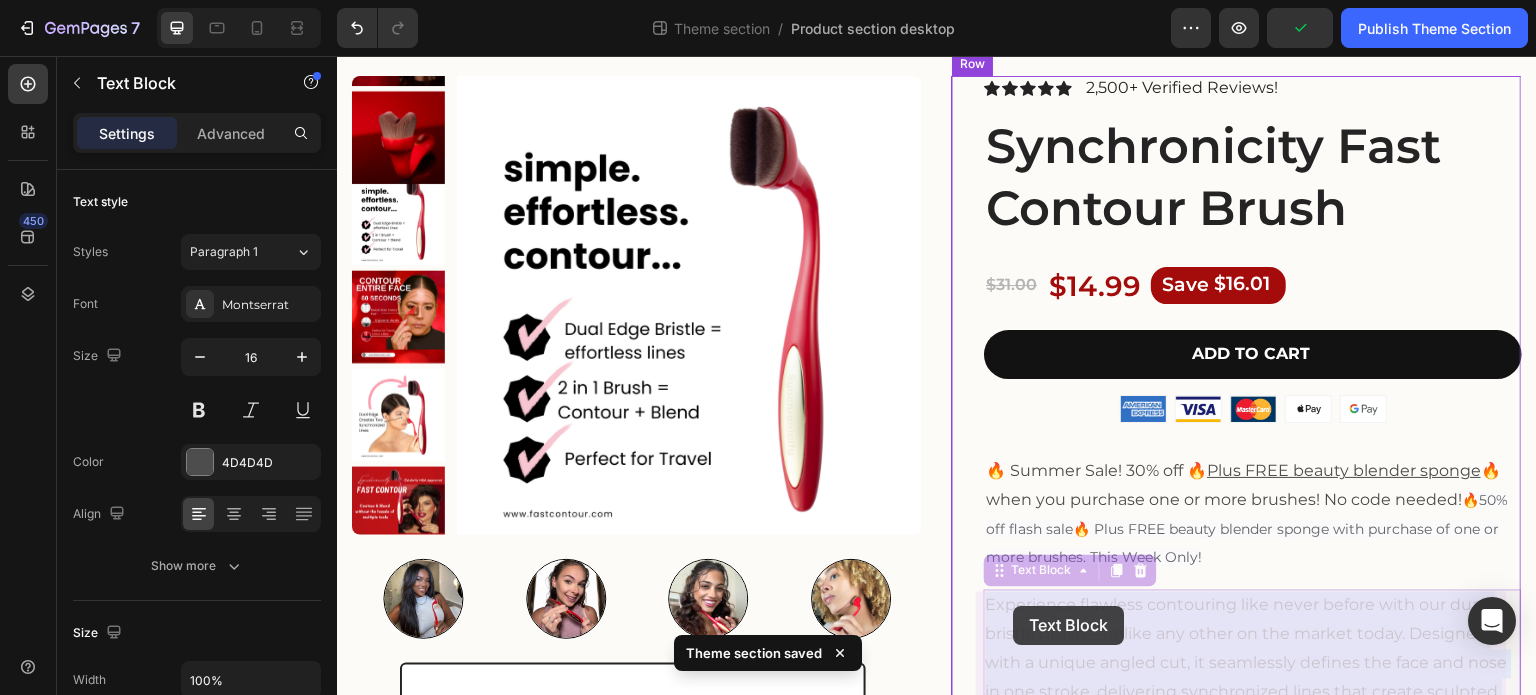 drag, startPoint x: 1123, startPoint y: 617, endPoint x: 1075, endPoint y: 610, distance: 48.507732 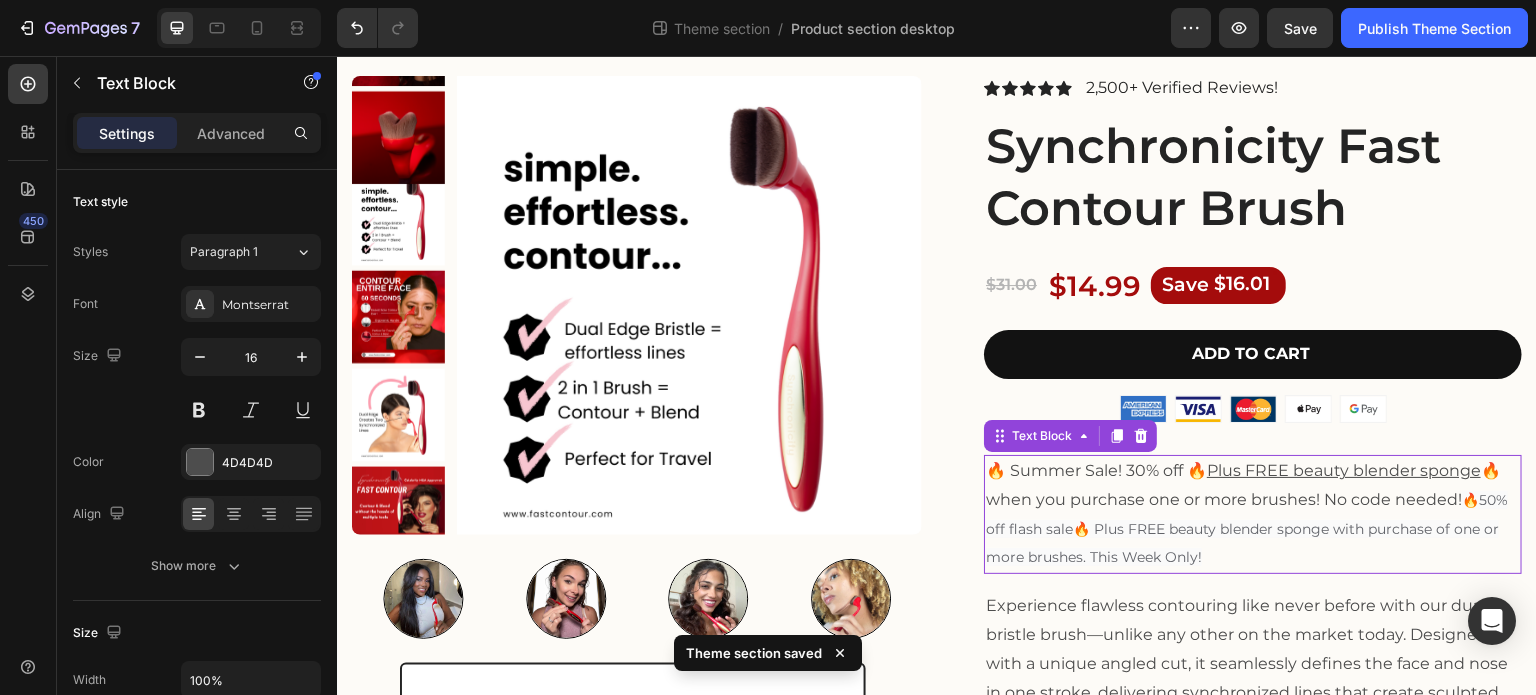 click on "🔥 Summer Sale! 30% off 🔥 Plus FREE beauty blender sponge  🔥when you purchase one or more brushes! No code needed! 🔥50% off flash sale🔥 Plus FREE beauty blender sponge with purchase of one or more brushes. This Week Only!" at bounding box center (1253, 514) 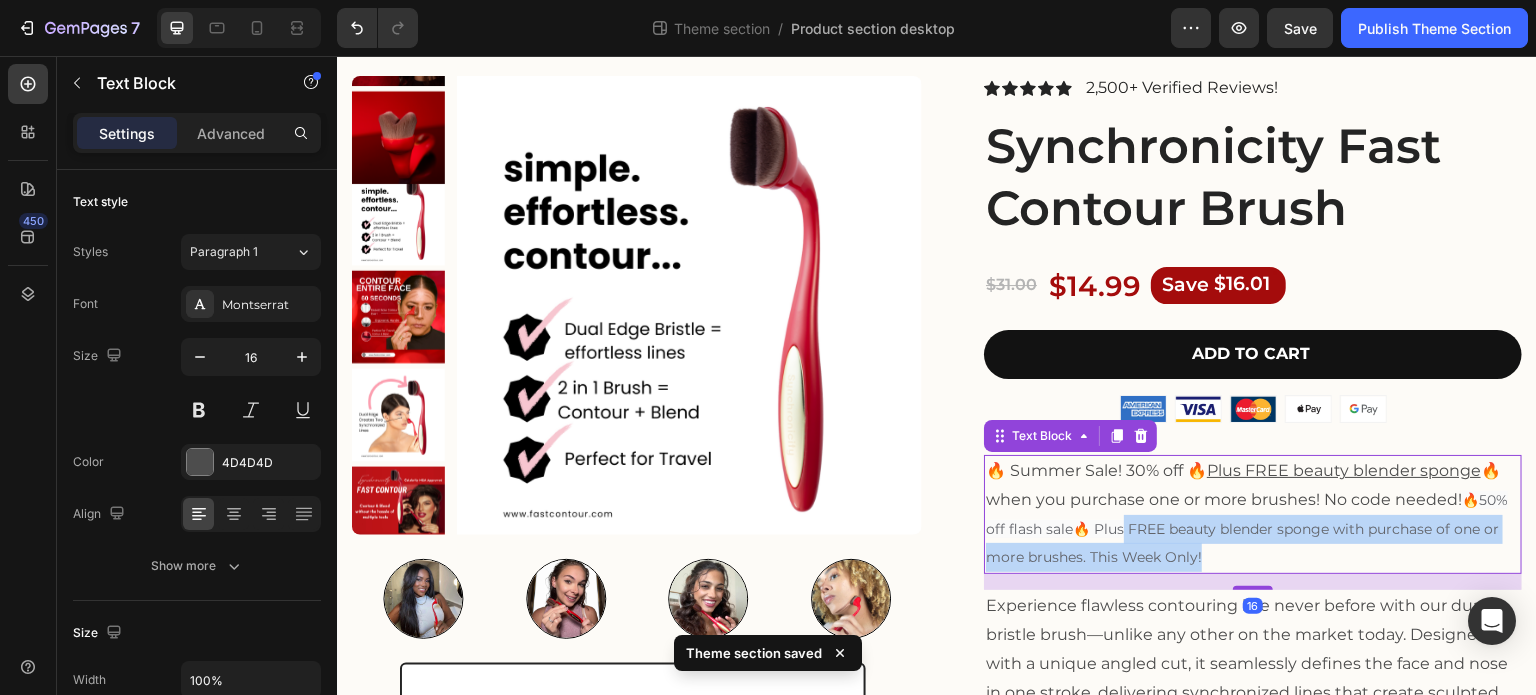 drag, startPoint x: 1221, startPoint y: 557, endPoint x: 1118, endPoint y: 534, distance: 105.53672 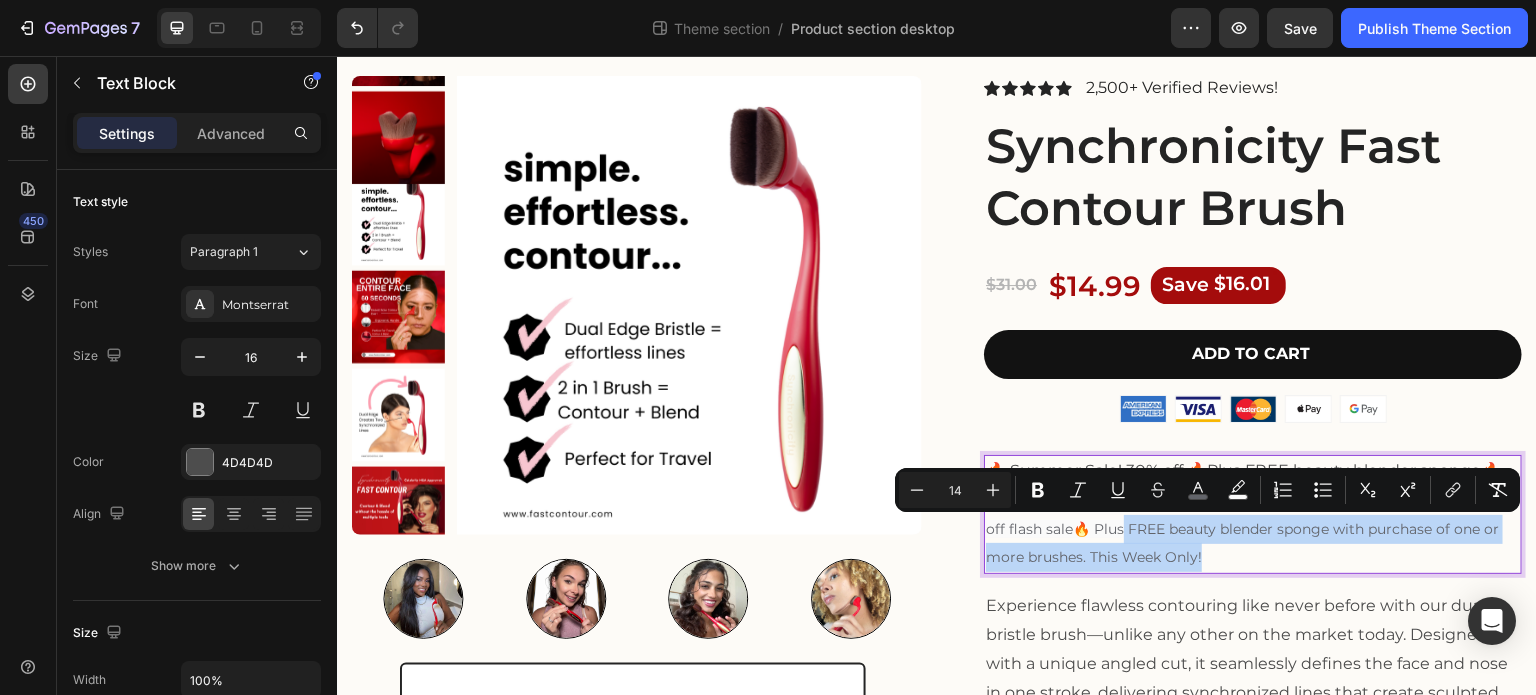 click on "🔥 Summer Sale! 30% off 🔥 Plus FREE beauty blender sponge  🔥when you purchase one or more brushes! No code needed! 🔥50% off flash sale🔥 Plus FREE beauty blender sponge with purchase of one or more brushes. This Week Only!" at bounding box center (1253, 514) 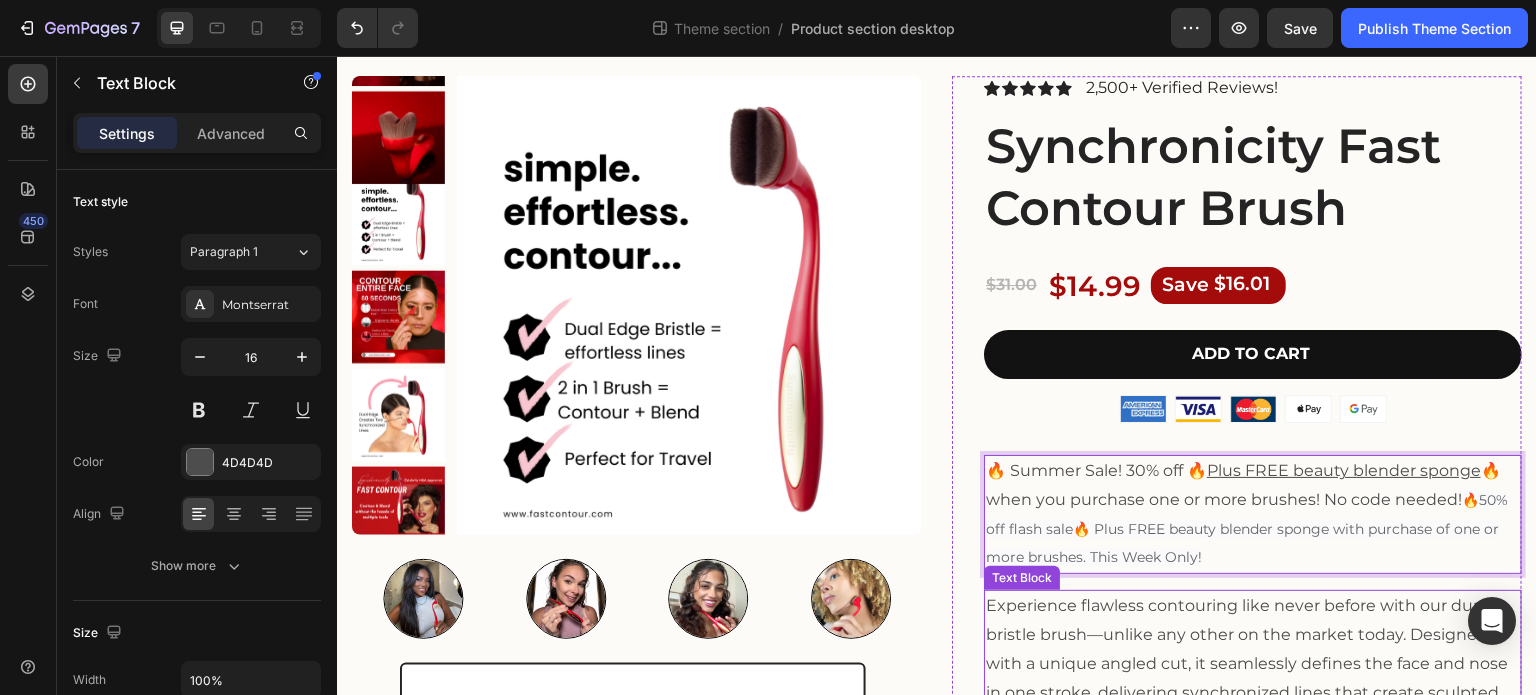 click on "Experience flawless contouring like never before with our dual-bristle brush—unlike any other on the market today. Designed with a unique angled cut, it seamlessly defines the face and nose in one stroke, delivering synchronized lines that create sculpted perfection effortlessly." at bounding box center (1253, 664) 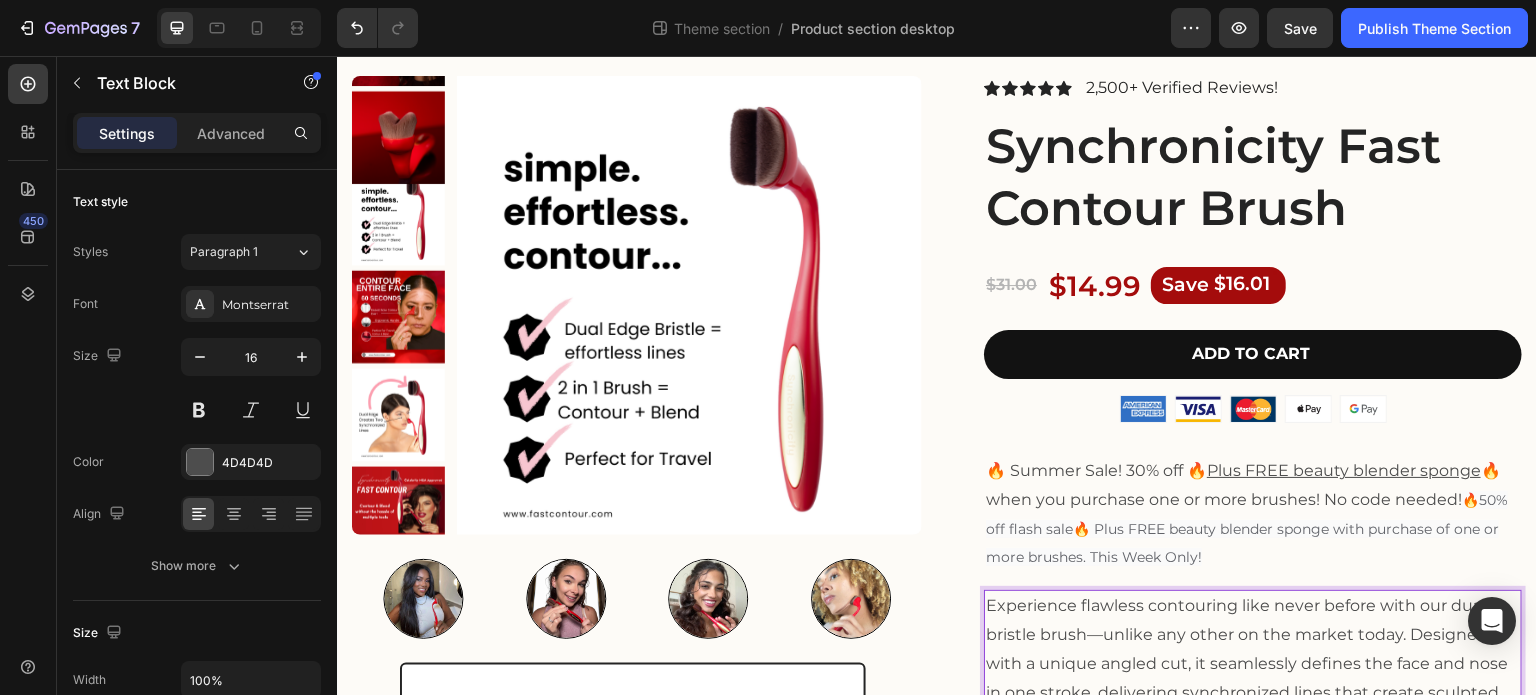 drag, startPoint x: 1123, startPoint y: 635, endPoint x: 1026, endPoint y: 608, distance: 100.68764 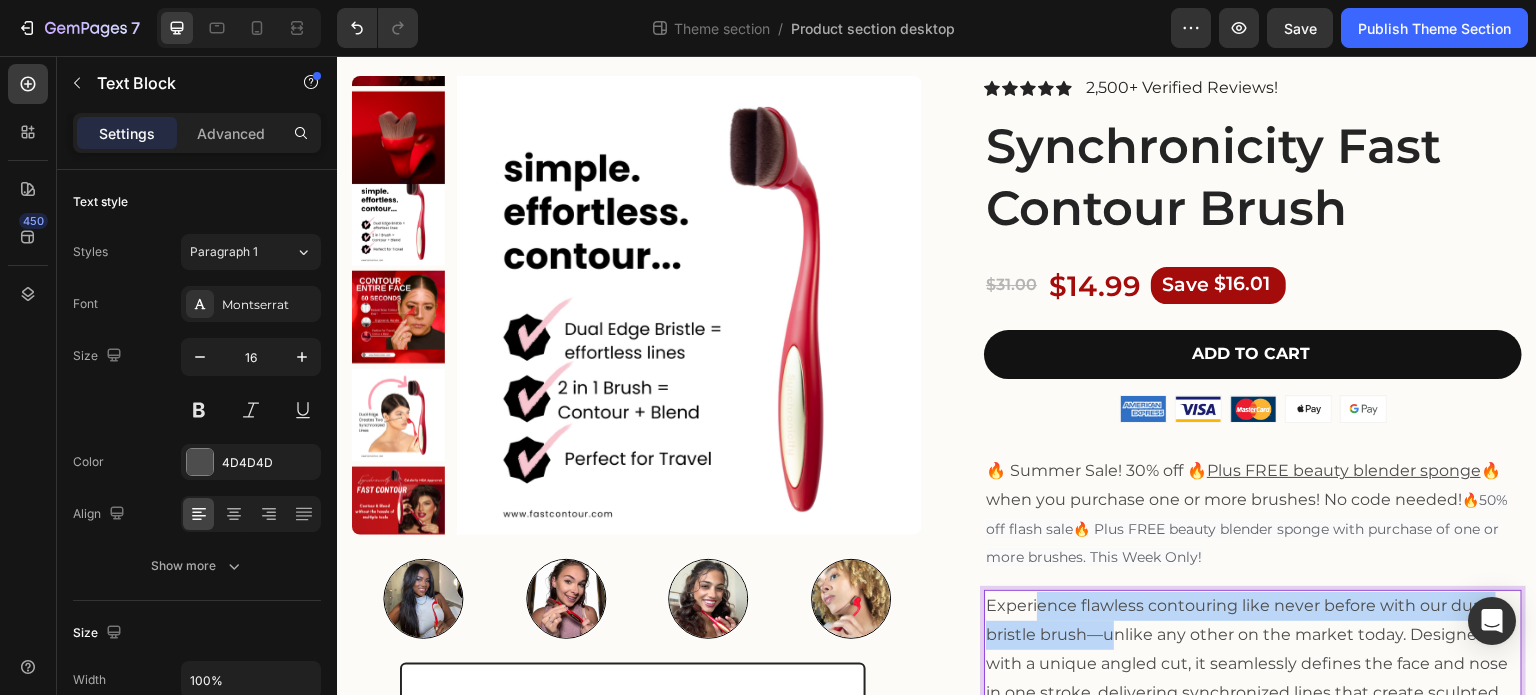 drag, startPoint x: 1028, startPoint y: 609, endPoint x: 1103, endPoint y: 633, distance: 78.74643 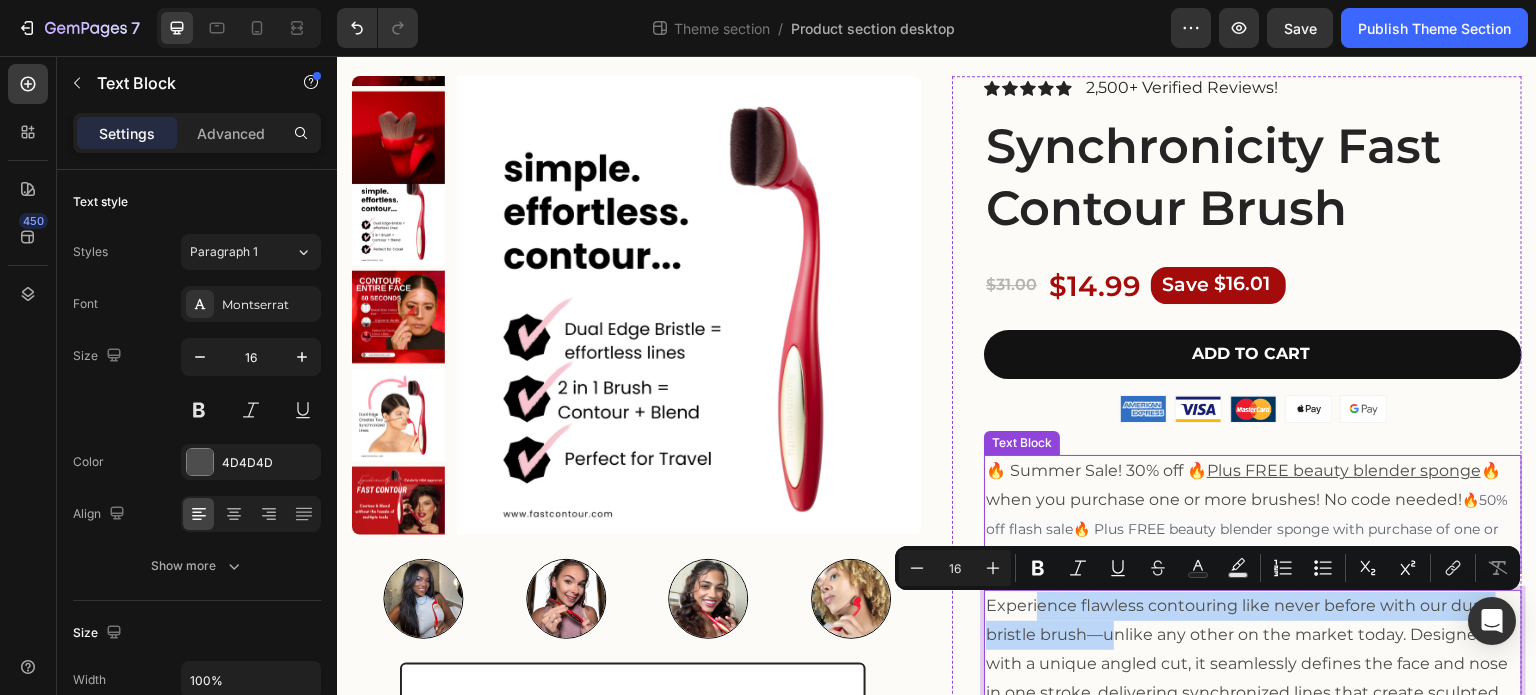 click on "🔥50% off flash sale🔥 Plus FREE beauty blender sponge with purchase of one or more brushes. This Week Only!" at bounding box center (1247, 529) 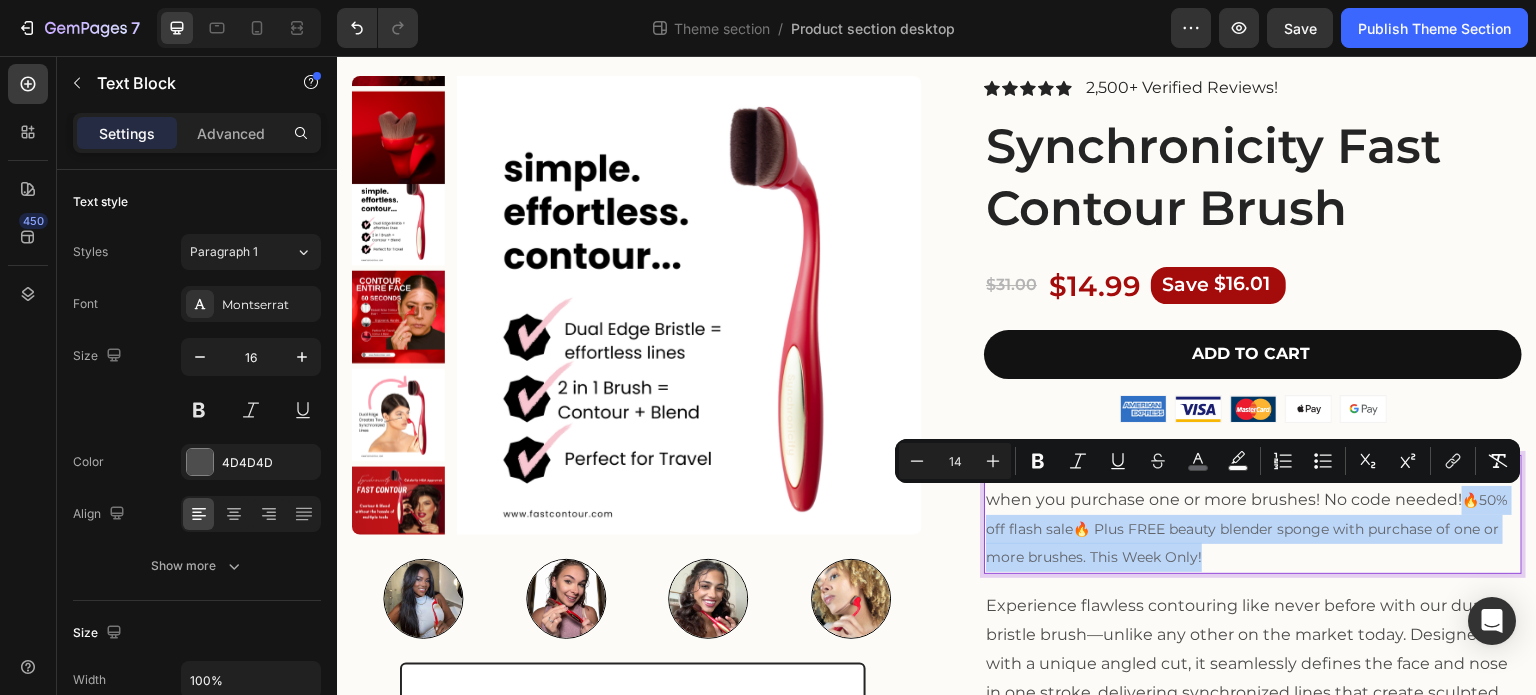 drag, startPoint x: 1216, startPoint y: 555, endPoint x: 1453, endPoint y: 502, distance: 242.85387 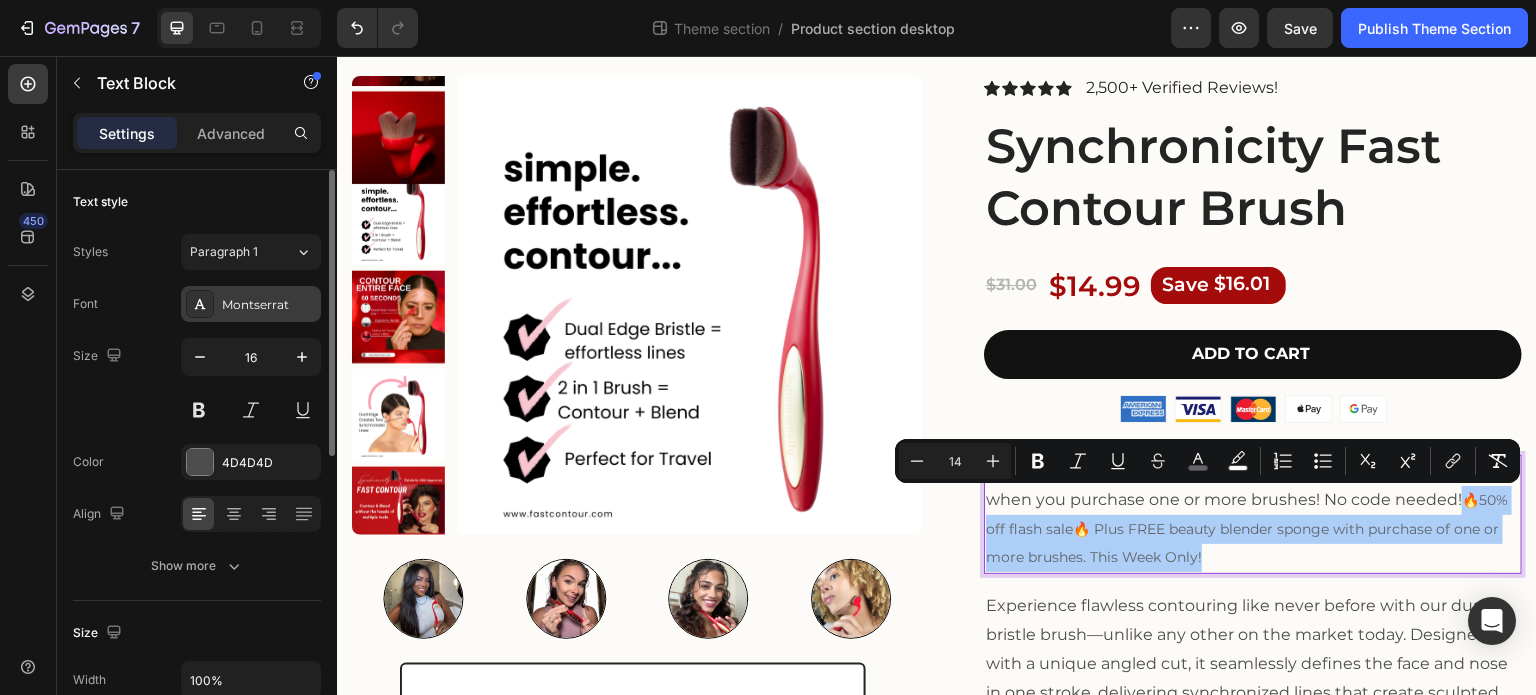 click on "Montserrat" at bounding box center [269, 305] 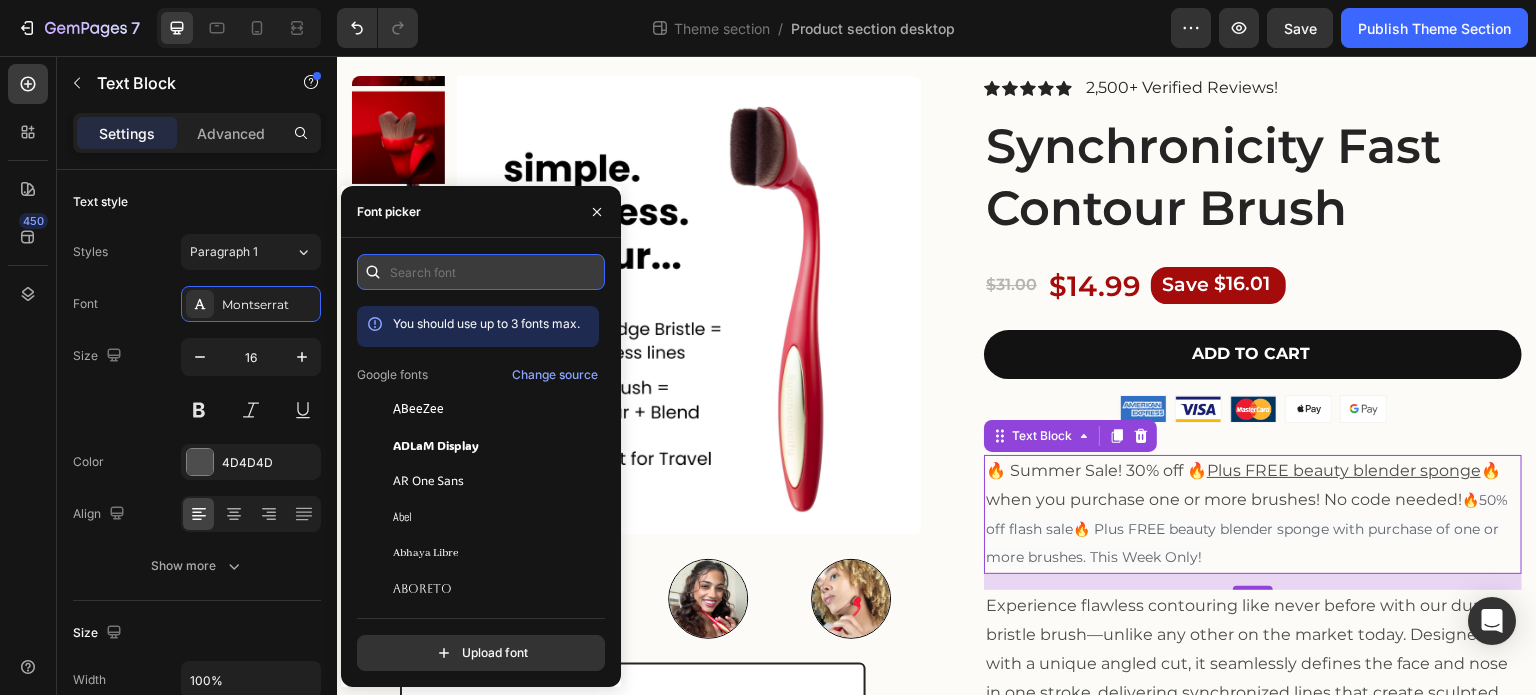 click at bounding box center (481, 272) 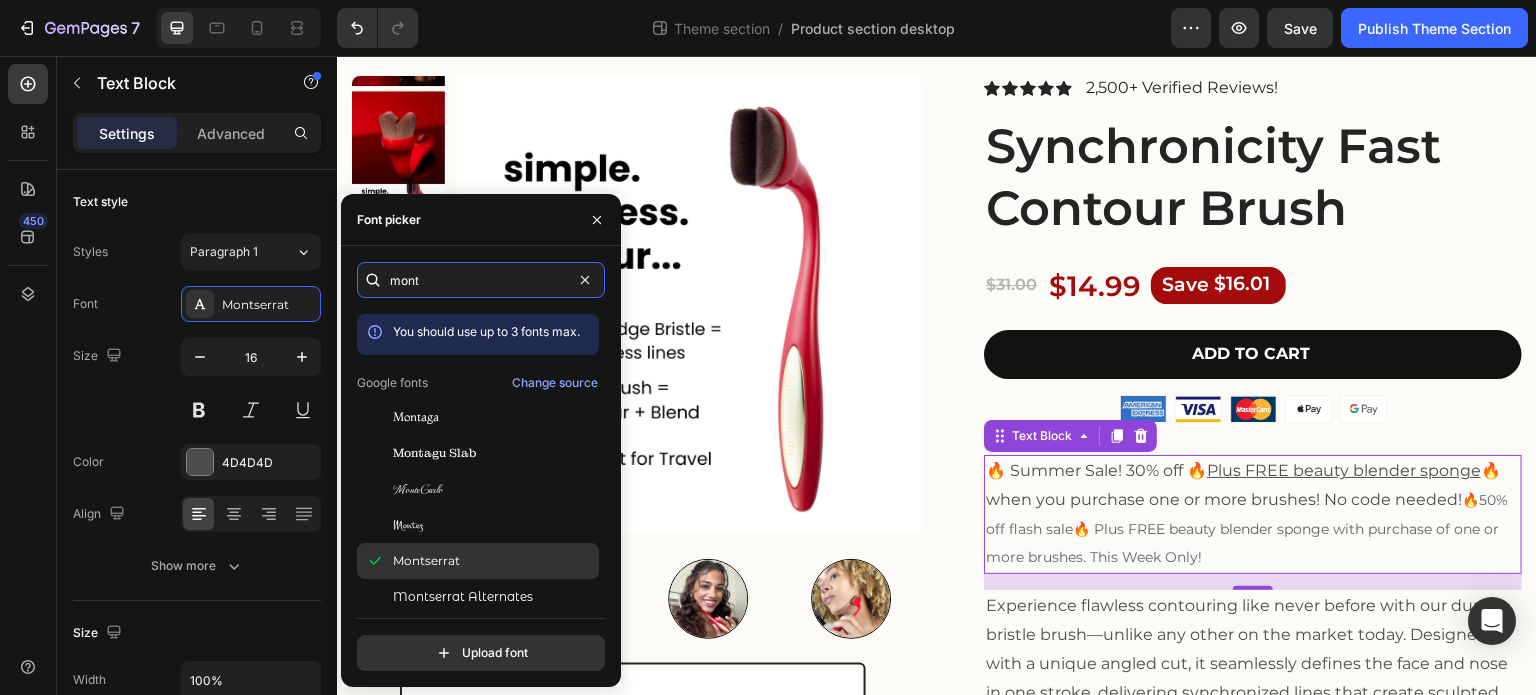 type on "mont" 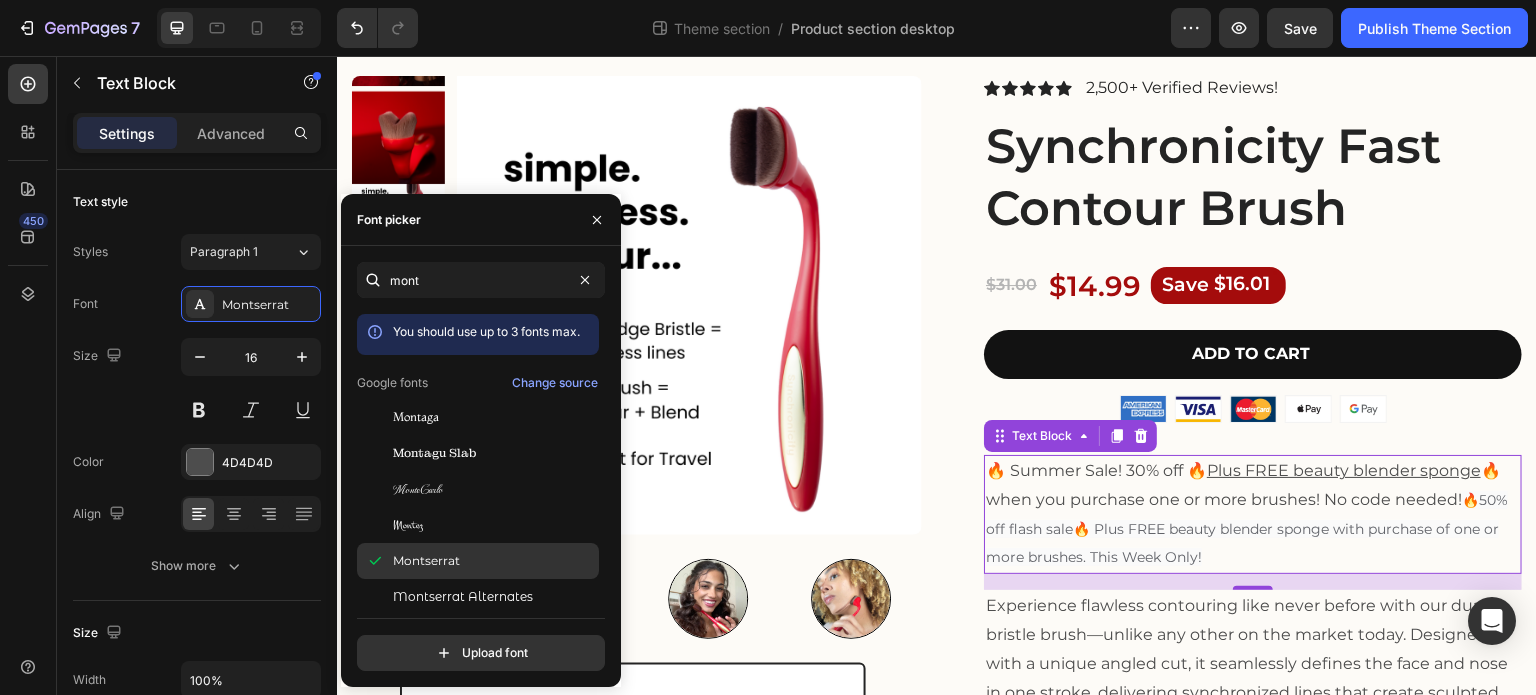 click on "Montserrat" at bounding box center (494, 561) 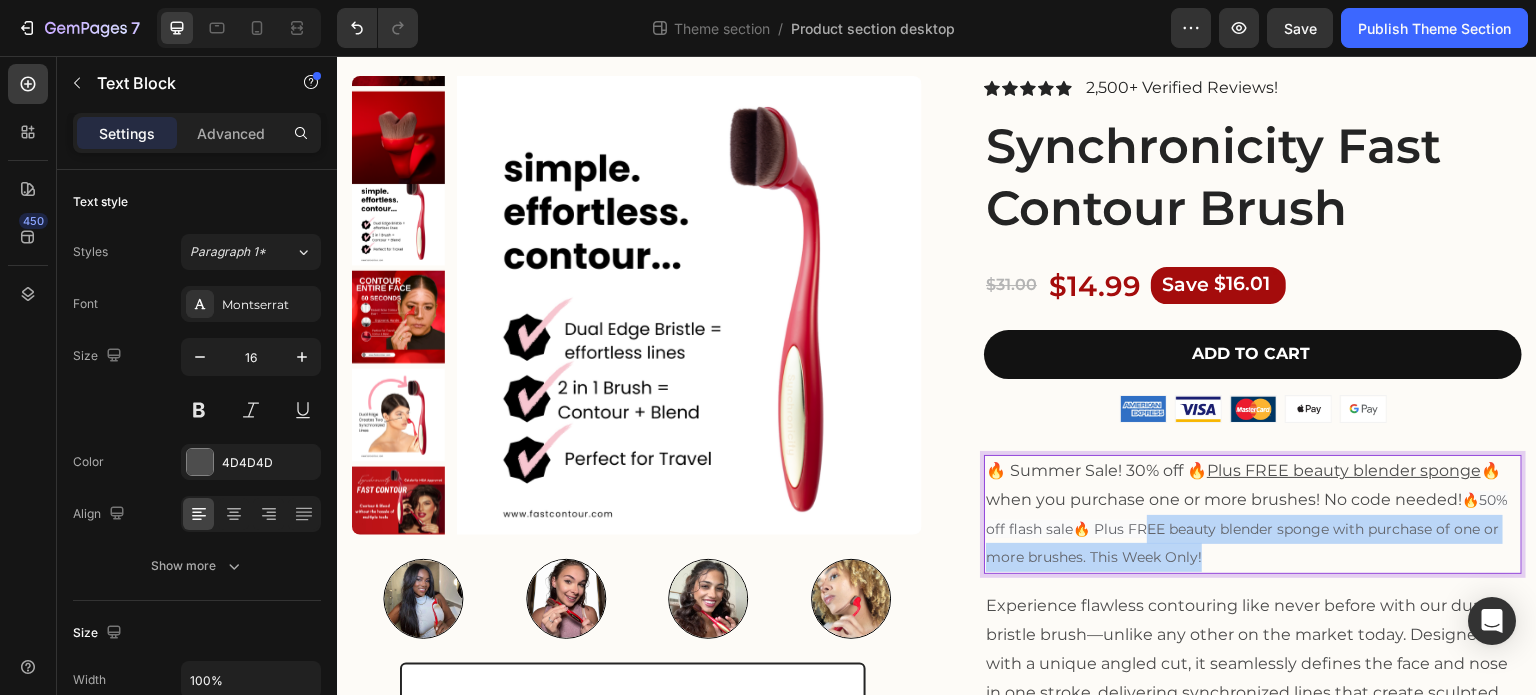 drag, startPoint x: 1223, startPoint y: 547, endPoint x: 1139, endPoint y: 523, distance: 87.36132 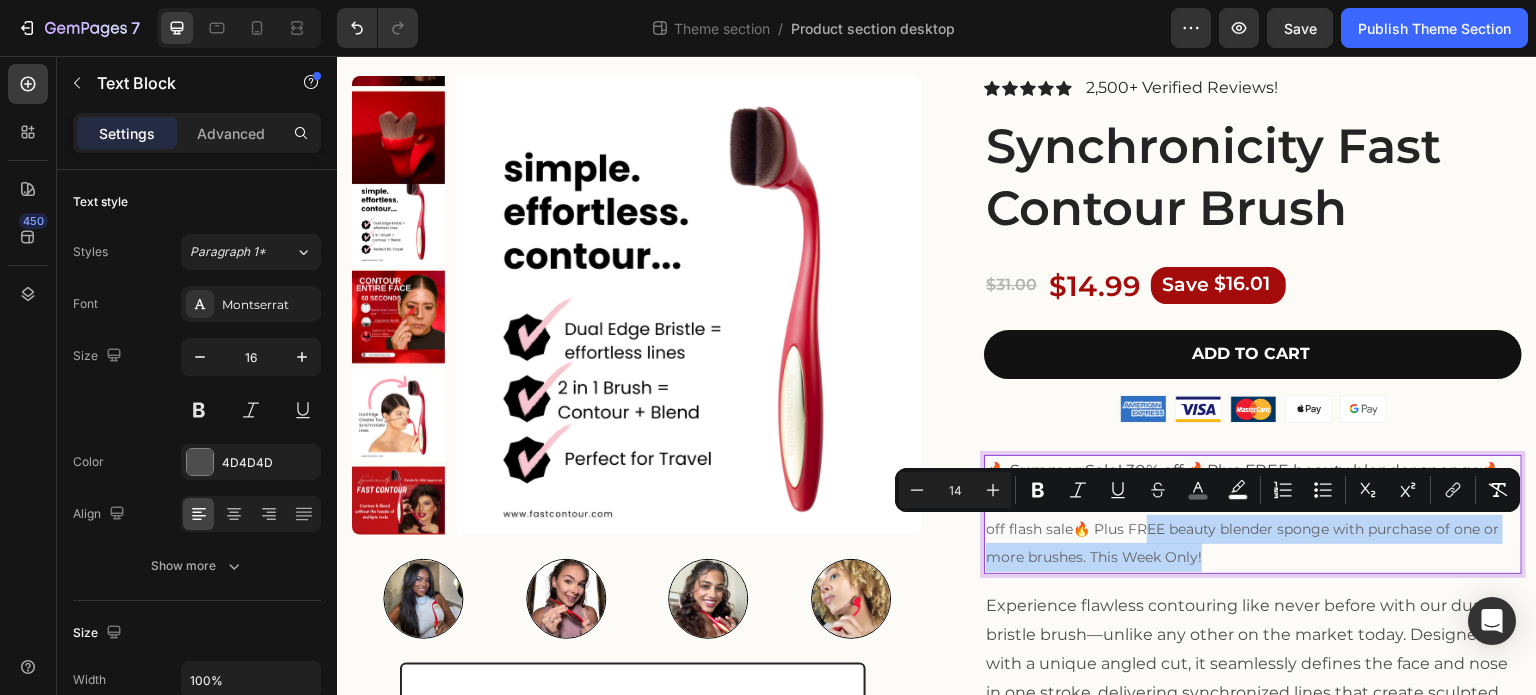 click on "🔥 Summer Sale! 30% off 🔥 Plus FREE beauty blender sponge  🔥when you purchase one or more brushes! No code needed! 🔥50% off flash sale🔥 Plus FREE beauty blender sponge with purchase of one or more brushes. This Week Only!" at bounding box center [1253, 514] 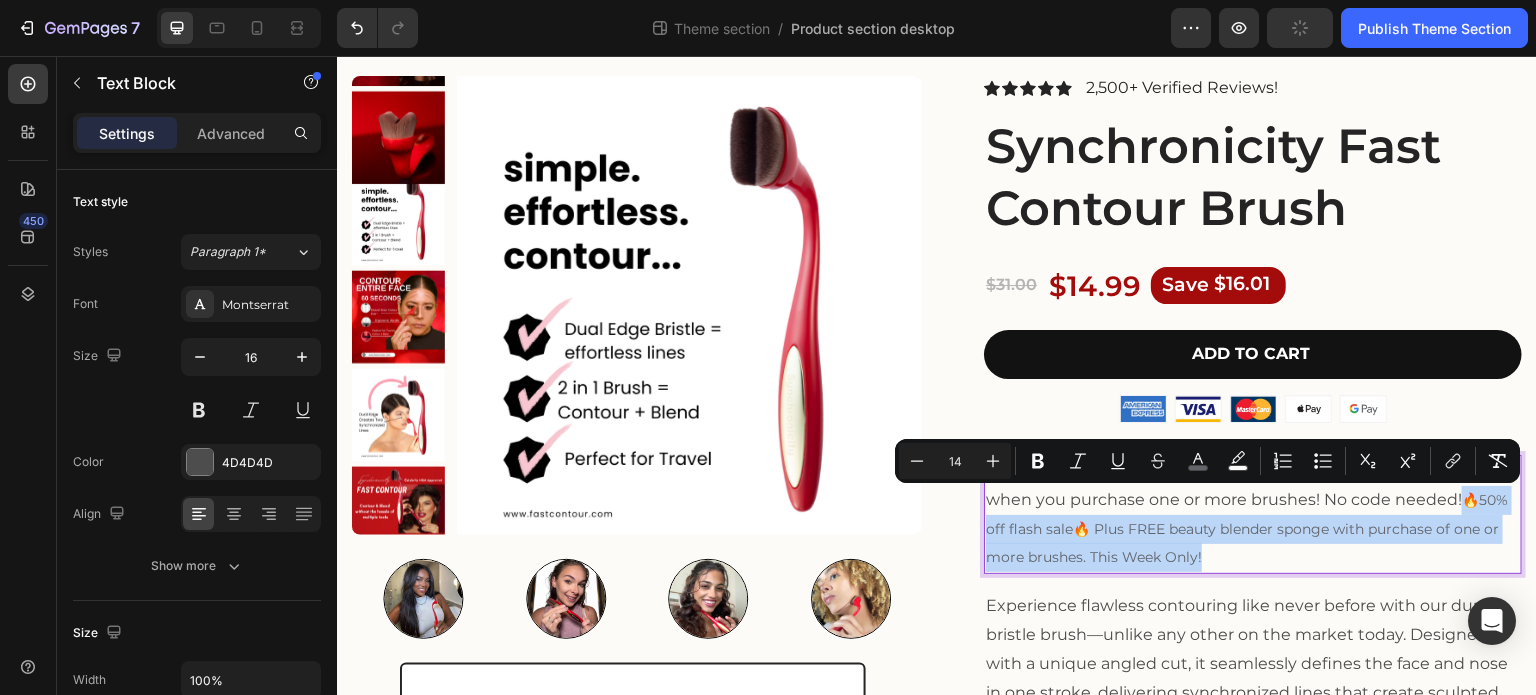 drag, startPoint x: 1214, startPoint y: 562, endPoint x: 1457, endPoint y: 506, distance: 249.3692 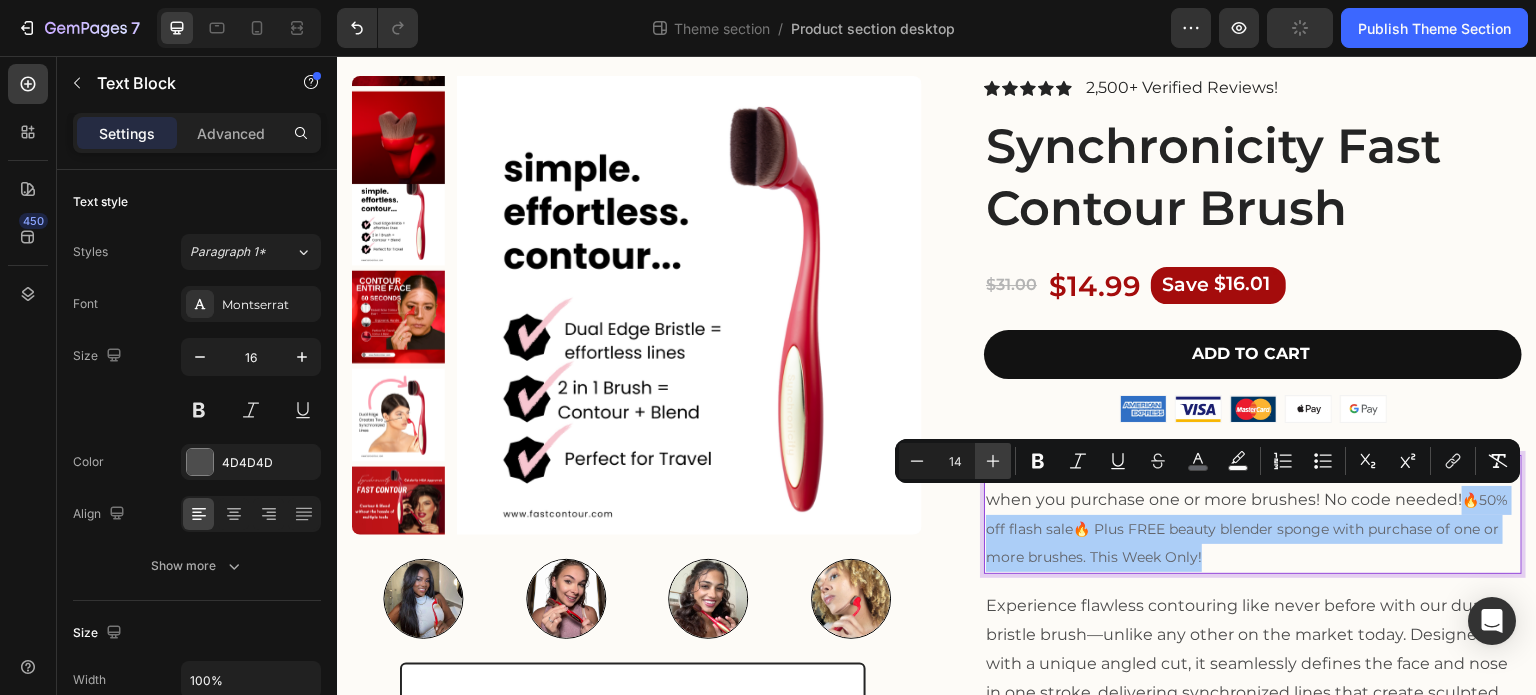 click 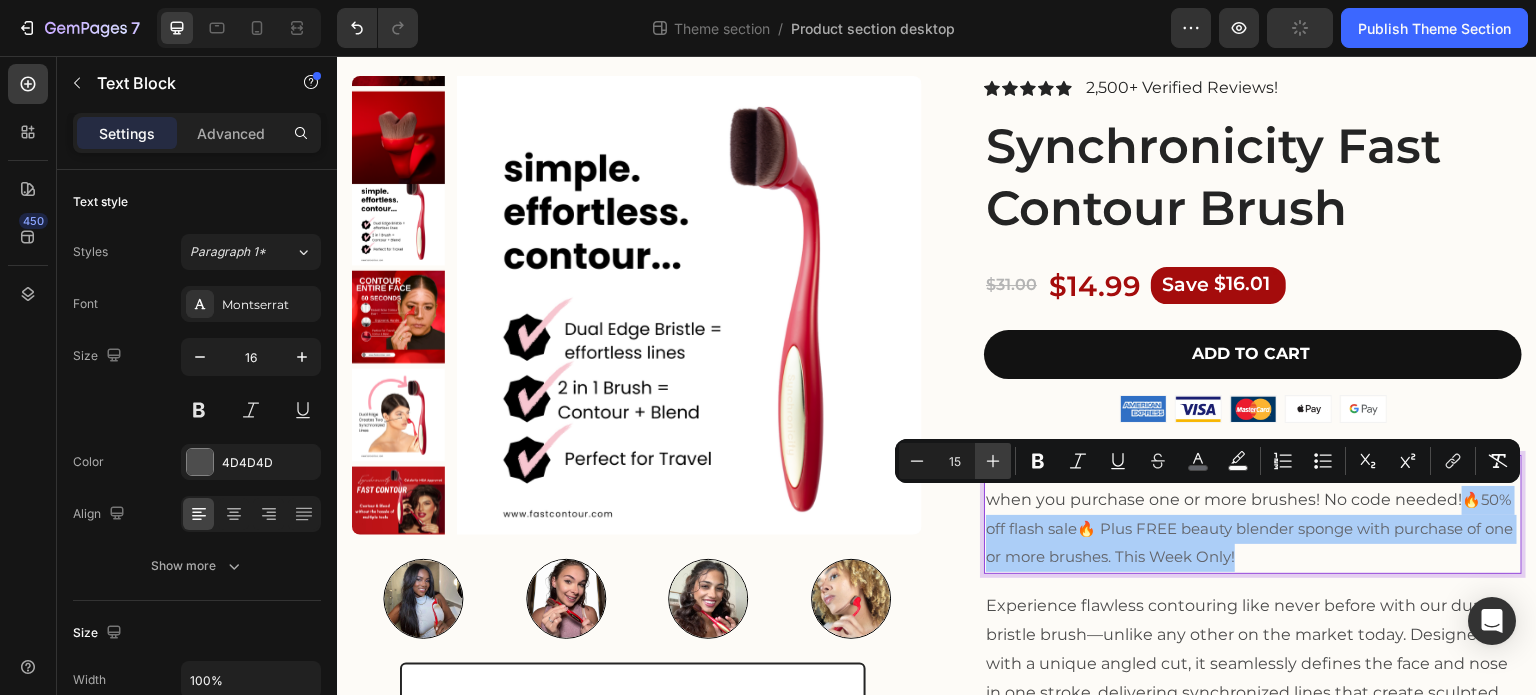 click 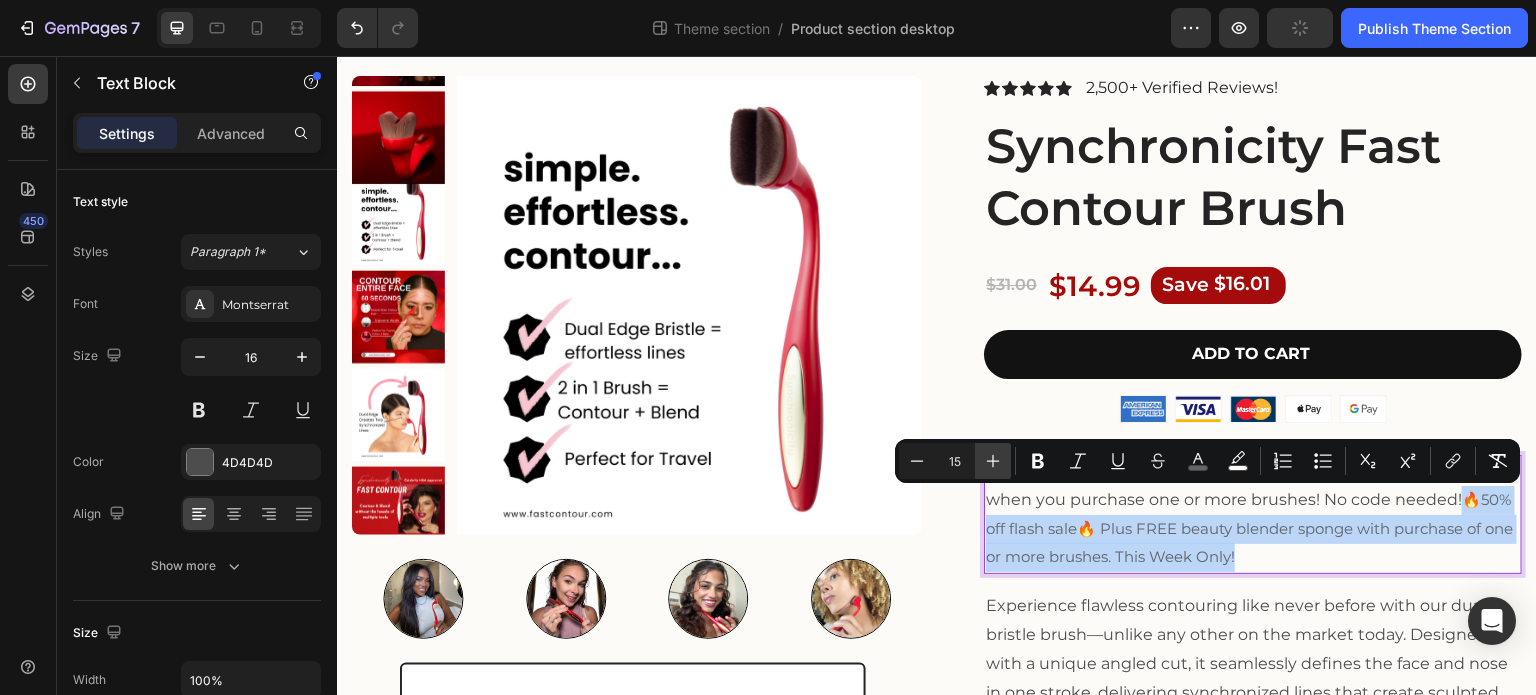 type on "16" 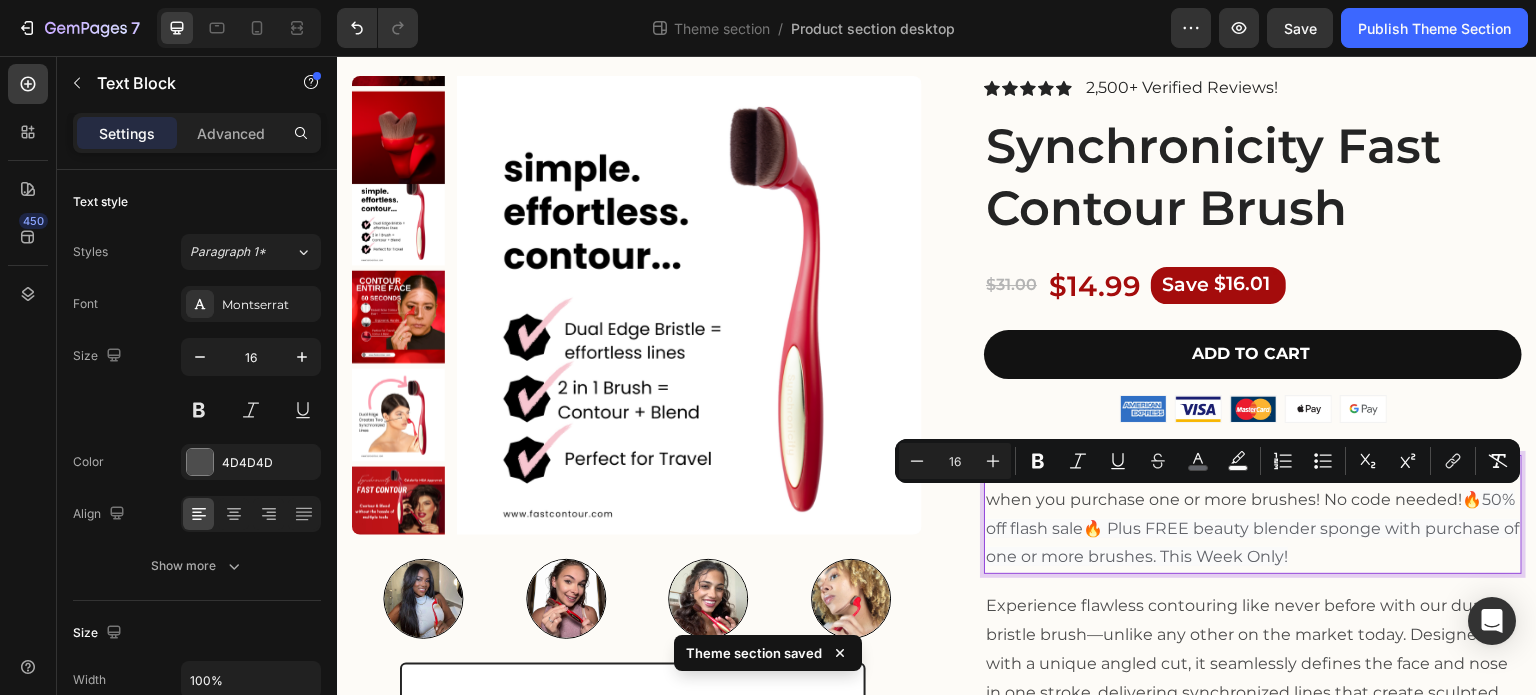click on "🔥 Summer Sale! 30% off 🔥 Plus FREE beauty blender sponge  🔥when you purchase one or more brushes! No code needed! 🔥50% off flash sale🔥 Plus FREE beauty blender sponge with purchase of one or more brushes. This Week Only!" at bounding box center (1253, 514) 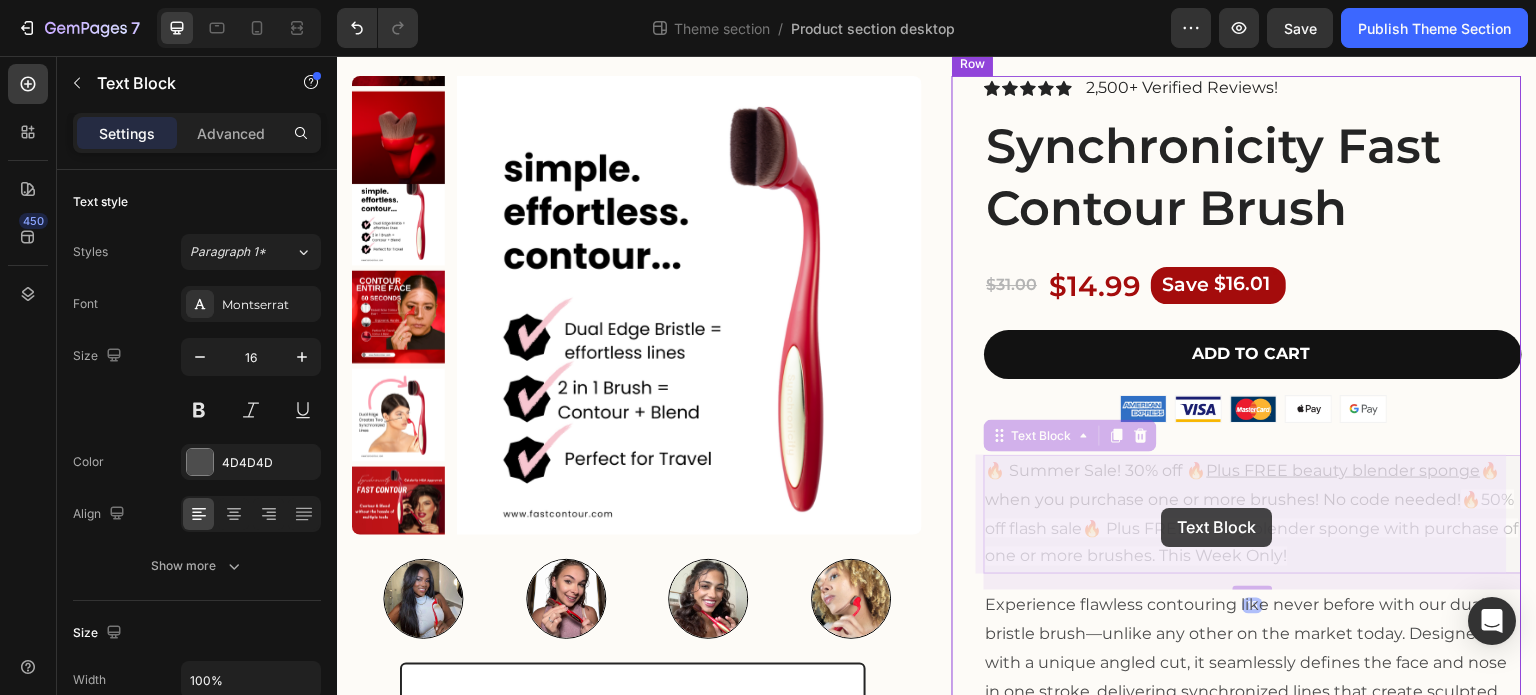 drag, startPoint x: 1400, startPoint y: 563, endPoint x: 1277, endPoint y: 524, distance: 129.03488 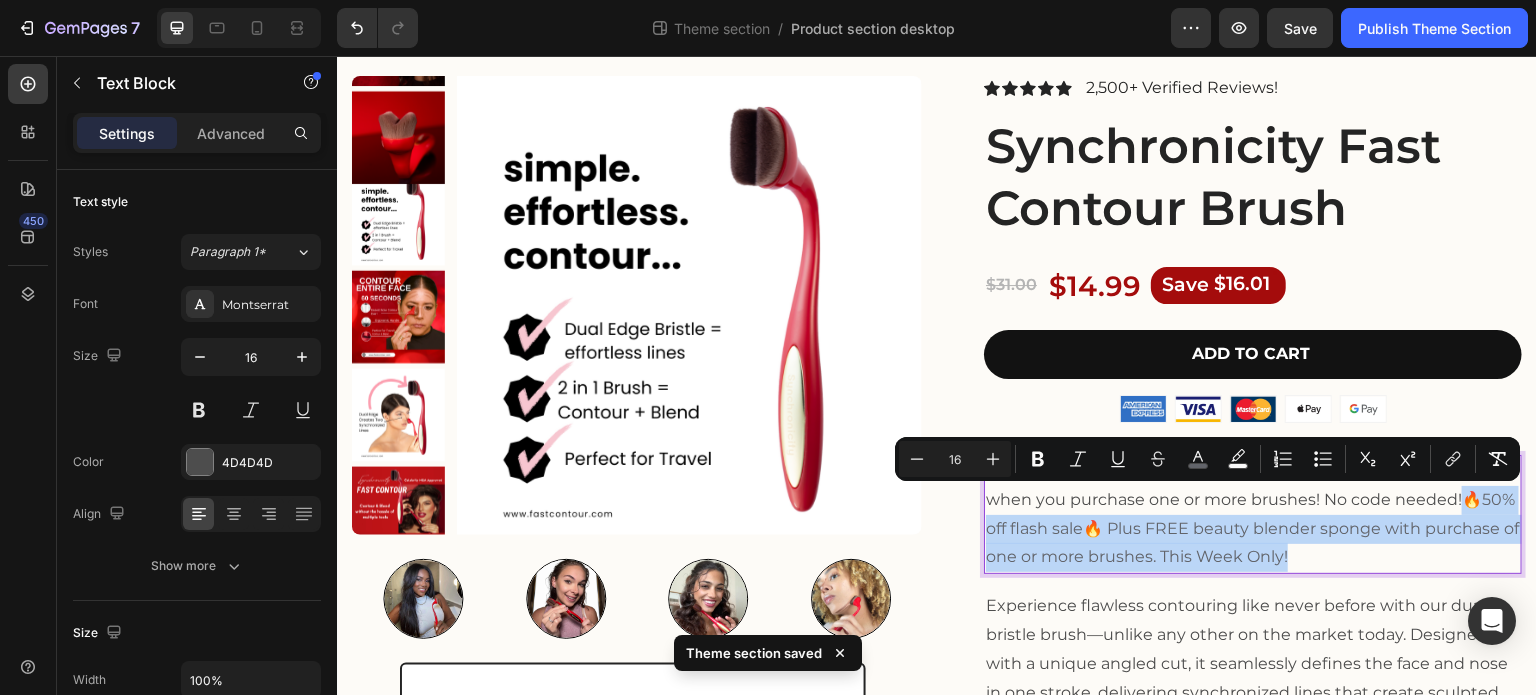 drag, startPoint x: 1387, startPoint y: 557, endPoint x: 1456, endPoint y: 500, distance: 89.498604 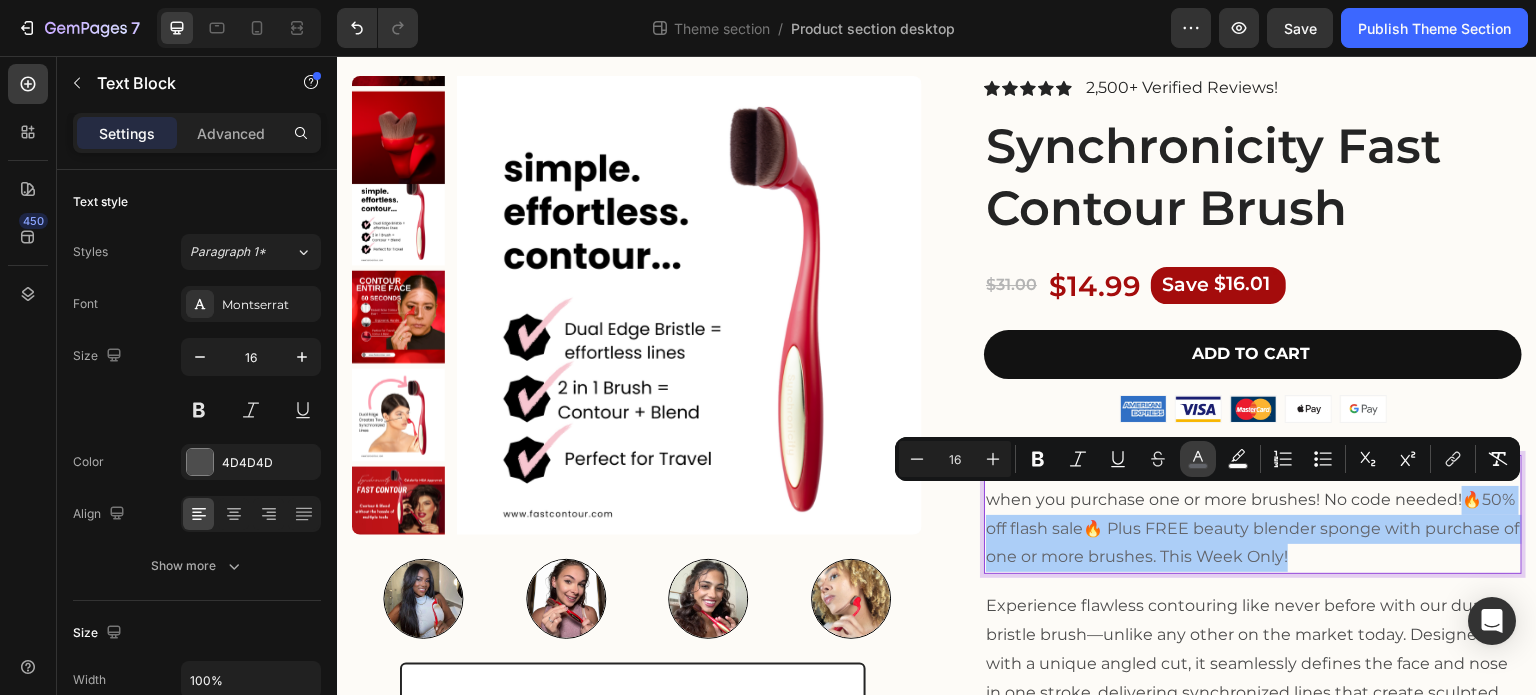 click 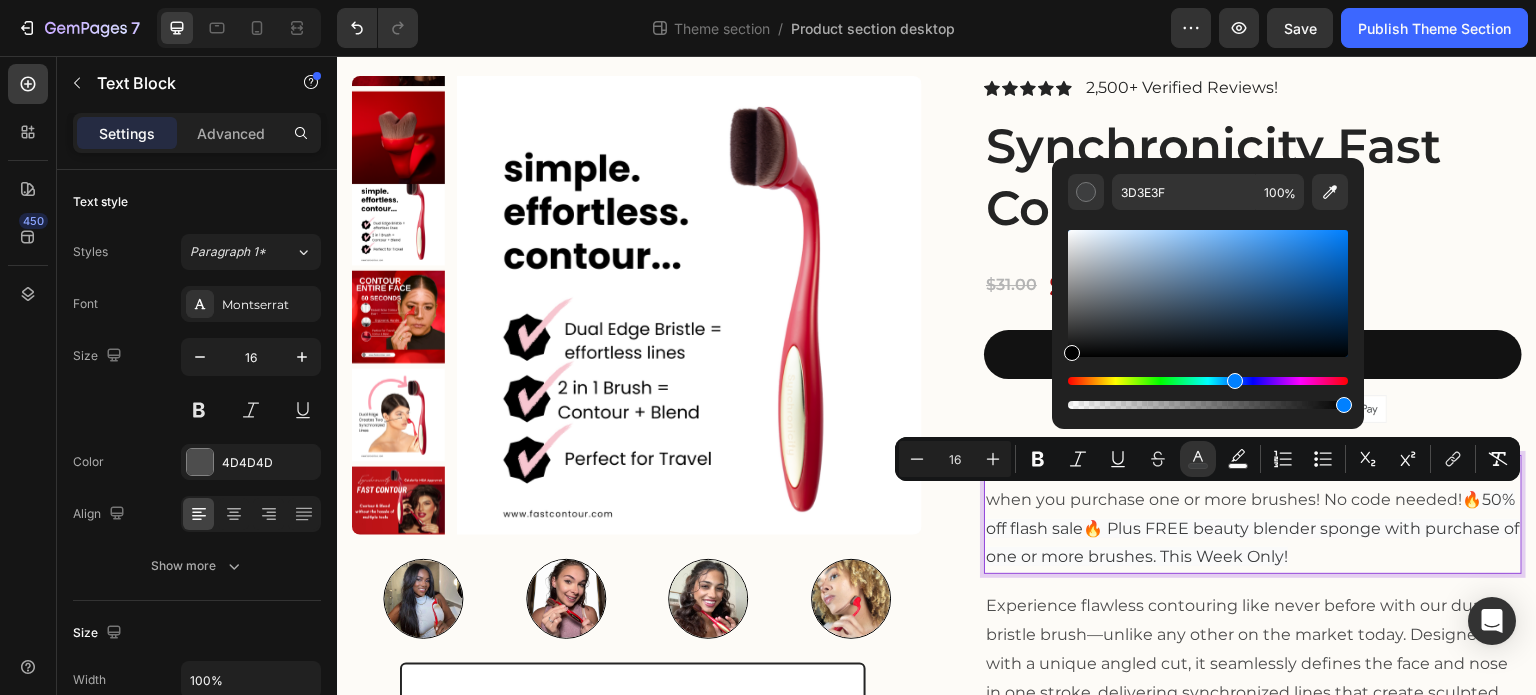 type on "000000" 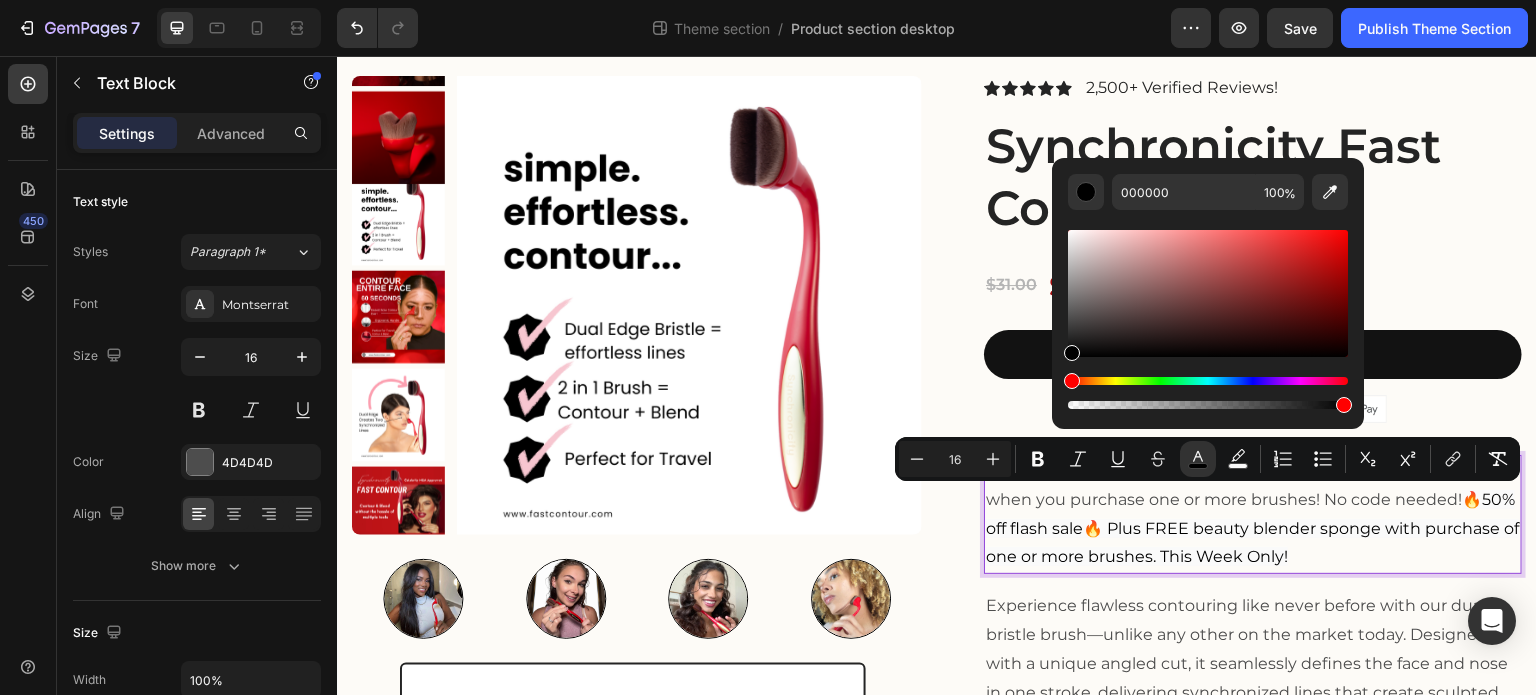 drag, startPoint x: 1088, startPoint y: 308, endPoint x: 1063, endPoint y: 359, distance: 56.797886 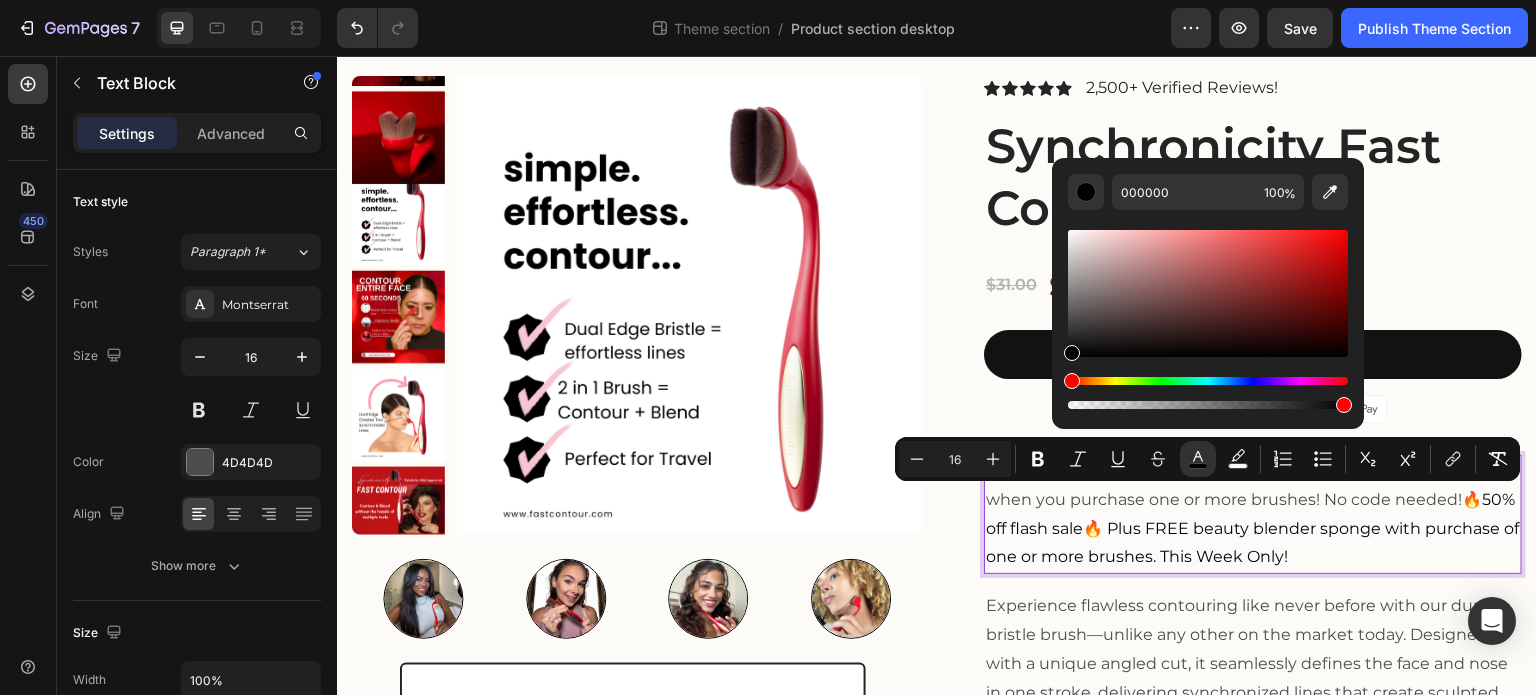 click on "🔥 Summer Sale! 30% off 🔥 Plus FREE beauty blender sponge  🔥when you purchase one or more brushes! No code needed! 🔥50% off flash sale🔥 Plus FREE beauty blender sponge with purchase of one or more brushes. This Week Only!" at bounding box center [1253, 514] 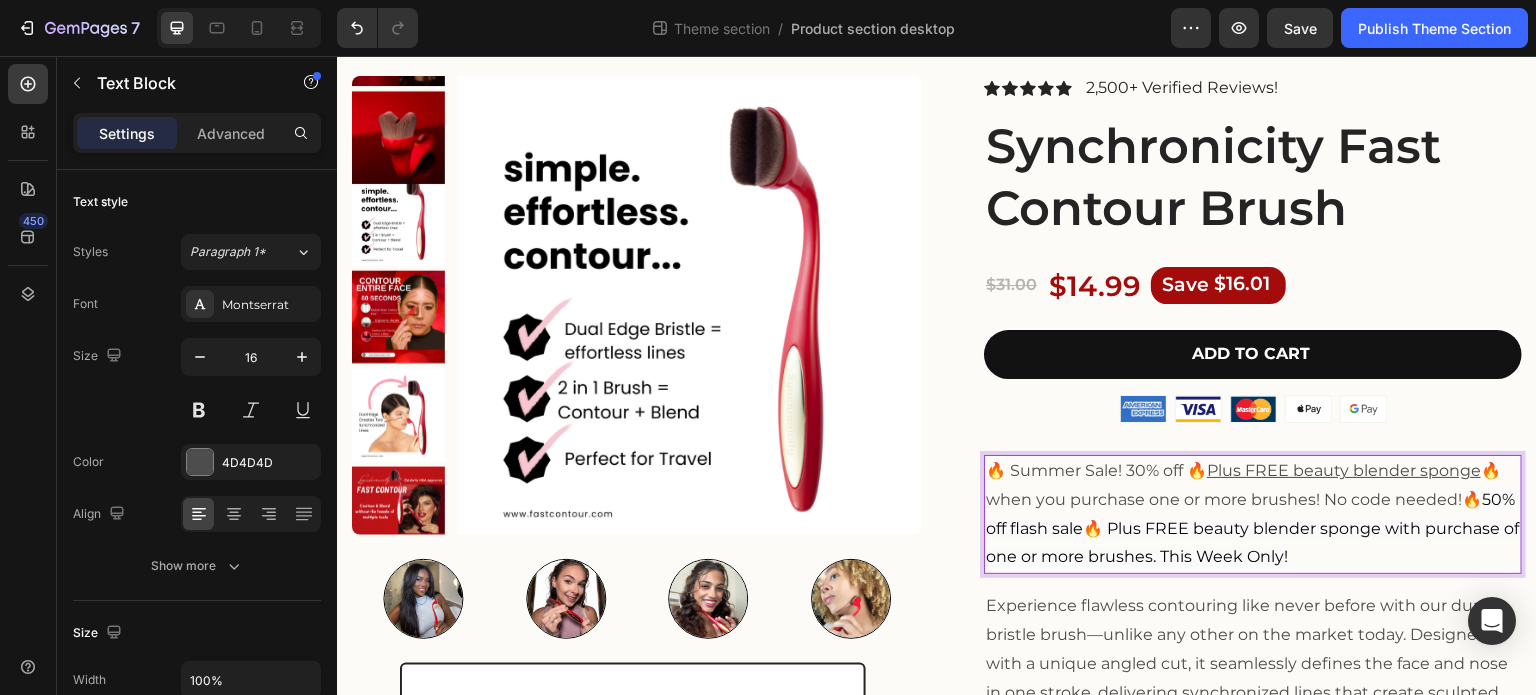 click on "🔥50% off flash sale🔥 Plus FREE beauty blender sponge with purchase of one or more brushes. This Week Only!" at bounding box center (1252, 528) 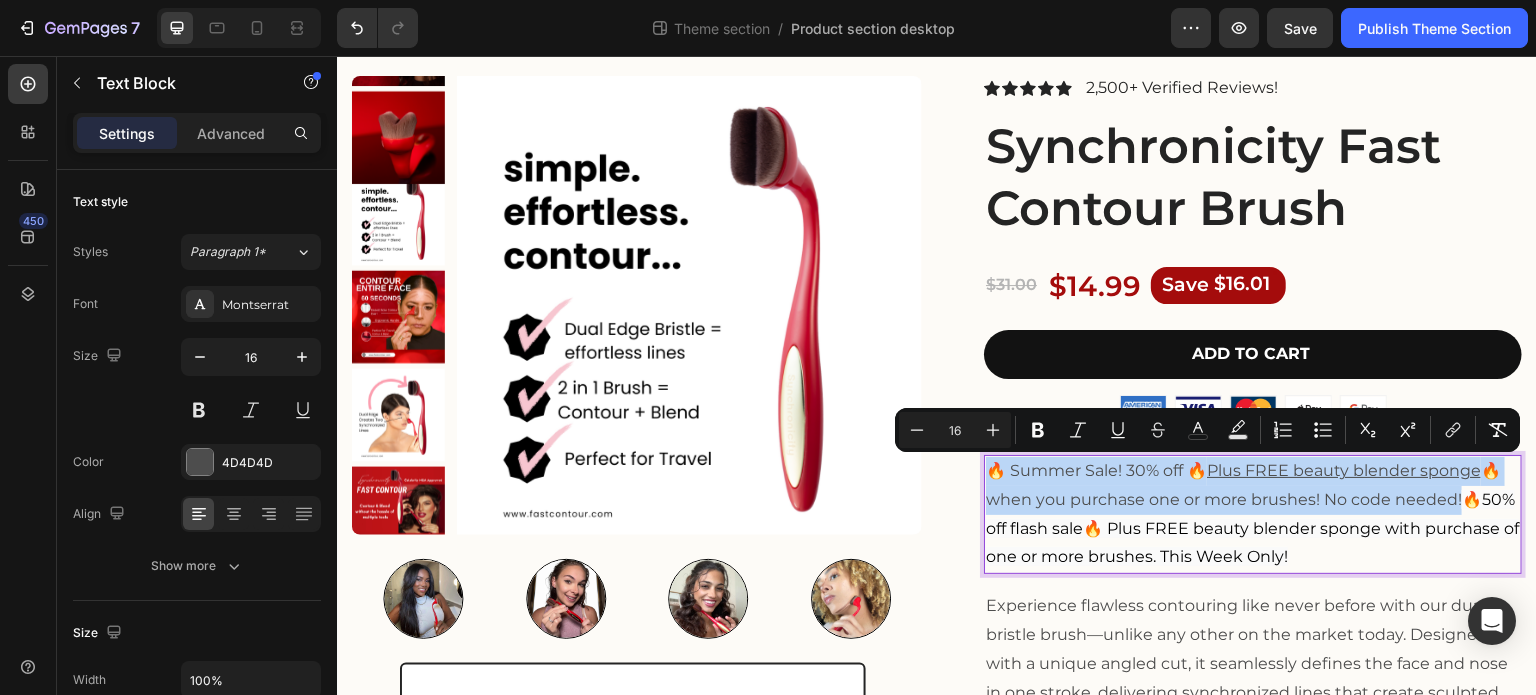 drag, startPoint x: 1452, startPoint y: 496, endPoint x: 984, endPoint y: 470, distance: 468.72168 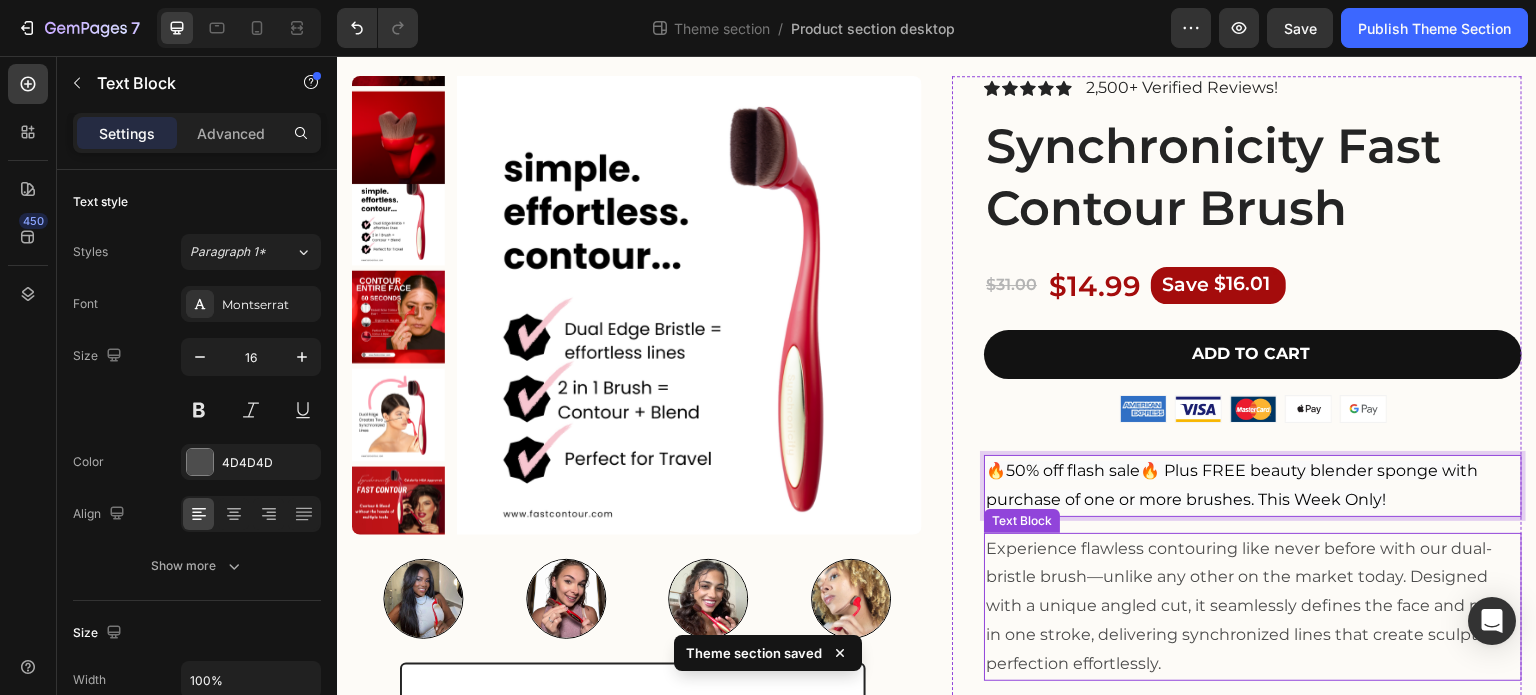 click on "Experience flawless contouring like never before with our dual-bristle brush—unlike any other on the market today. Designed with a unique angled cut, it seamlessly defines the face and nose in one stroke, delivering synchronized lines that create sculpted perfection effortlessly." at bounding box center [1253, 607] 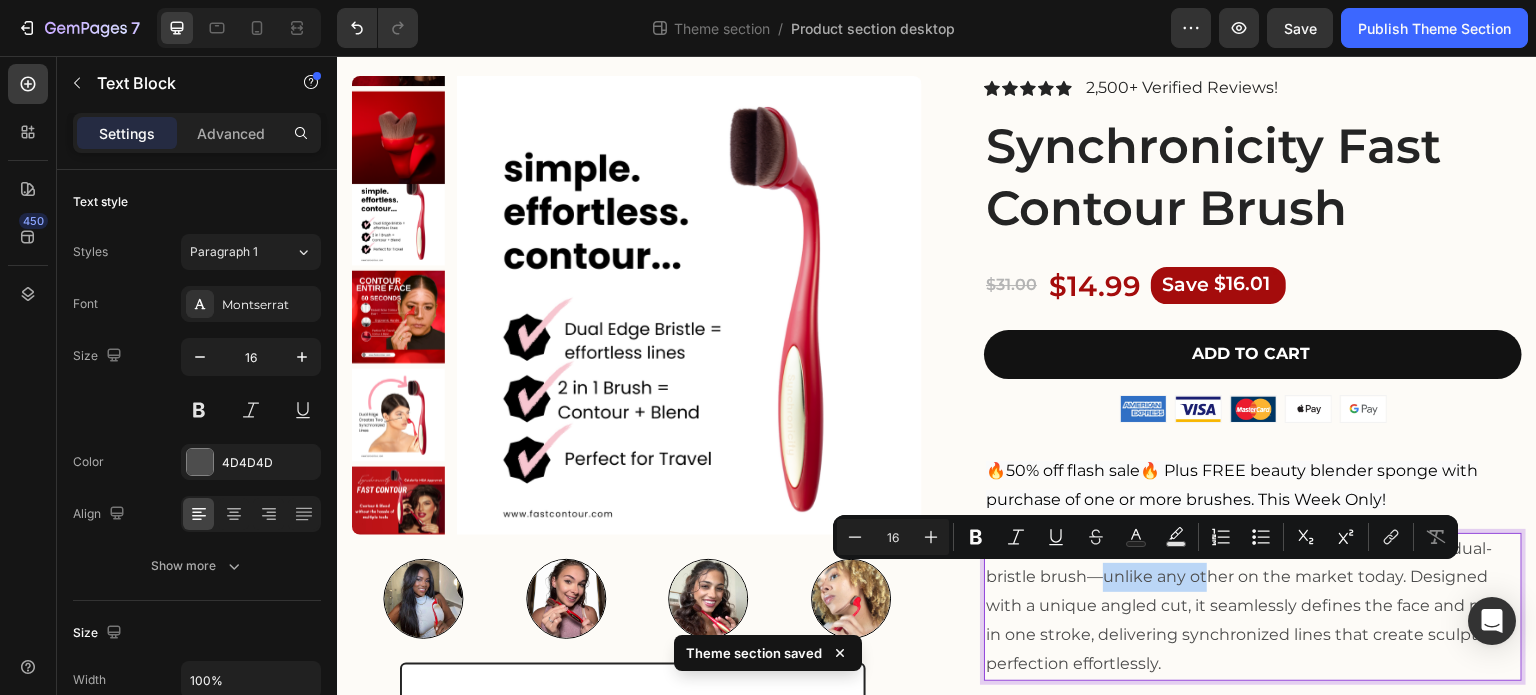 drag, startPoint x: 1200, startPoint y: 569, endPoint x: 1099, endPoint y: 566, distance: 101.04455 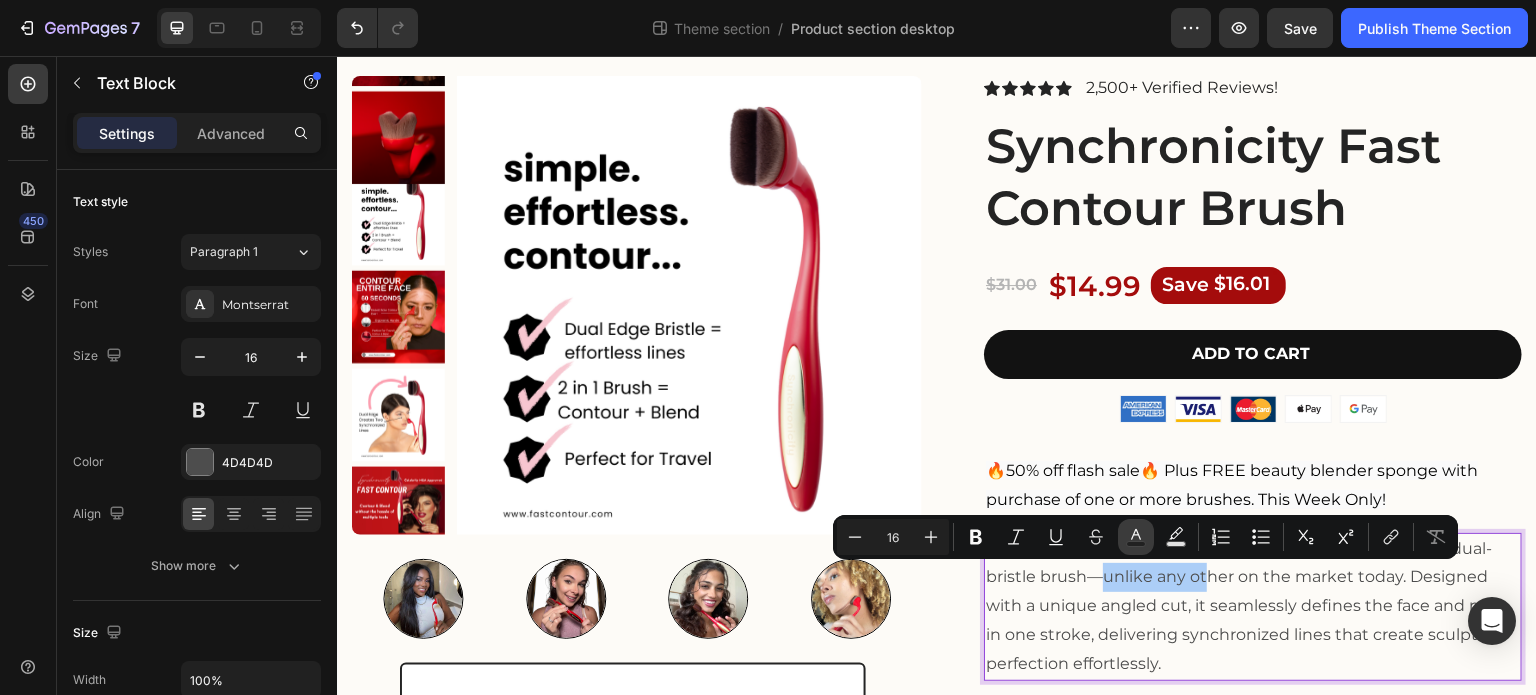 click 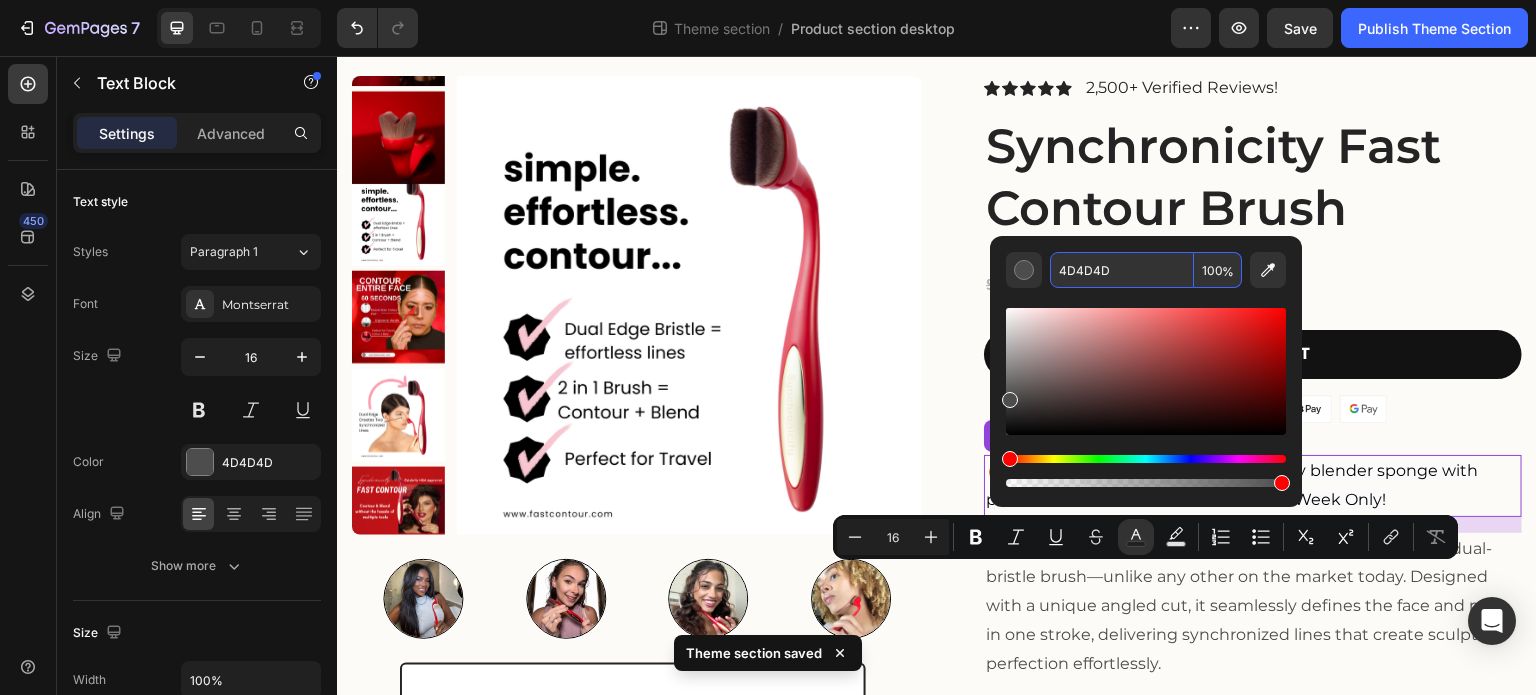 click on "🔥50% off flash sale🔥 Plus FREE beauty blender sponge with purchase of one or more brushes. This Week Only!" at bounding box center [1232, 485] 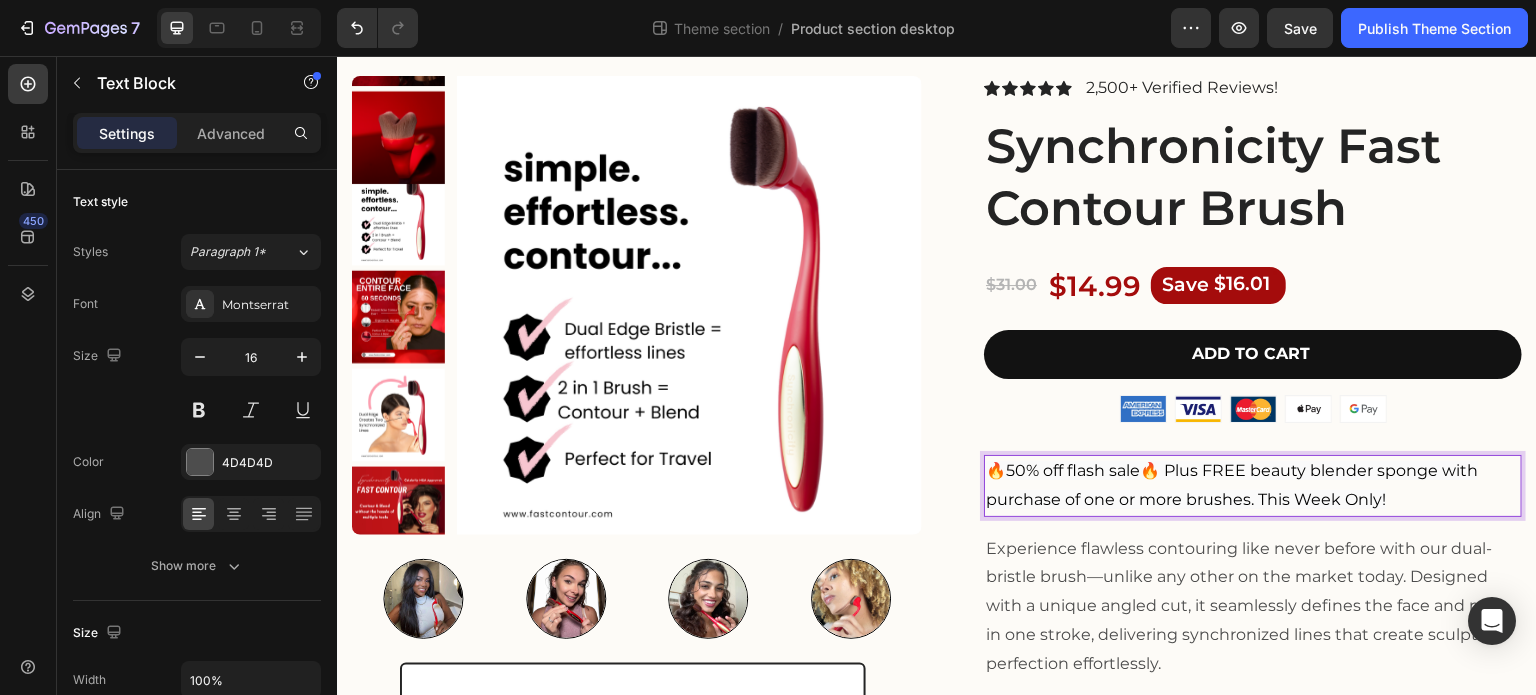 click on "🔥50% off flash sale🔥 Plus FREE beauty blender sponge with purchase of one or more brushes. This Week Only!" at bounding box center (1253, 486) 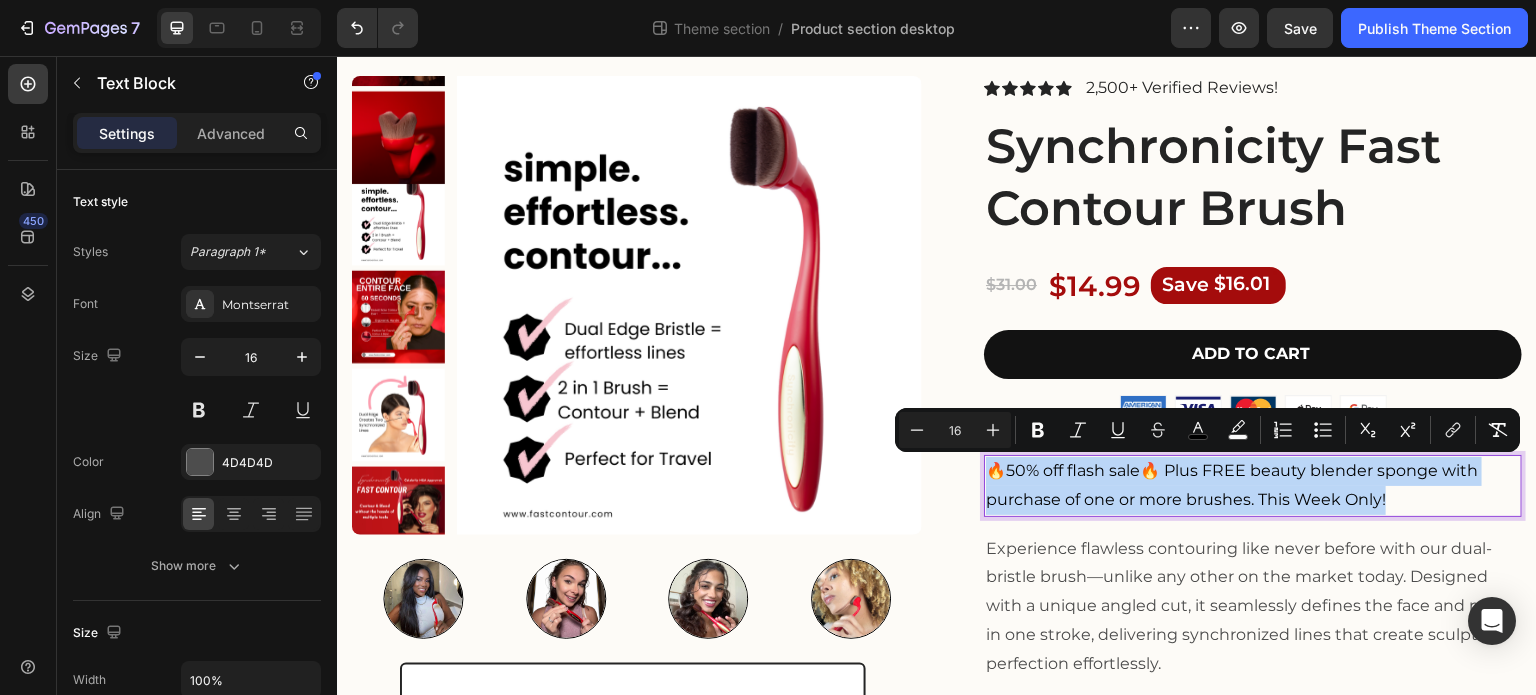 drag, startPoint x: 1388, startPoint y: 492, endPoint x: 982, endPoint y: 462, distance: 407.10687 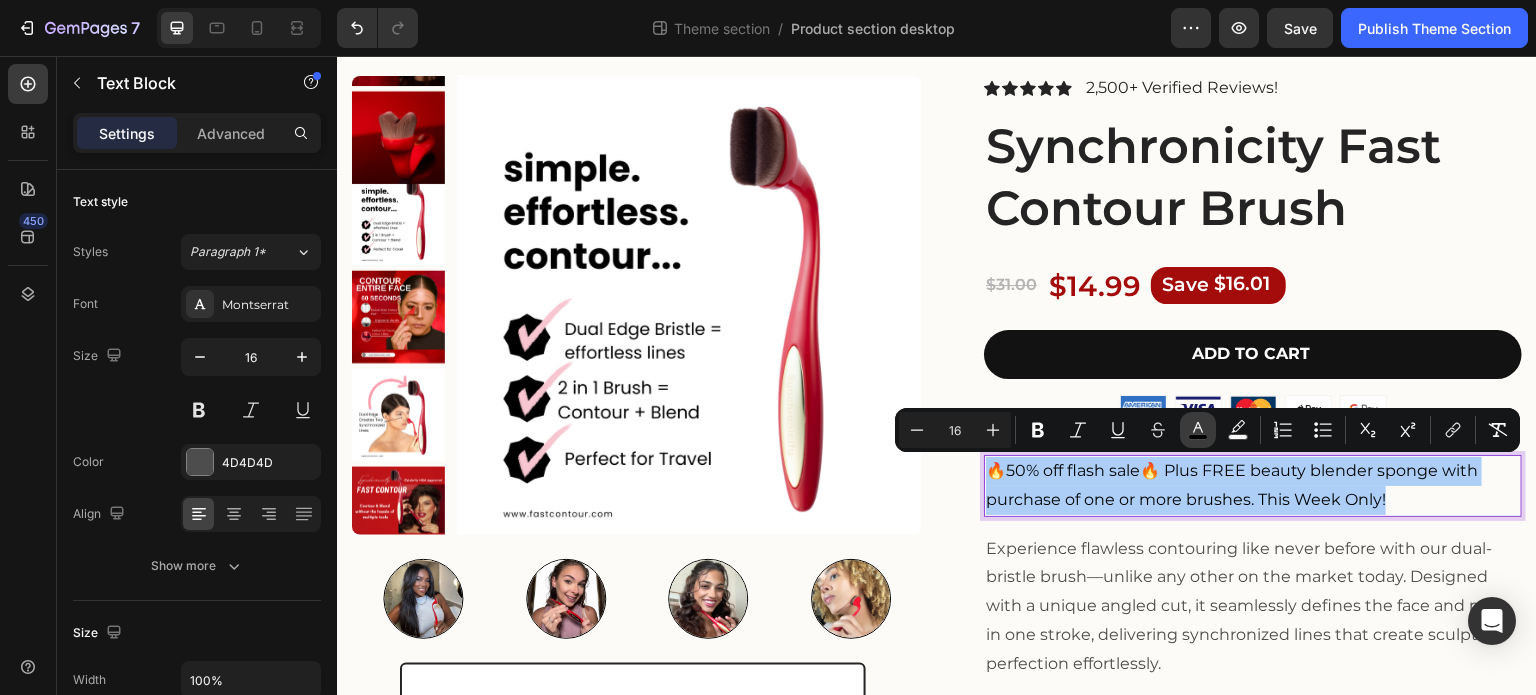 click 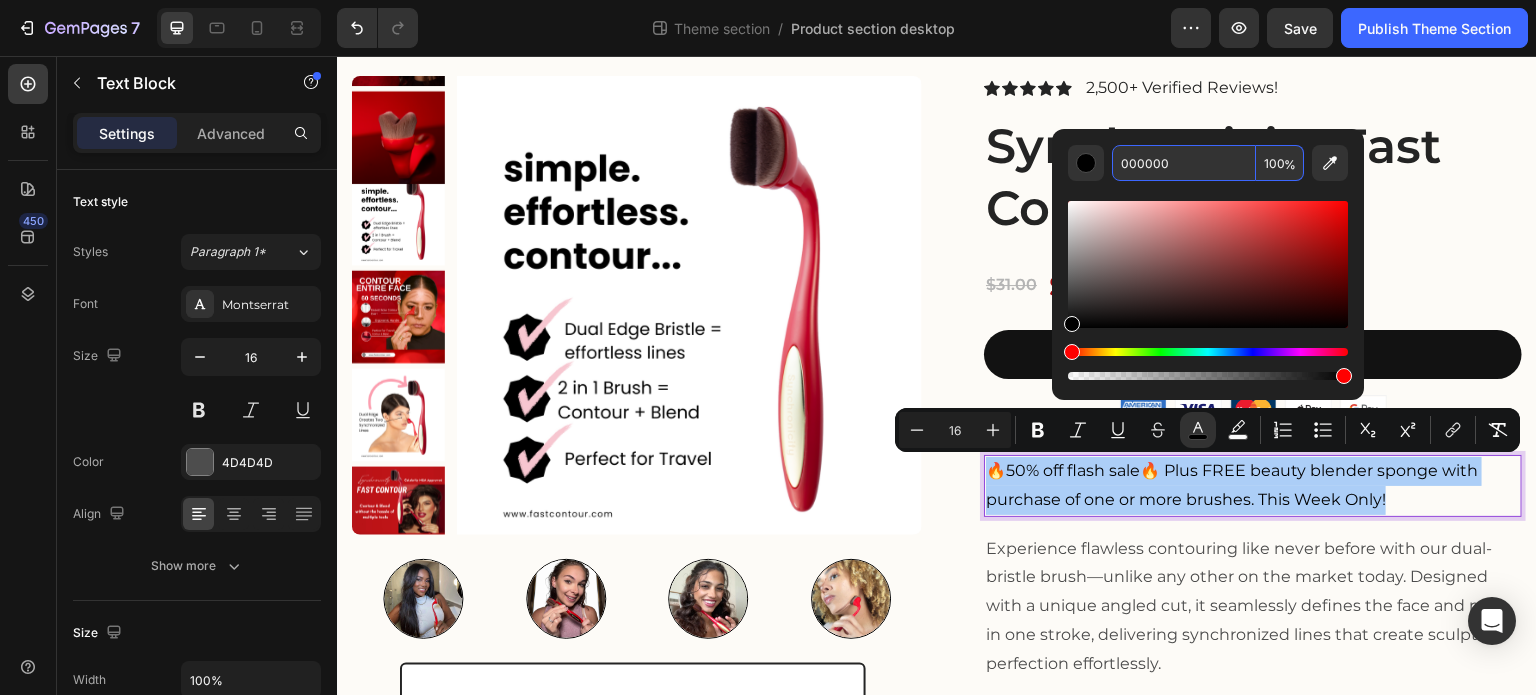 click on "000000" at bounding box center [1184, 163] 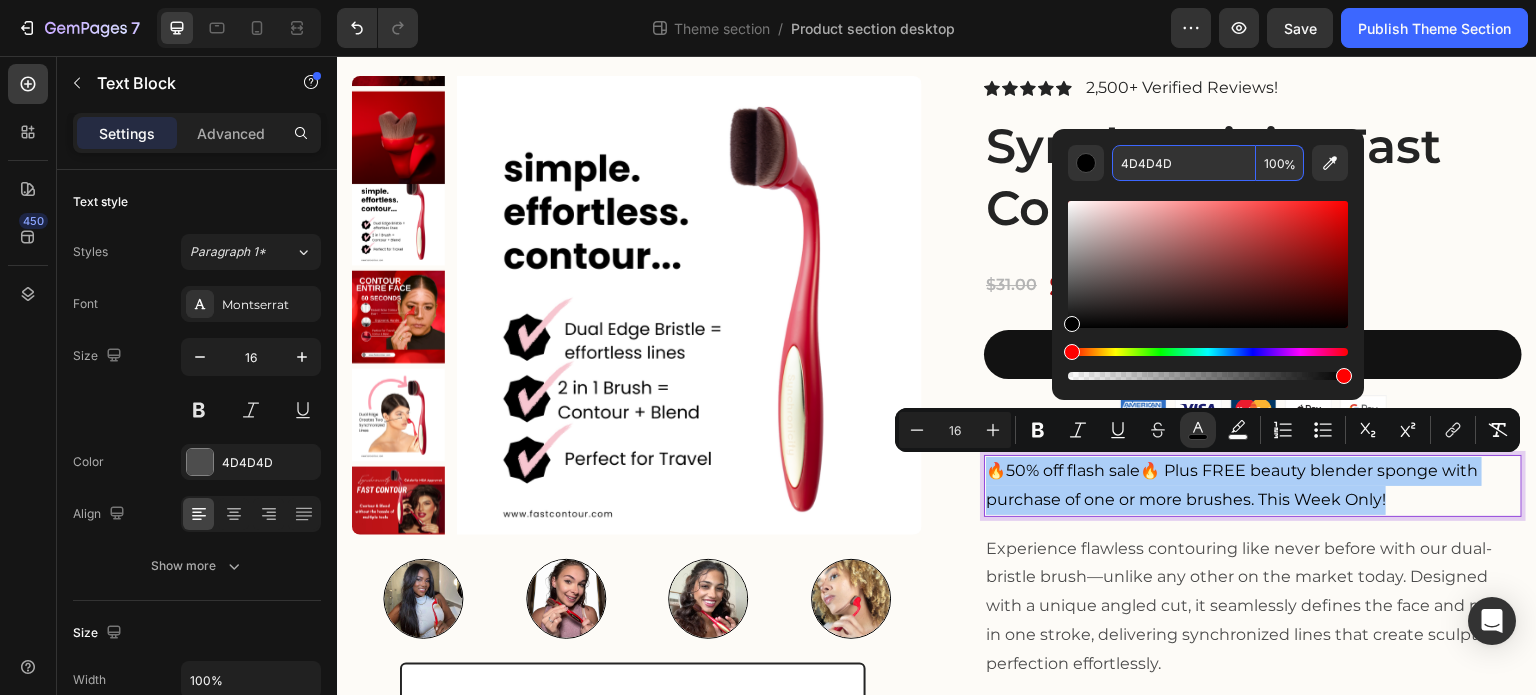 type on "4D4D4D" 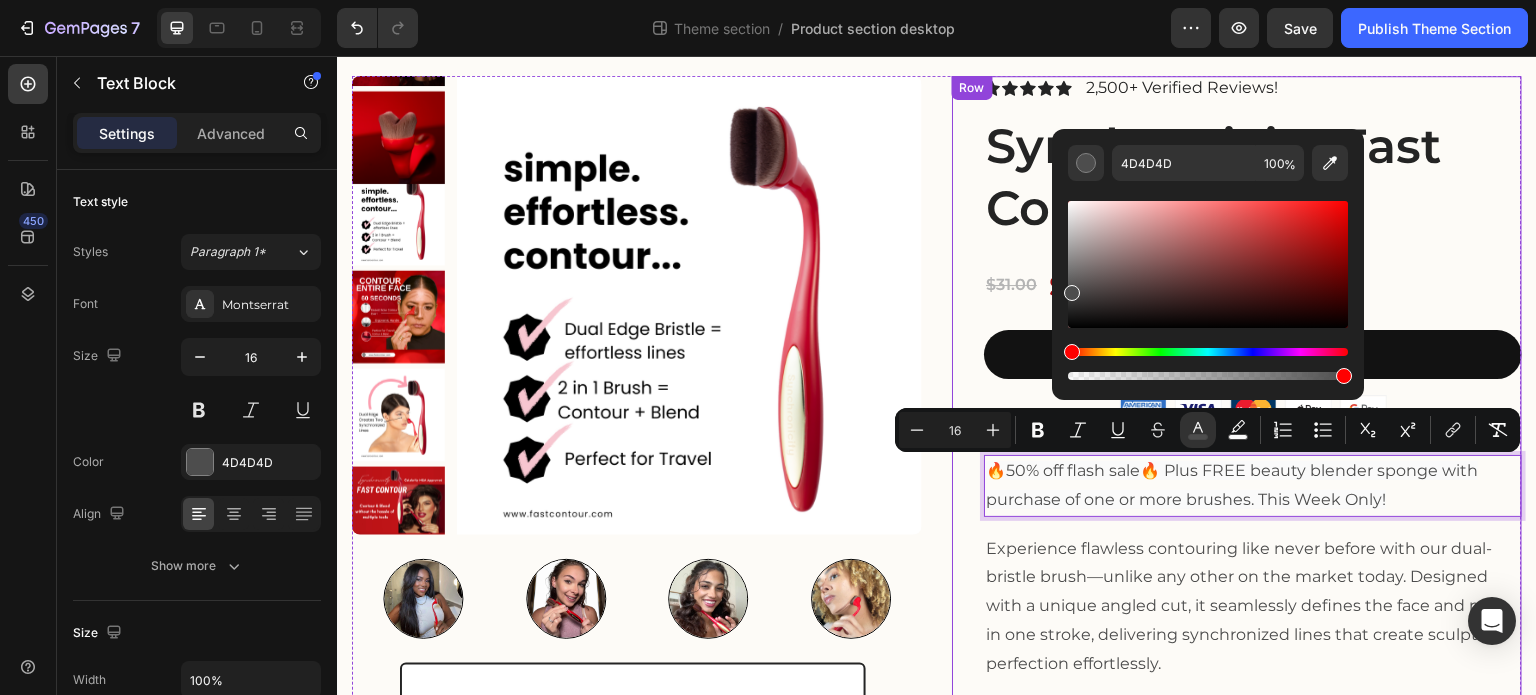 click on "Icon Icon Icon Icon Icon Icon List 2,500+ Verified Reviews! Text Block Row Synchronicity Fast Contour Brush Product Title $31.00 Product Price Product Price $14.99 Product Price Product Price Save $16.01 Discount Tag Row Add to cart Add to Cart Image Image Image Image Image Row 🔥50% off flash sale🔥 Plus FREE beauty blender sponge with purchase of one or more brushes. This Week Only! Text Block   16 Experience flawless contouring like never before with our dual-bristle brush—unlike any other on the market today. Designed with a unique angled cut, it seamlessly defines the face and nose in one stroke, delivering synchronized lines that create sculpted perfection effortlessly.  Text Block Image Dual Edge Design Text Block Image Effortless Elegance Text Block Advanced List Image Contour Like a Pro Text Block Image Animal Cruelty Free Text Block Advanced List Row
Material
Shape: Accordion" at bounding box center (1253, 536) 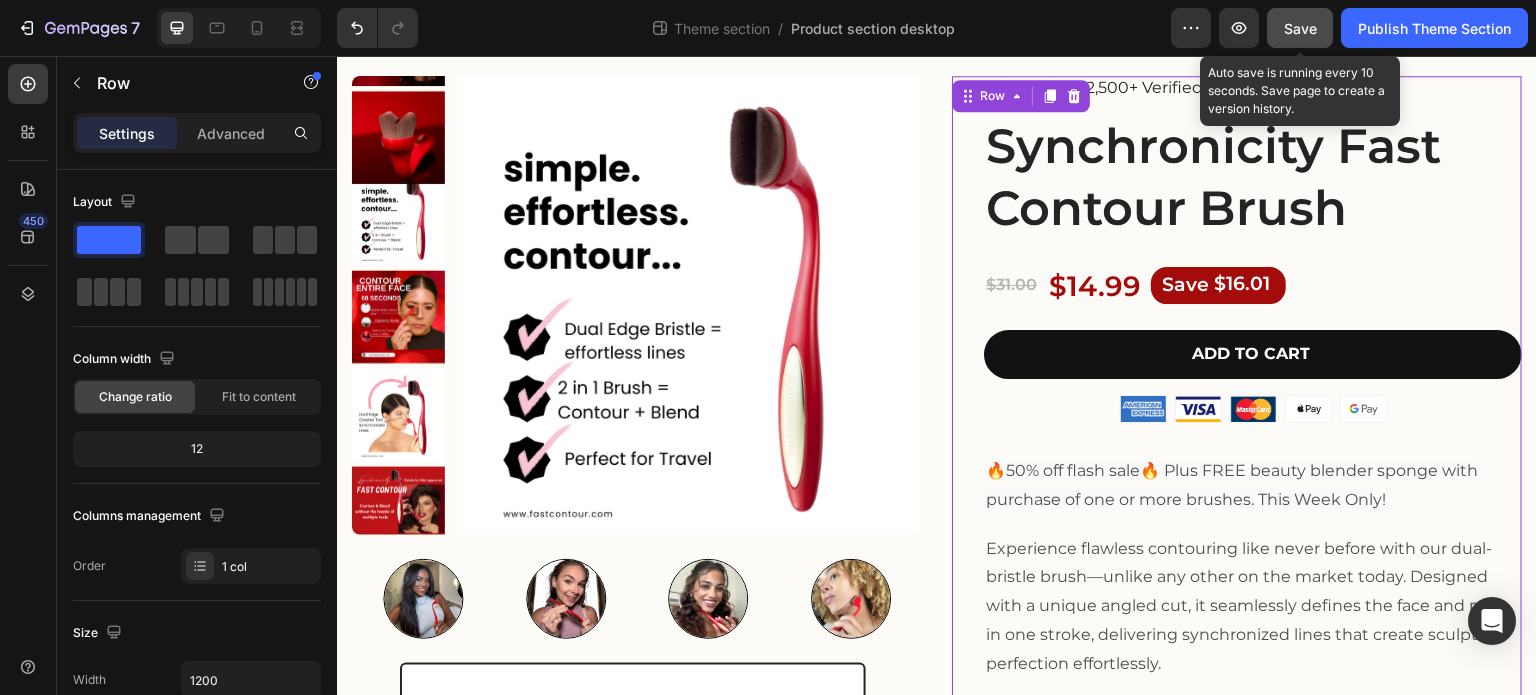 click on "Save" at bounding box center [1300, 28] 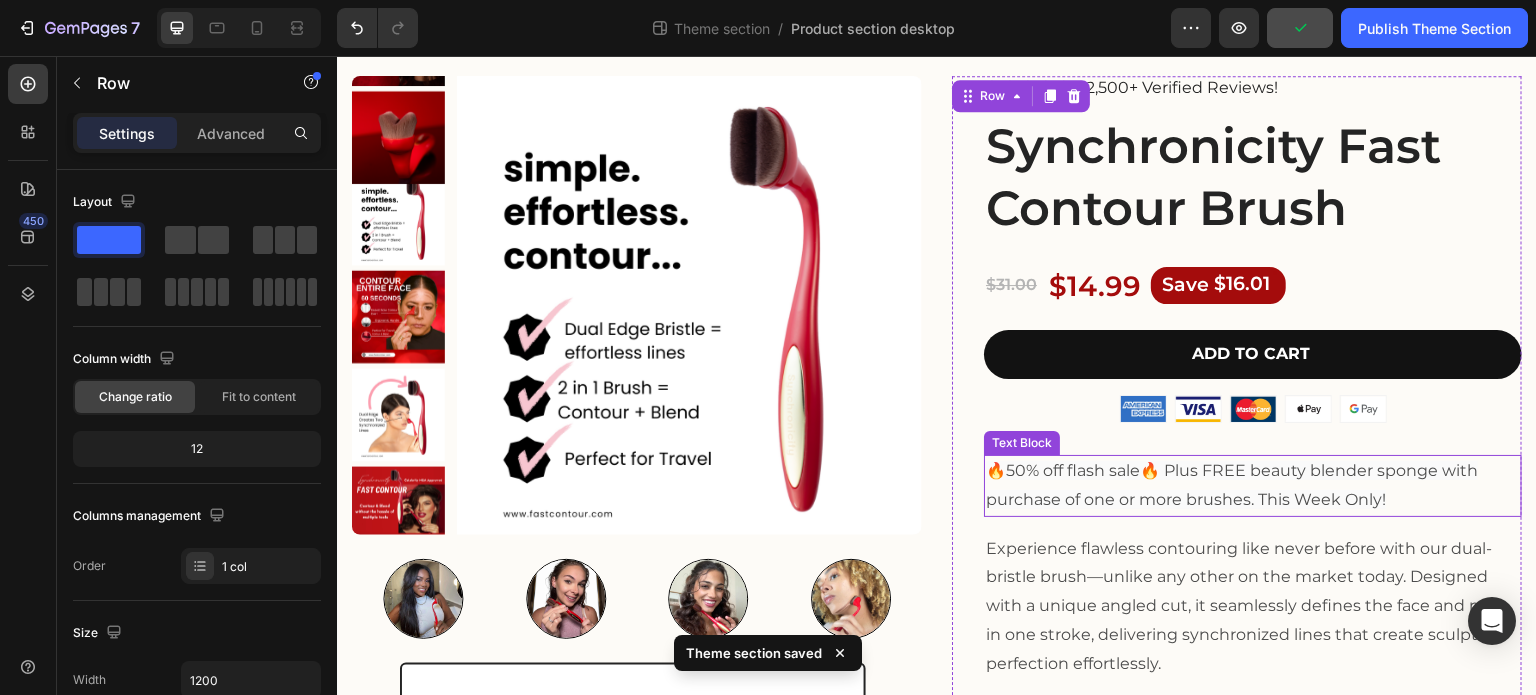 drag, startPoint x: 1400, startPoint y: 483, endPoint x: 1378, endPoint y: 492, distance: 23.769728 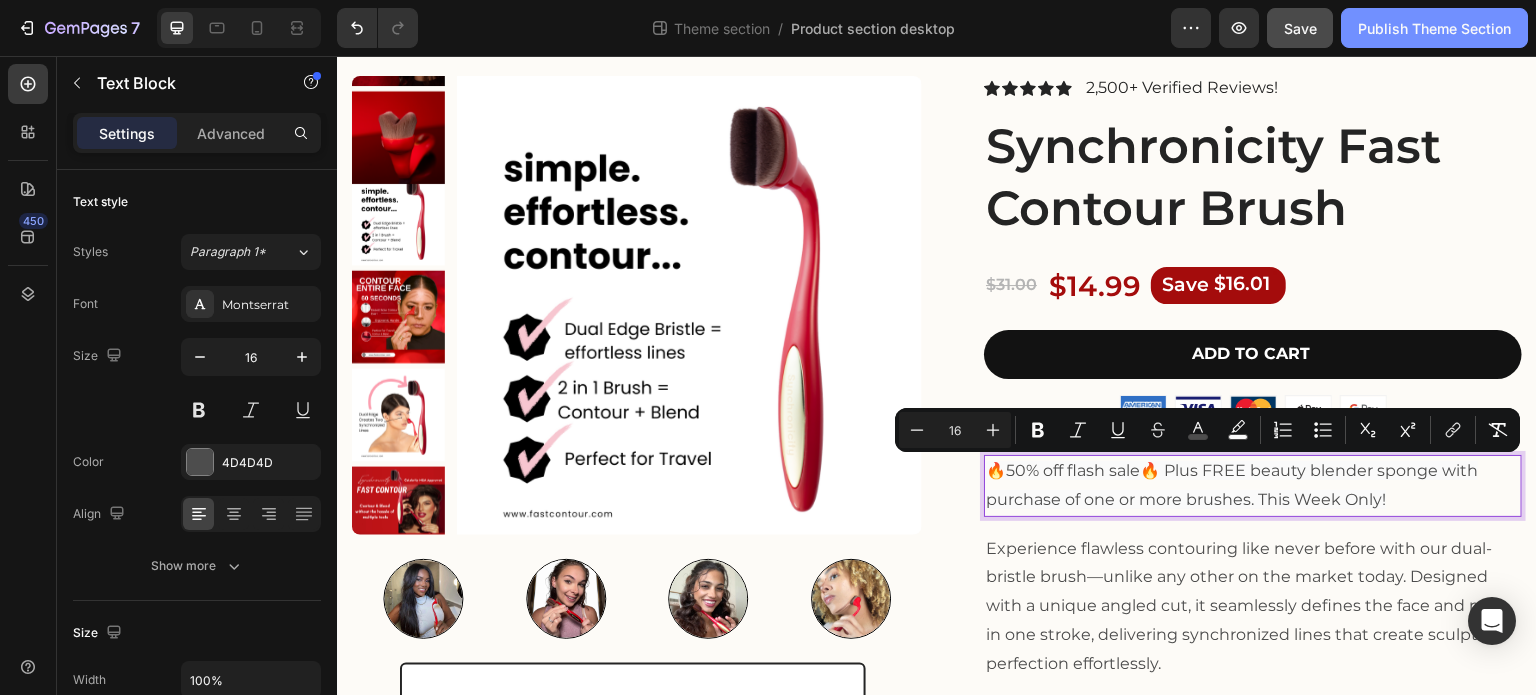 click on "Publish Theme Section" at bounding box center [1434, 28] 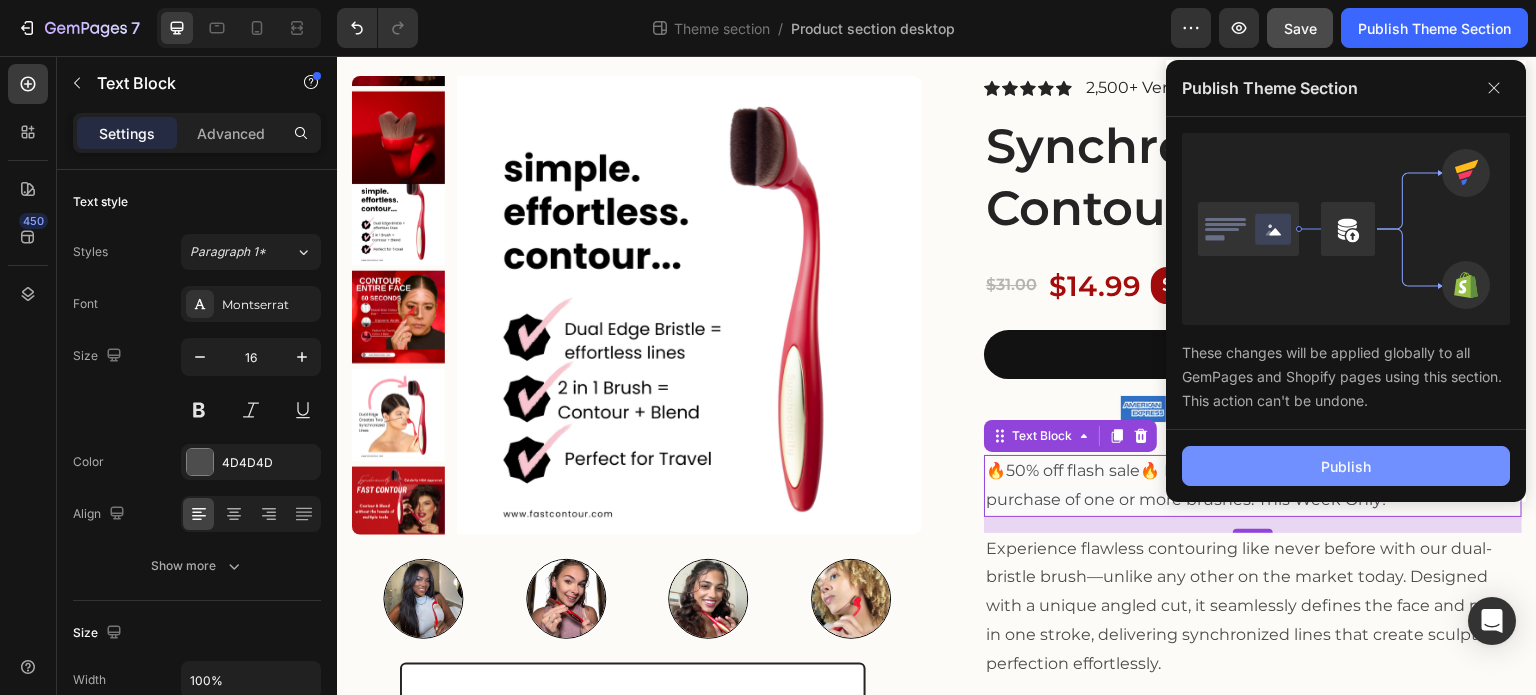 click on "Publish" 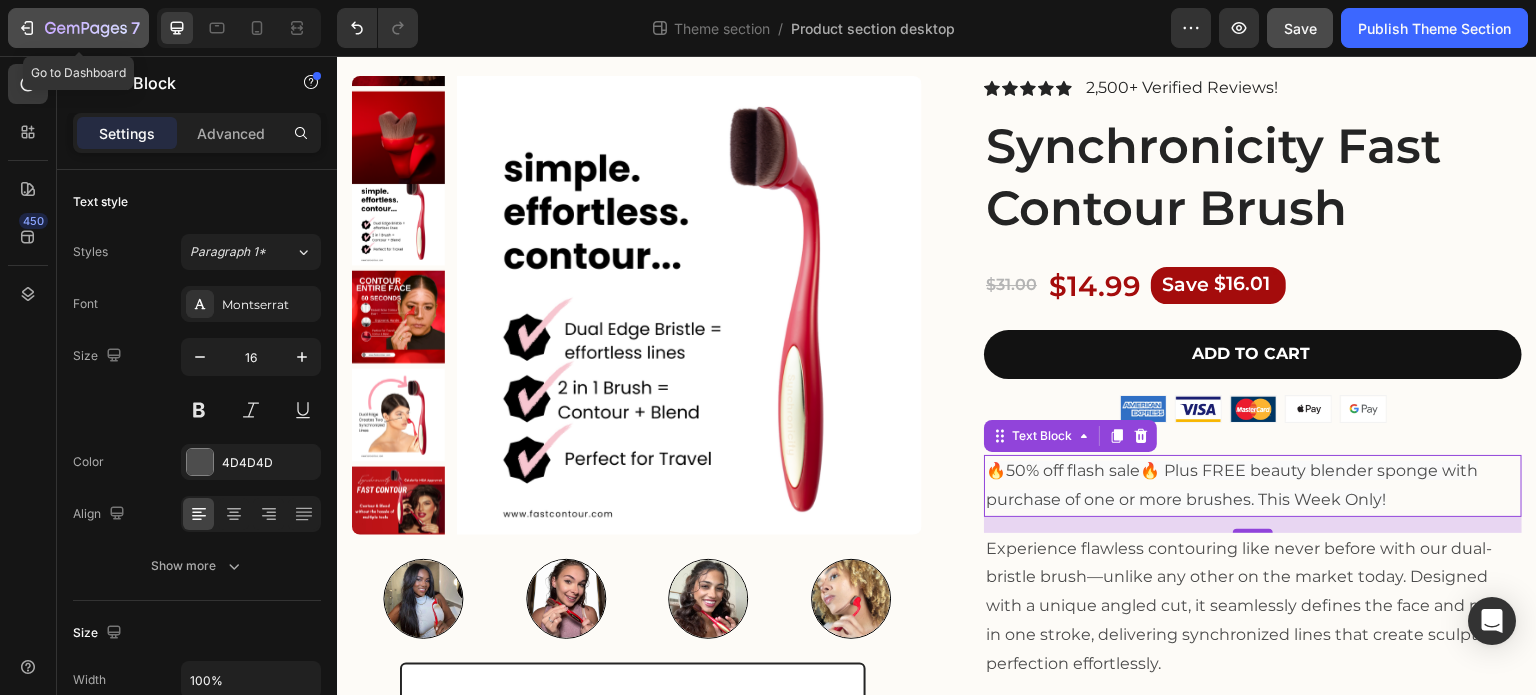 click 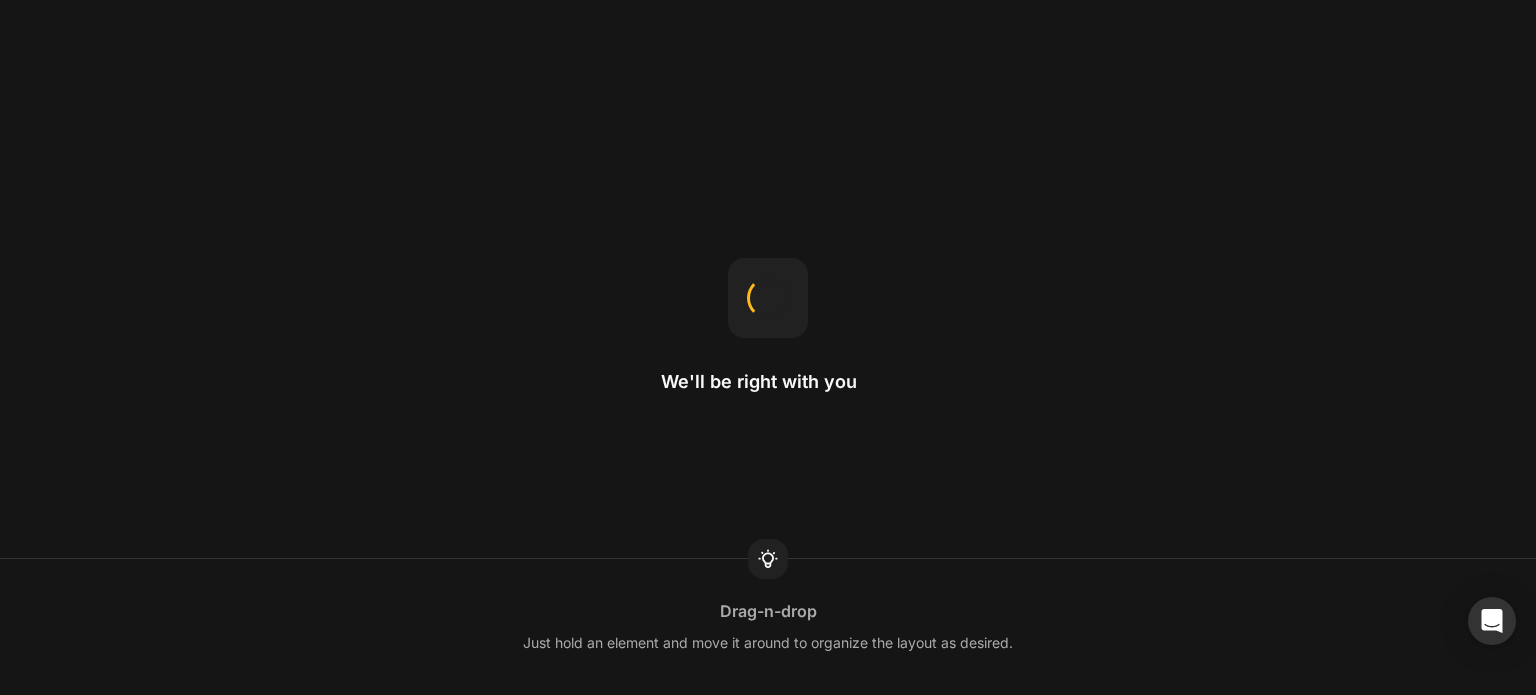 scroll, scrollTop: 0, scrollLeft: 0, axis: both 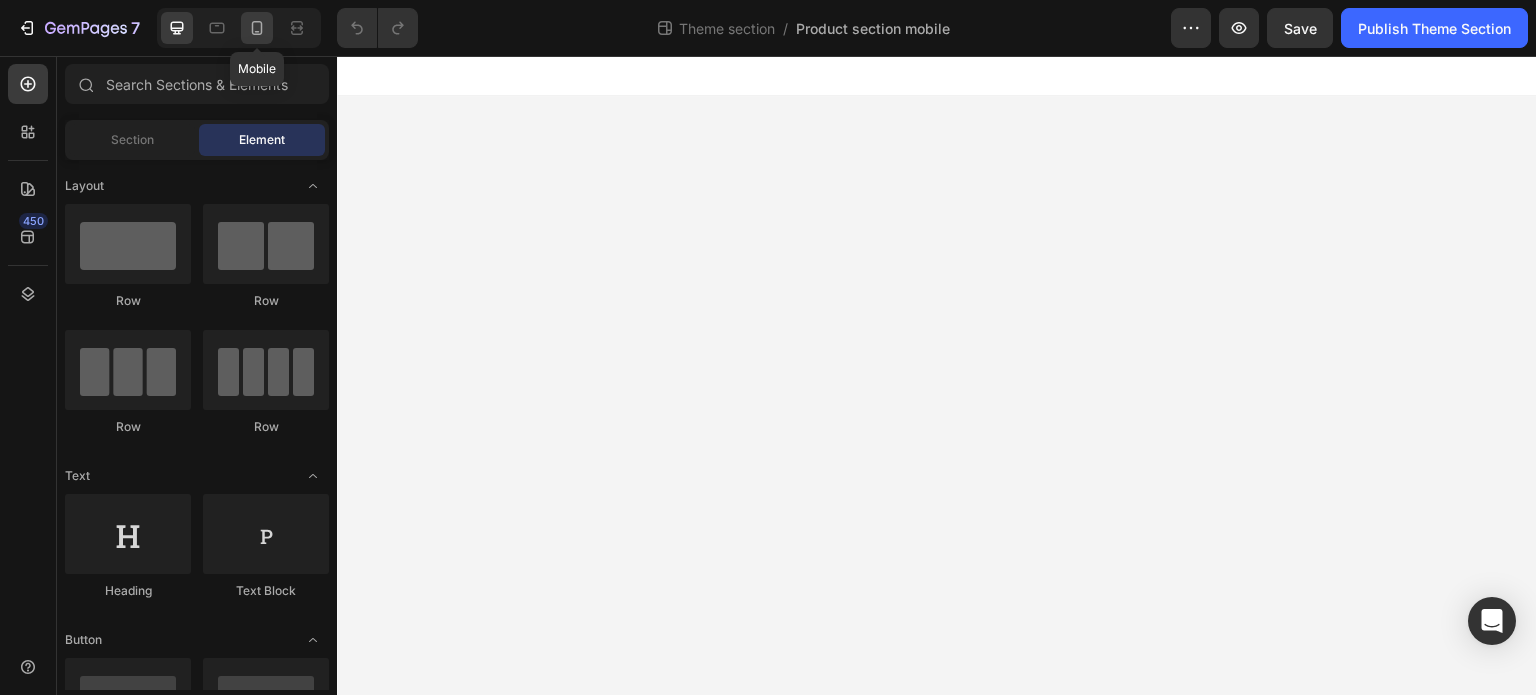 click 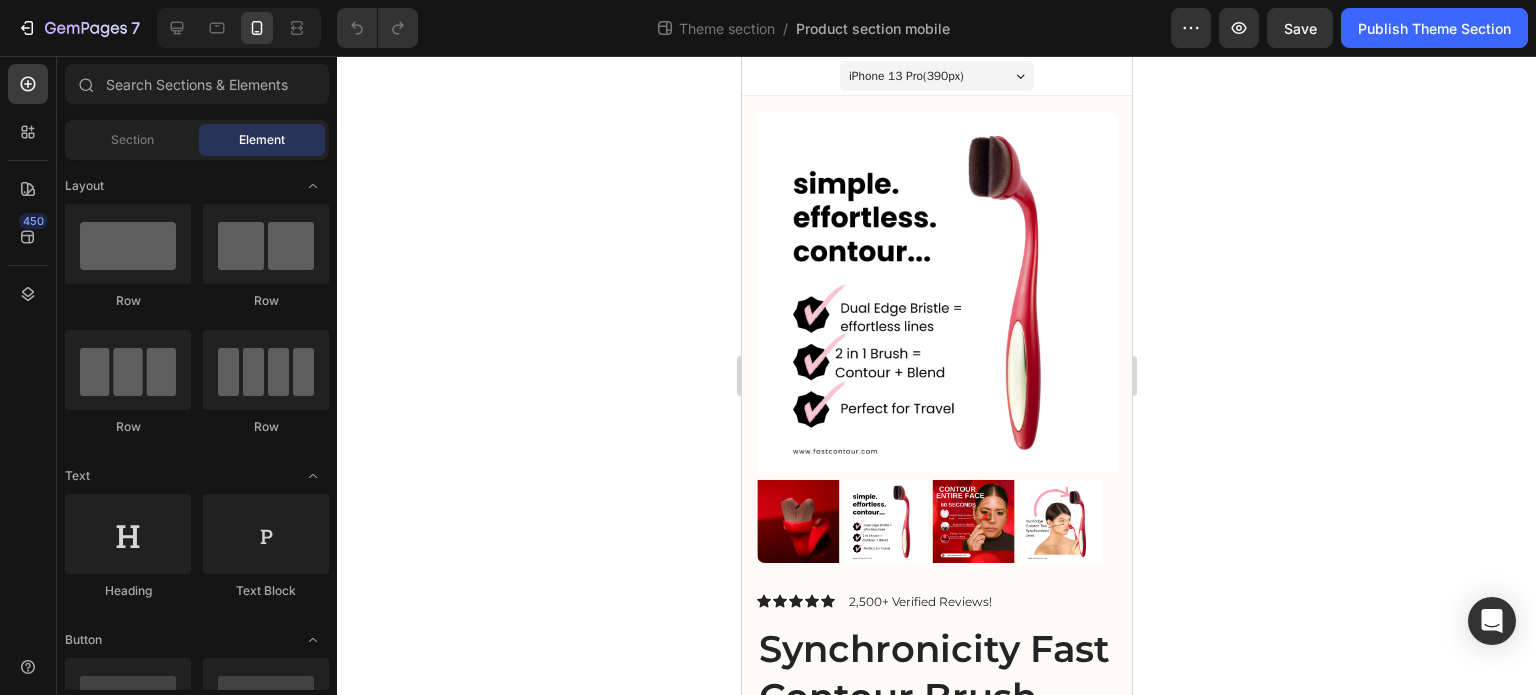 click on "iPhone 13 Pro  ( 390 px)" at bounding box center [905, 76] 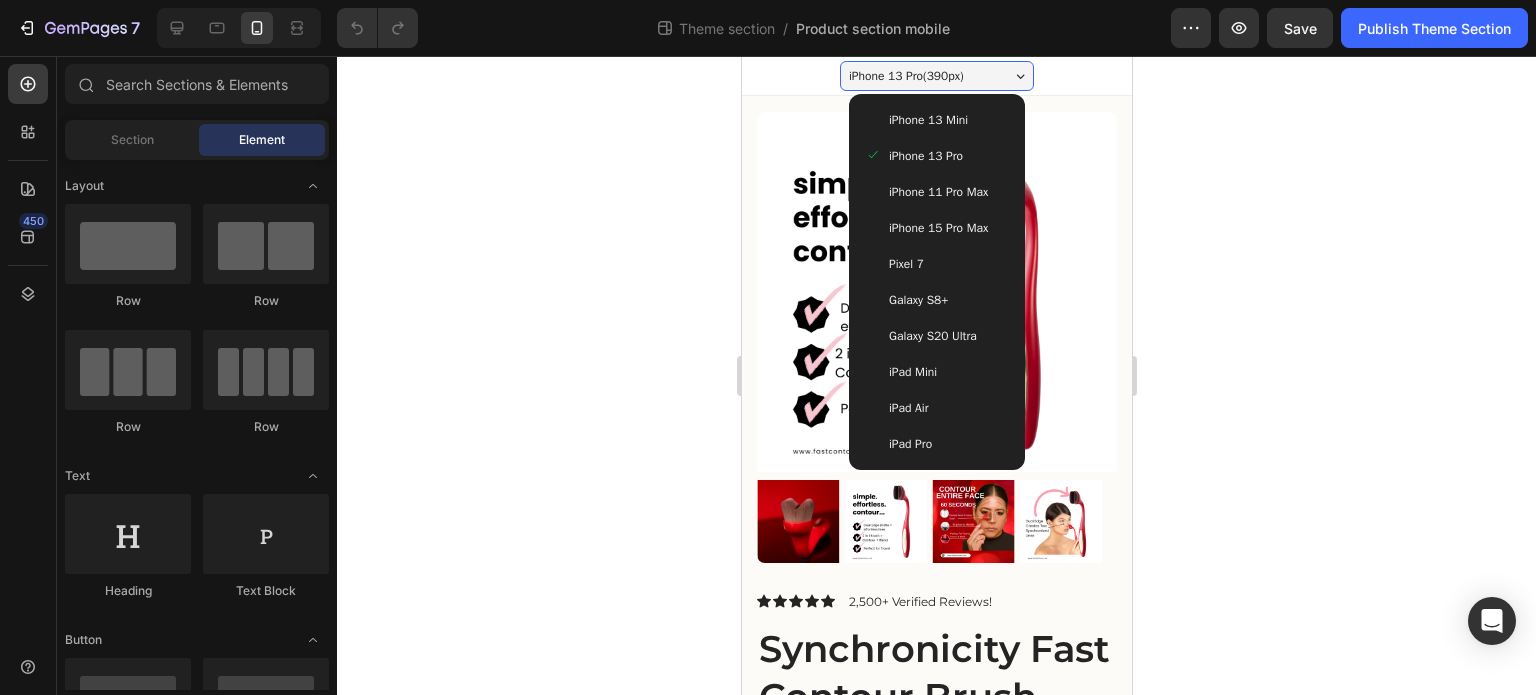 click on "iPhone 15 Pro Max" at bounding box center (937, 228) 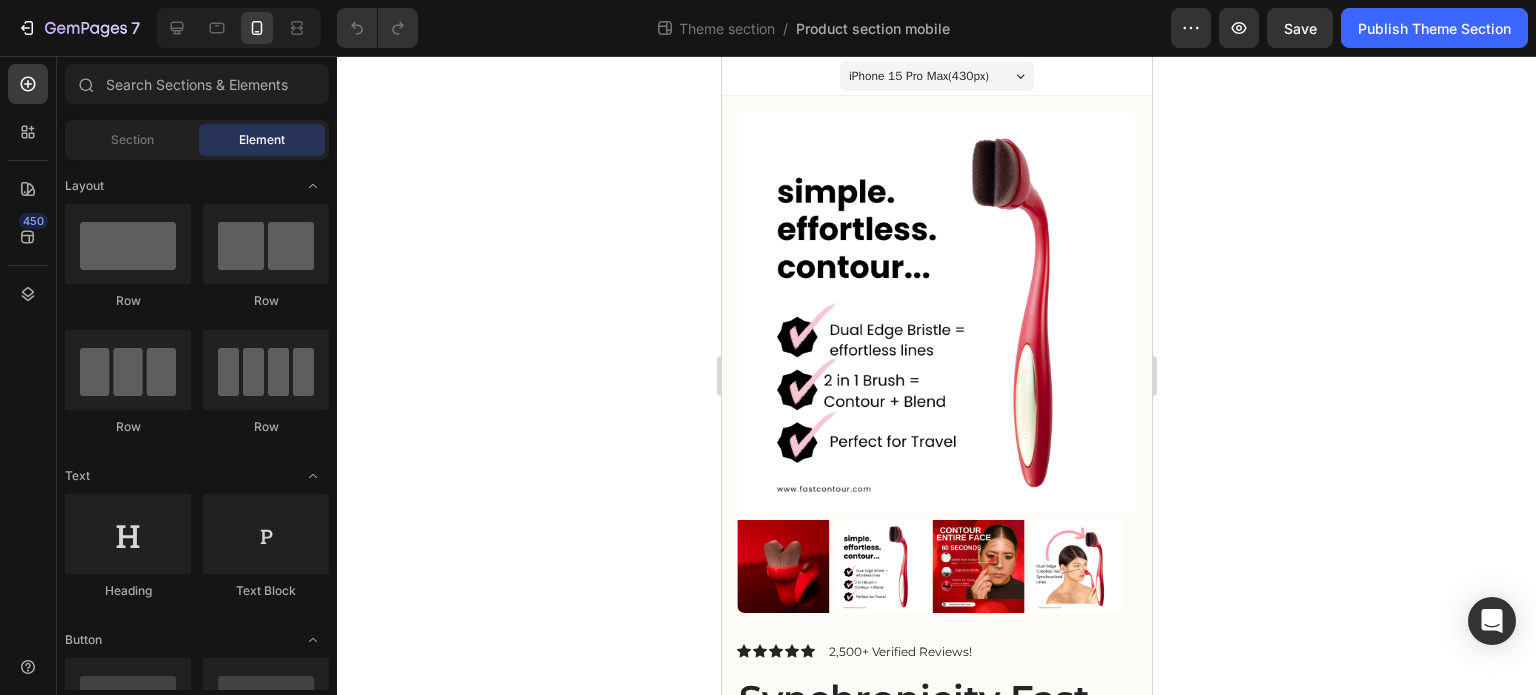 scroll, scrollTop: 0, scrollLeft: 0, axis: both 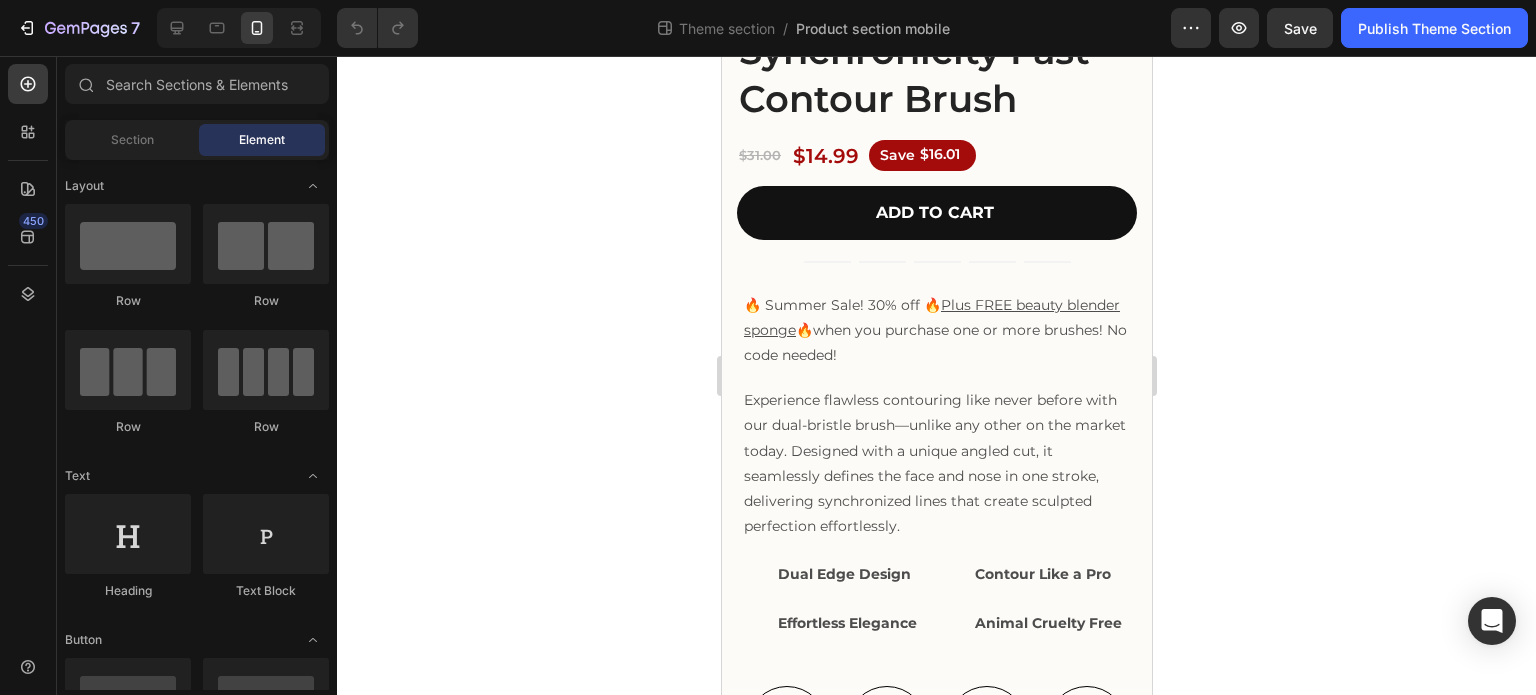 drag, startPoint x: 1146, startPoint y: 217, endPoint x: 1877, endPoint y: 446, distance: 766.03 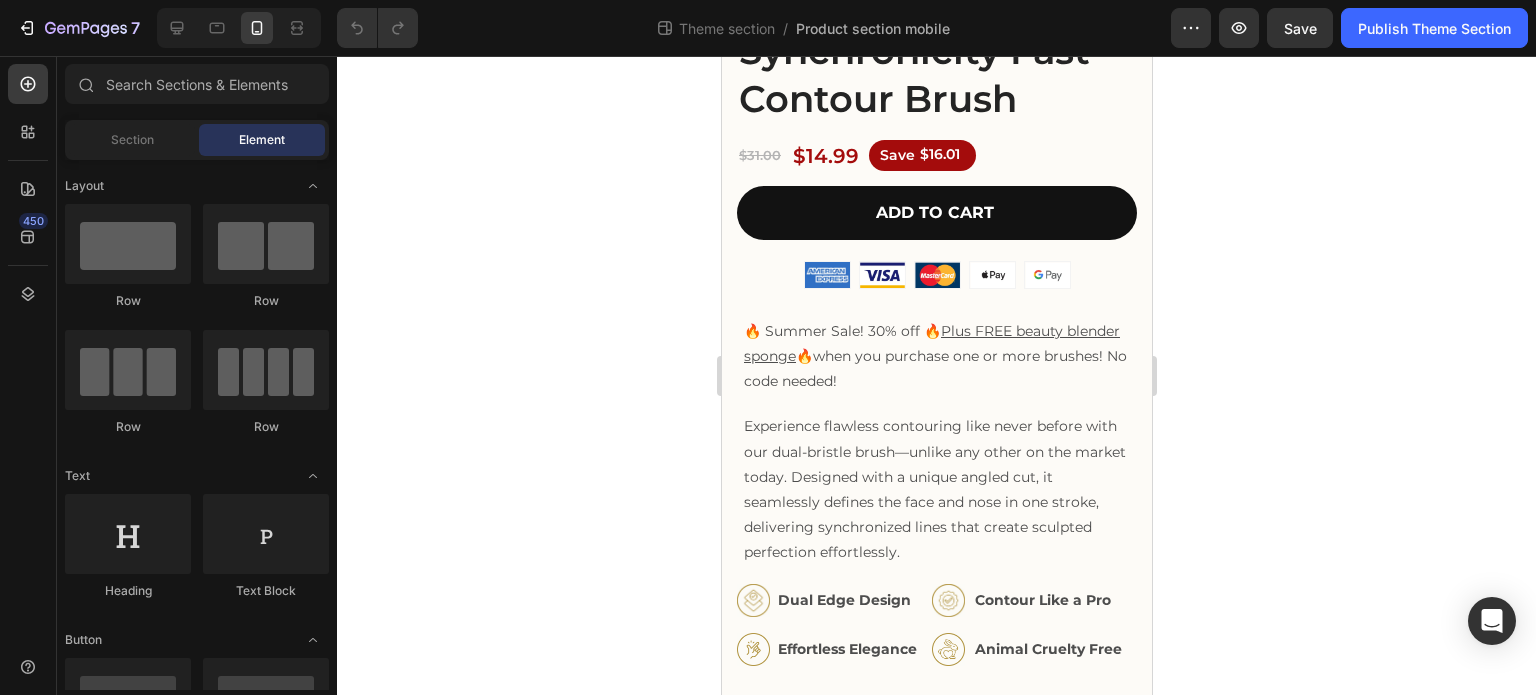 scroll, scrollTop: 640, scrollLeft: 0, axis: vertical 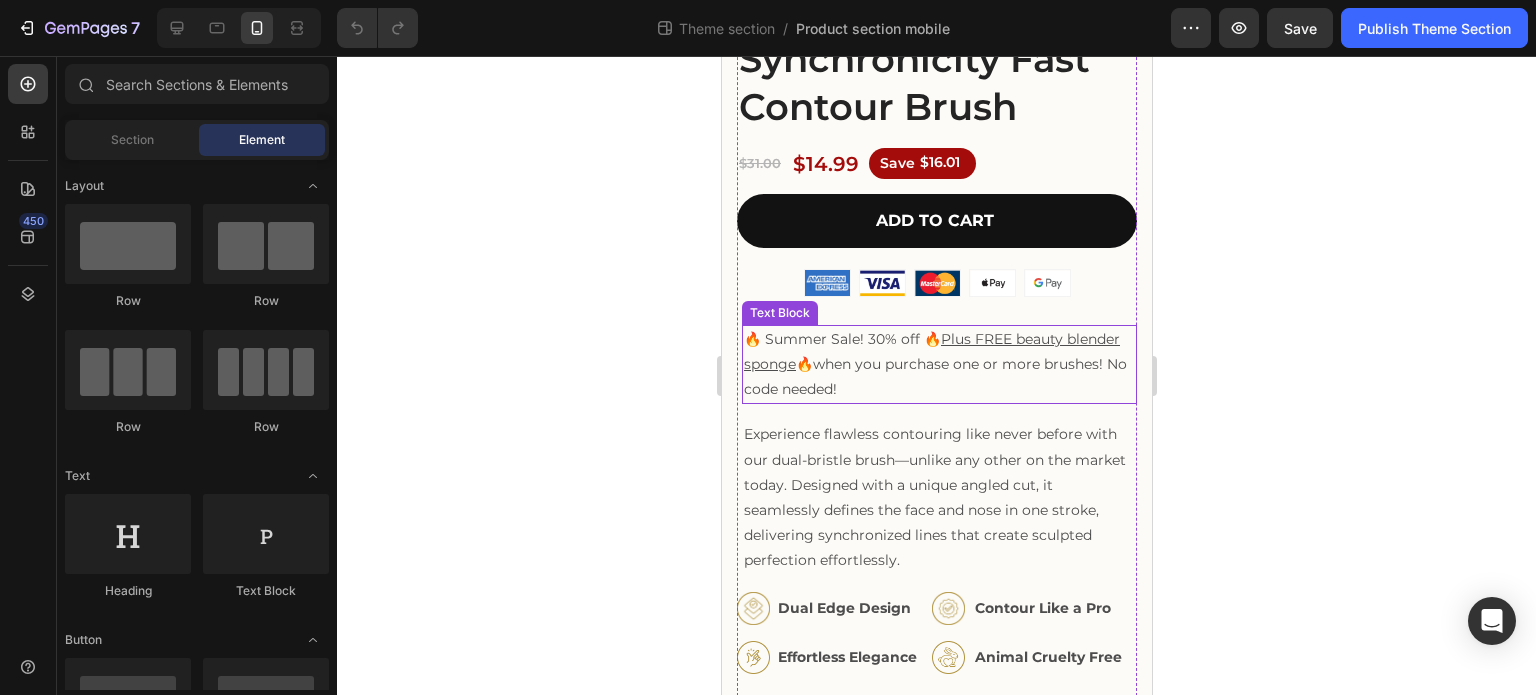 click on "🔥 Summer Sale! 30% off 🔥 Plus FREE beauty blender sponge  🔥when you purchase one or more brushes! No code needed!" at bounding box center [936, 365] 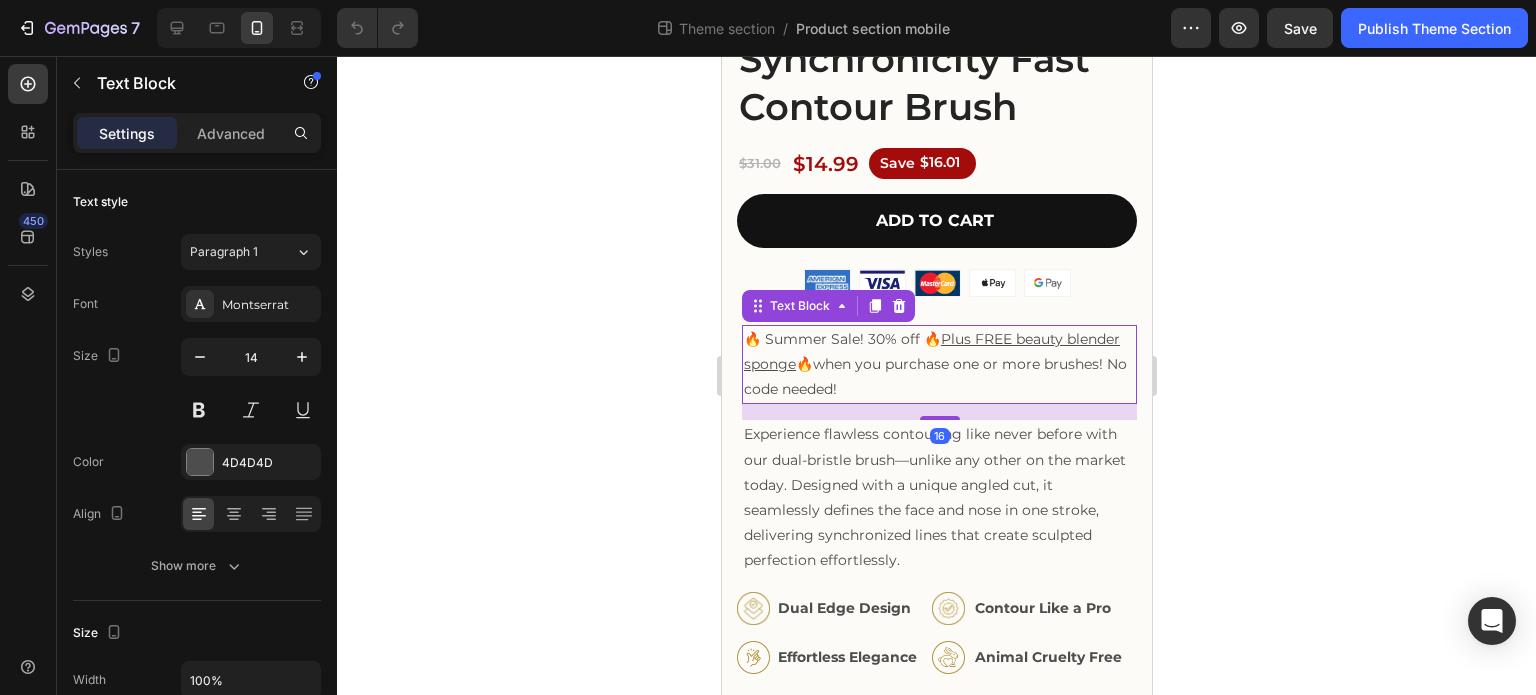 click on "🔥 Summer Sale! 30% off 🔥 Plus FREE beauty blender sponge  🔥when you purchase one or more brushes! No code needed!" at bounding box center [936, 365] 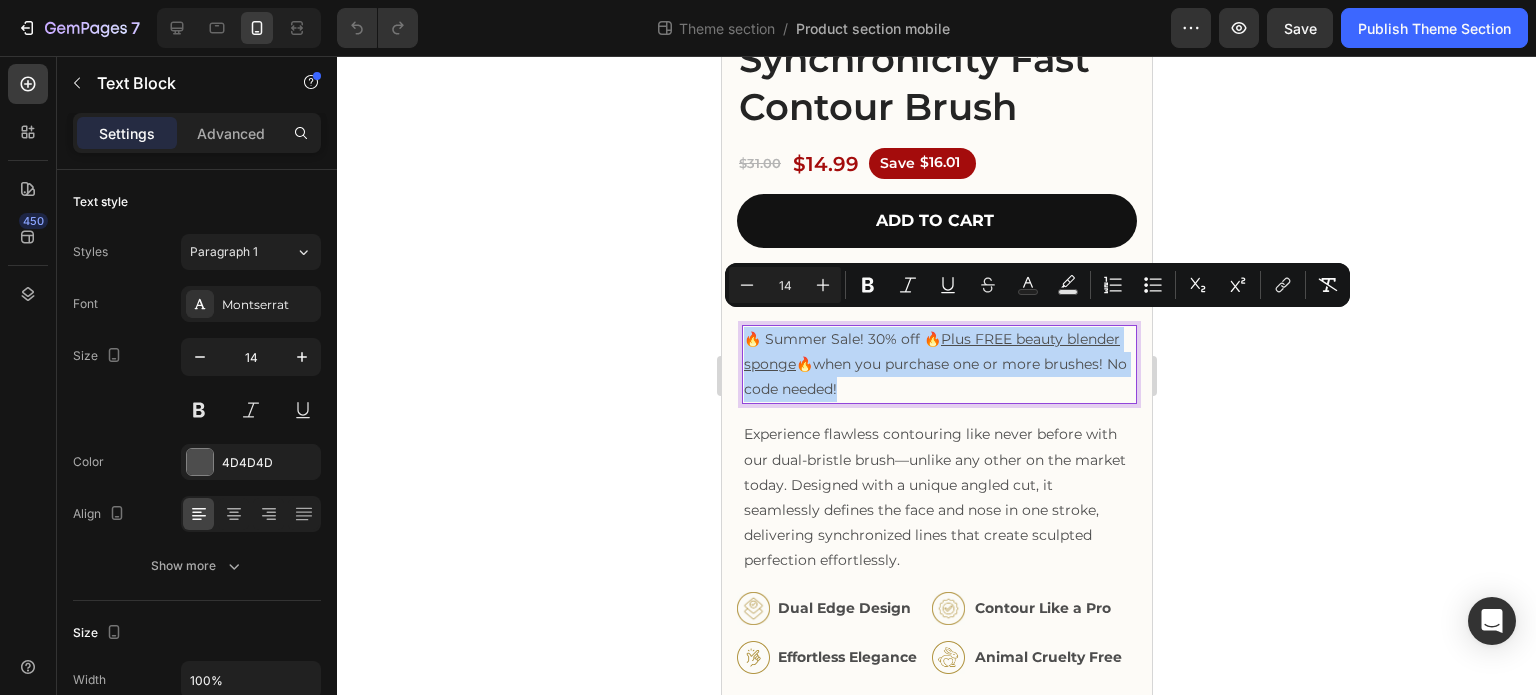 type on "16" 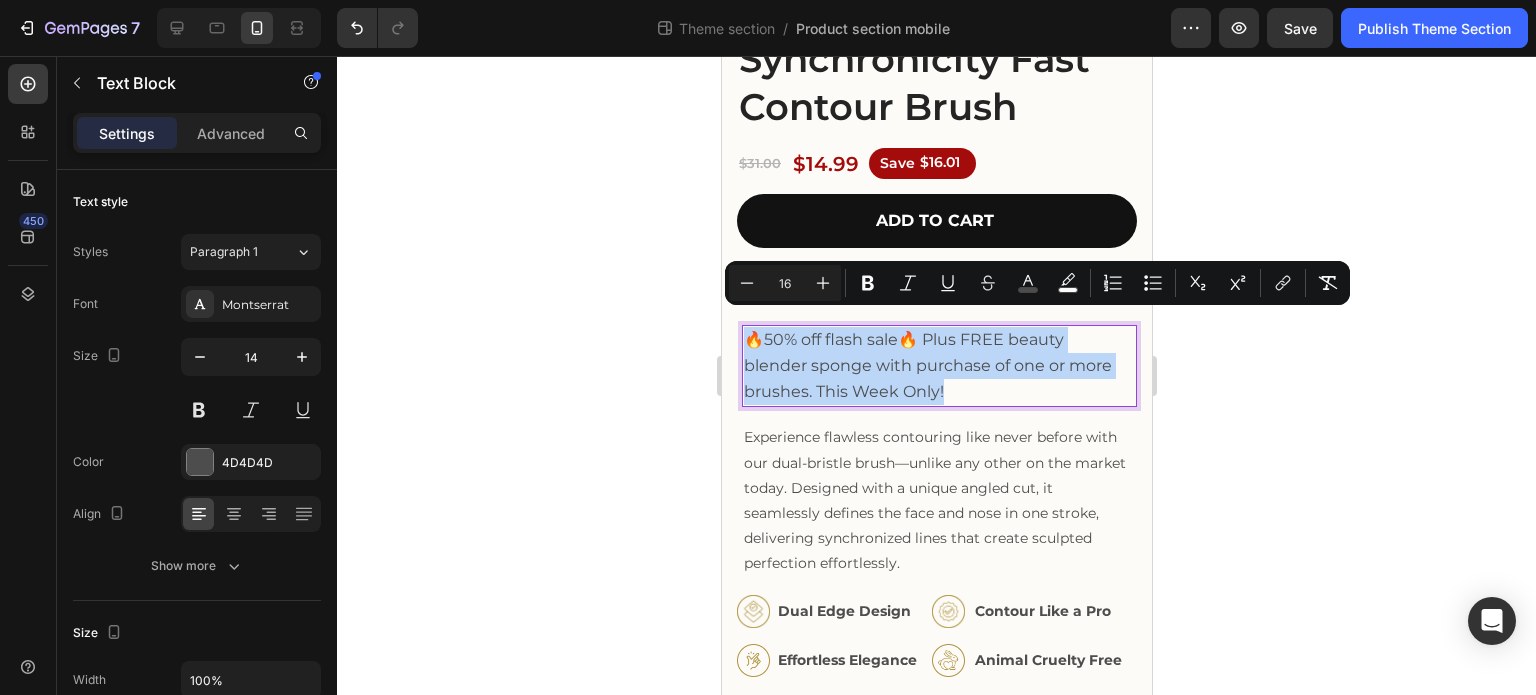 drag, startPoint x: 961, startPoint y: 379, endPoint x: 748, endPoint y: 327, distance: 219.25555 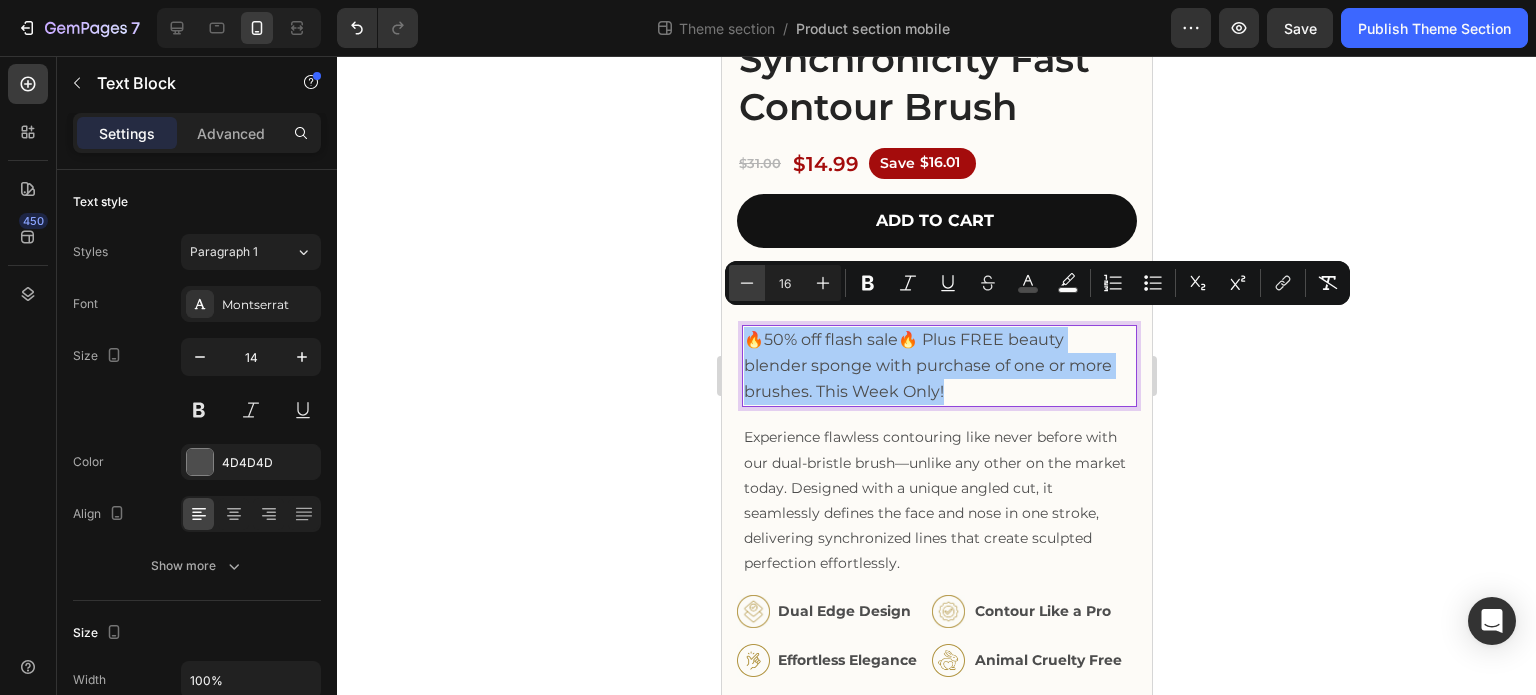click 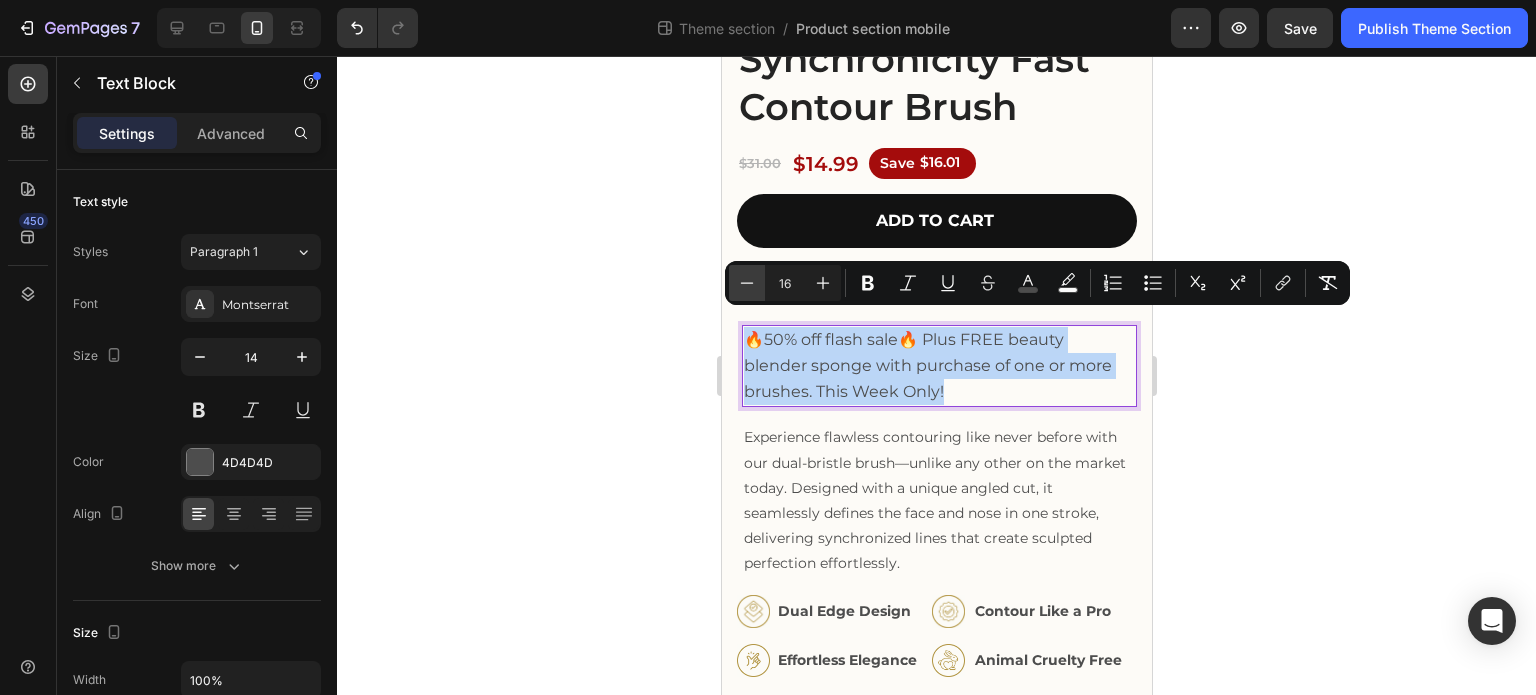type on "15" 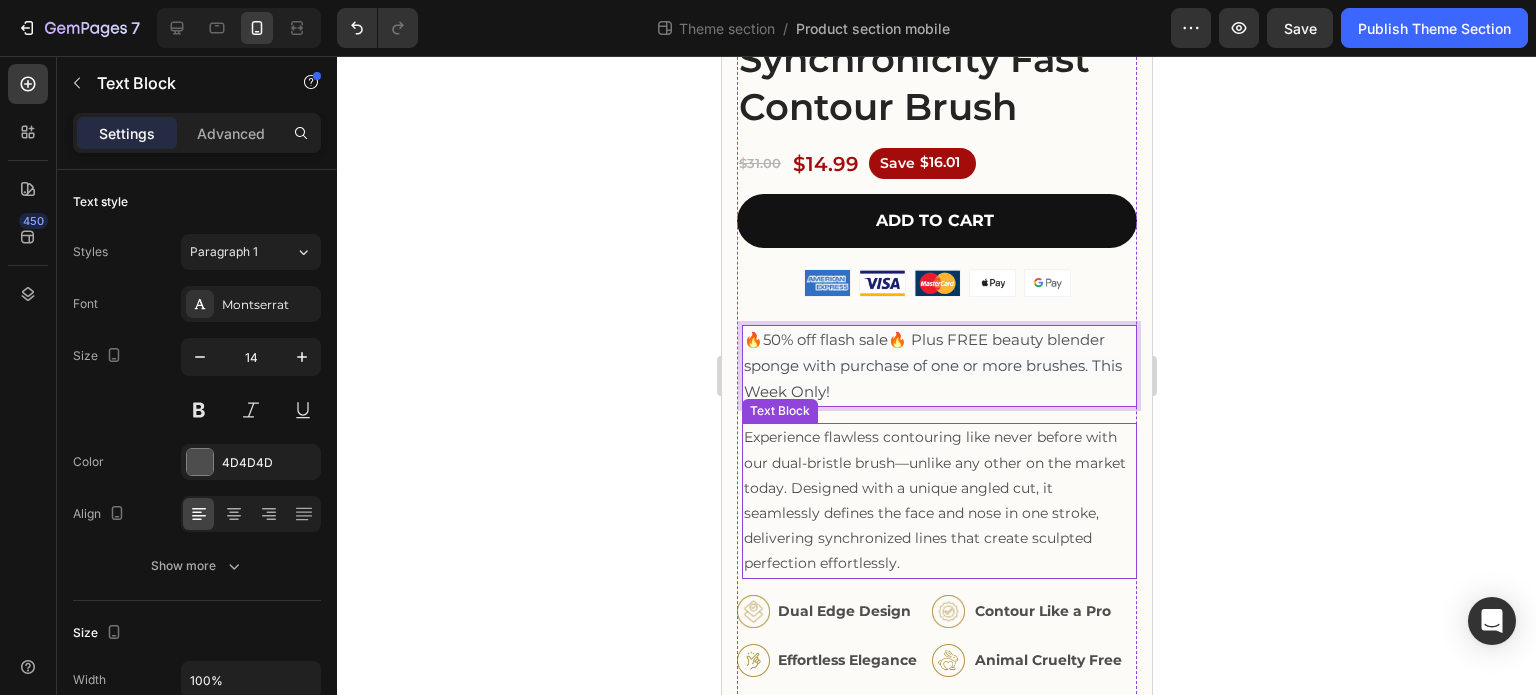 click on "Experience flawless contouring like never before with our dual-bristle brush—unlike any other on the market today. Designed with a unique angled cut, it seamlessly defines the face and nose in one stroke, delivering synchronized lines that create sculpted perfection effortlessly." at bounding box center (936, 500) 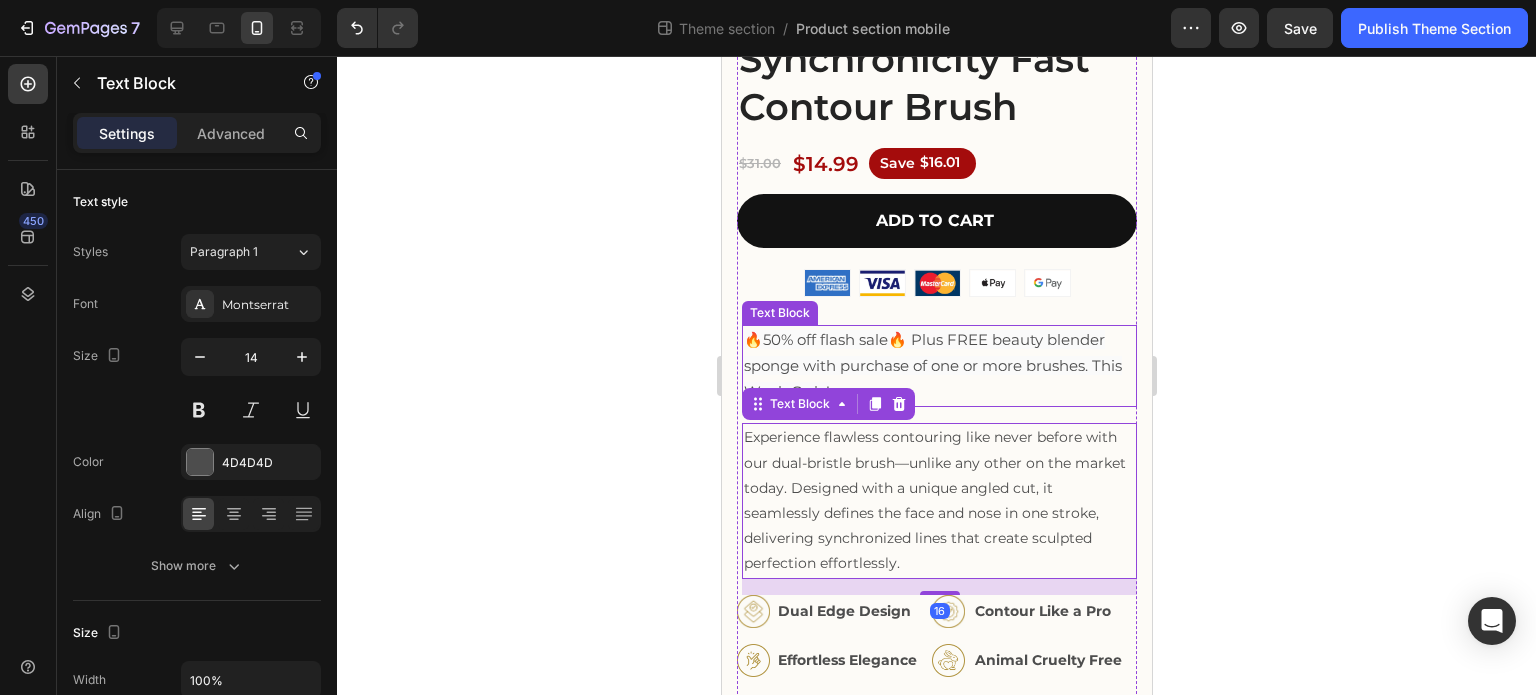 click on "🔥50% off flash sale🔥 Plus FREE beauty blender sponge with purchase of one or more brushes. This Week Only!" at bounding box center (932, 365) 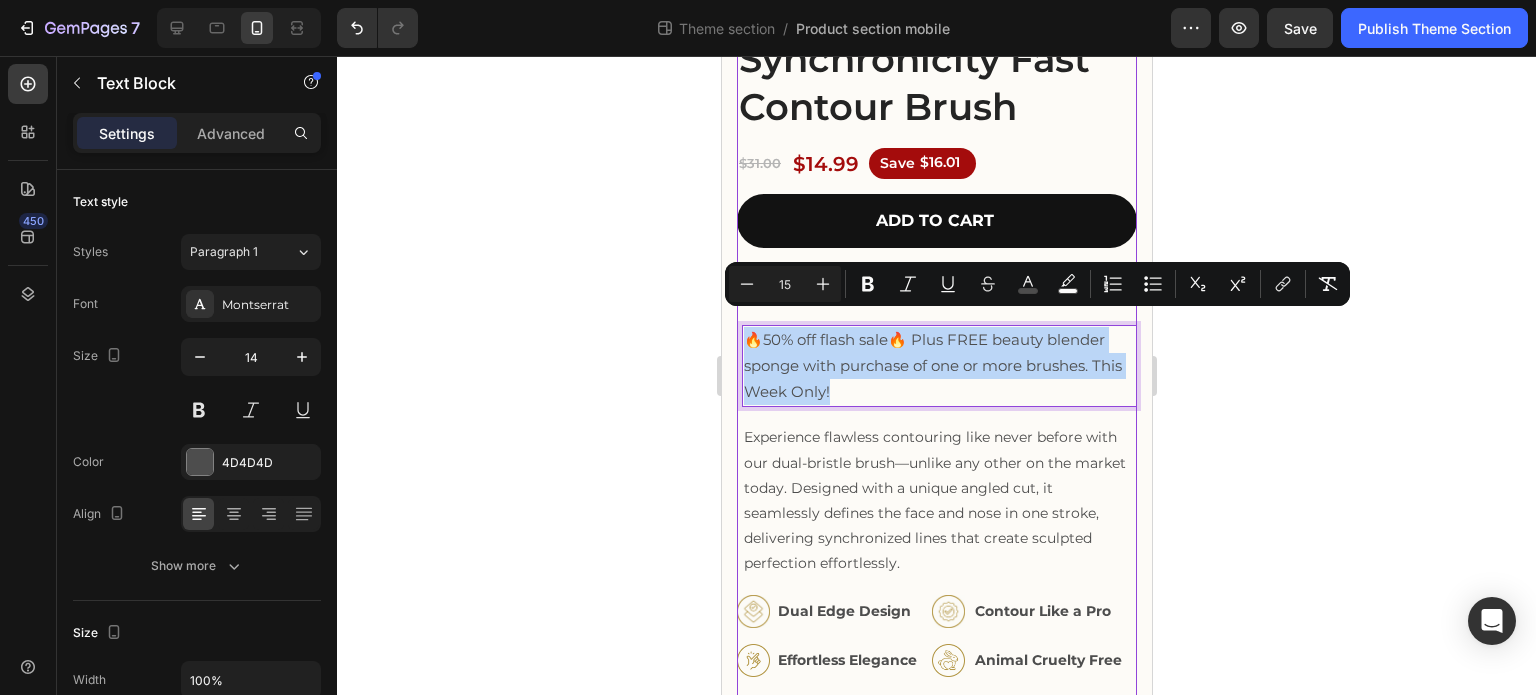 drag, startPoint x: 871, startPoint y: 367, endPoint x: 738, endPoint y: 312, distance: 143.92358 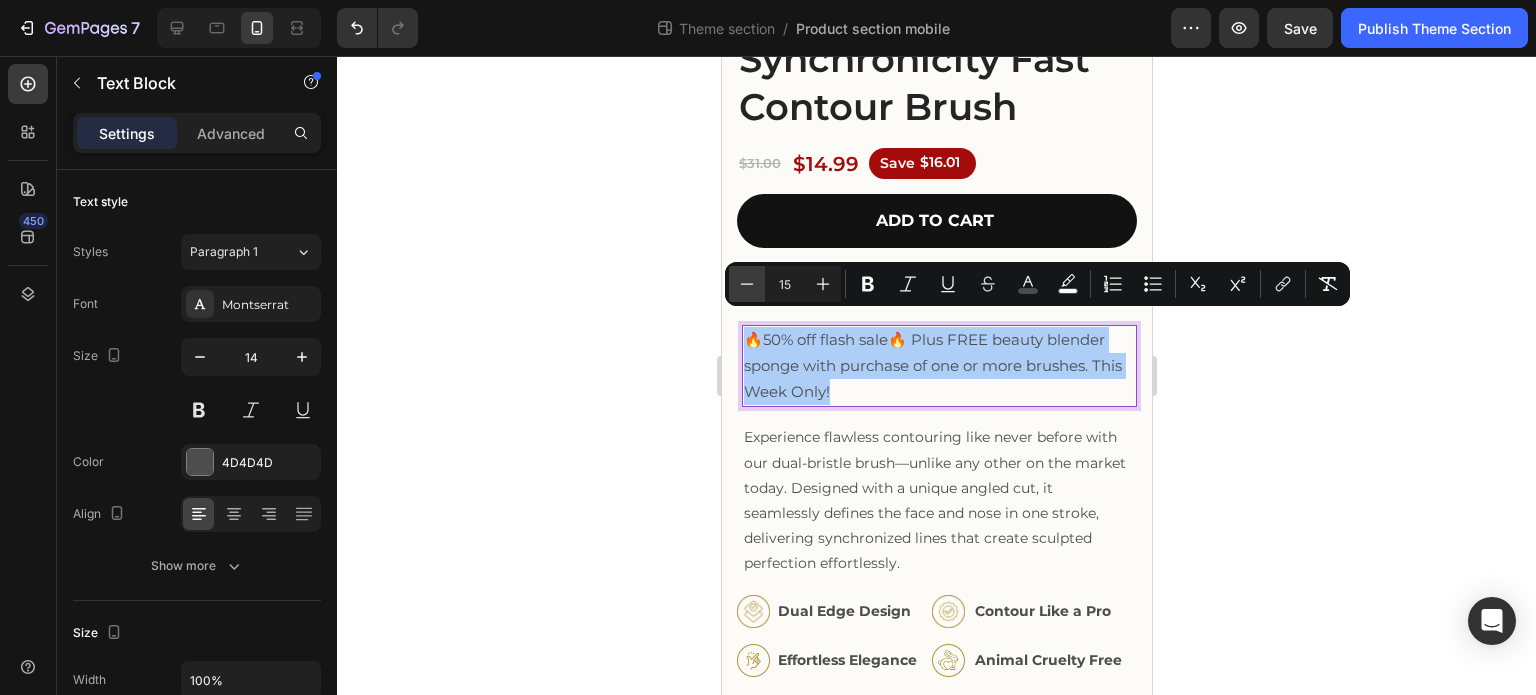 click 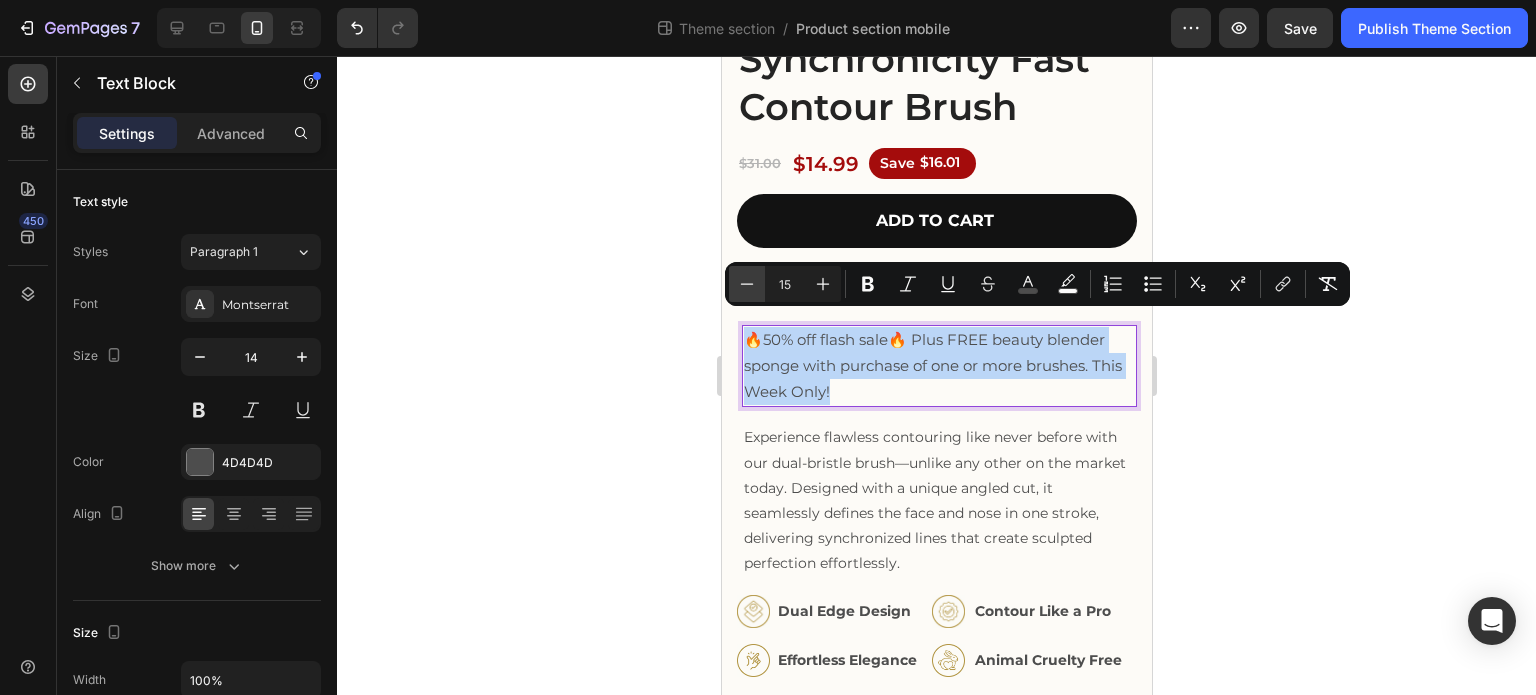 type on "14" 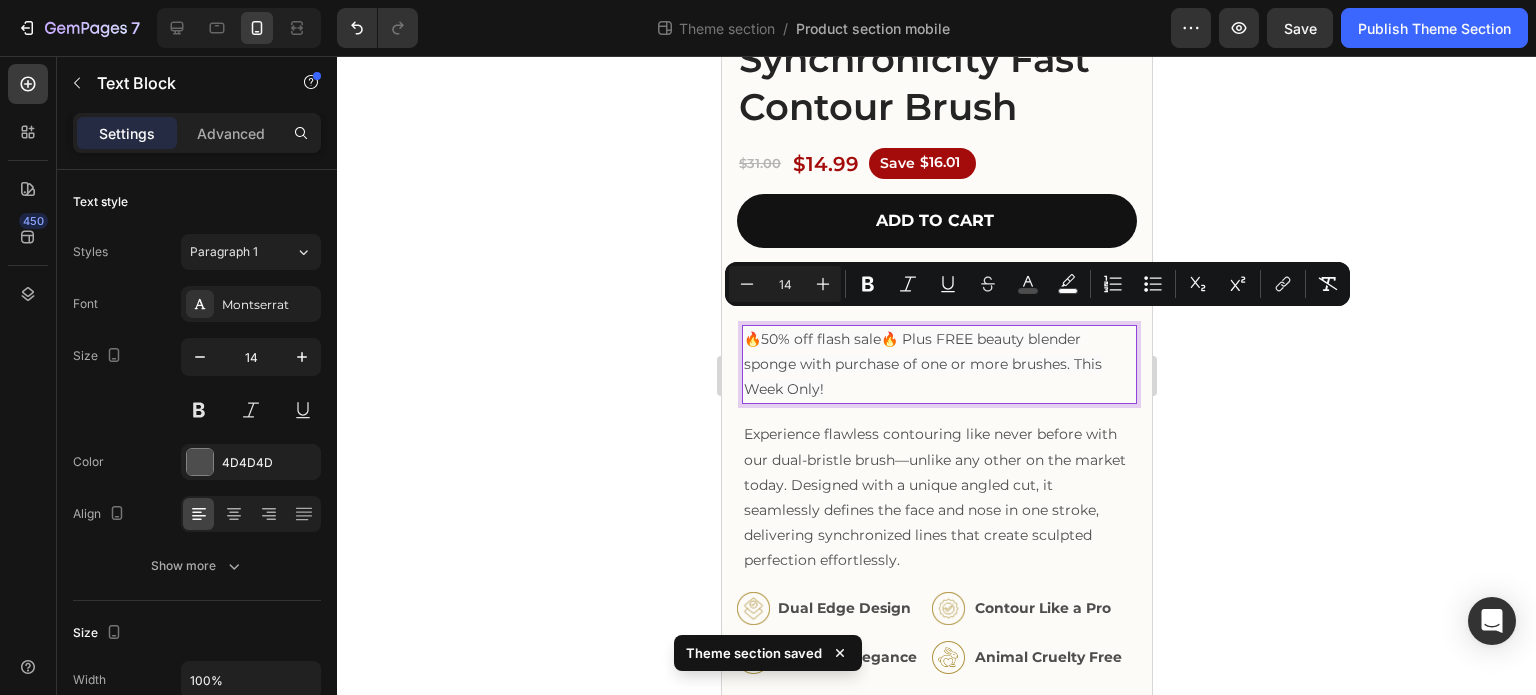 click on "🔥50% off flash sale🔥 Plus FREE beauty blender sponge with purchase of one or more brushes. This Week Only!" at bounding box center [936, 365] 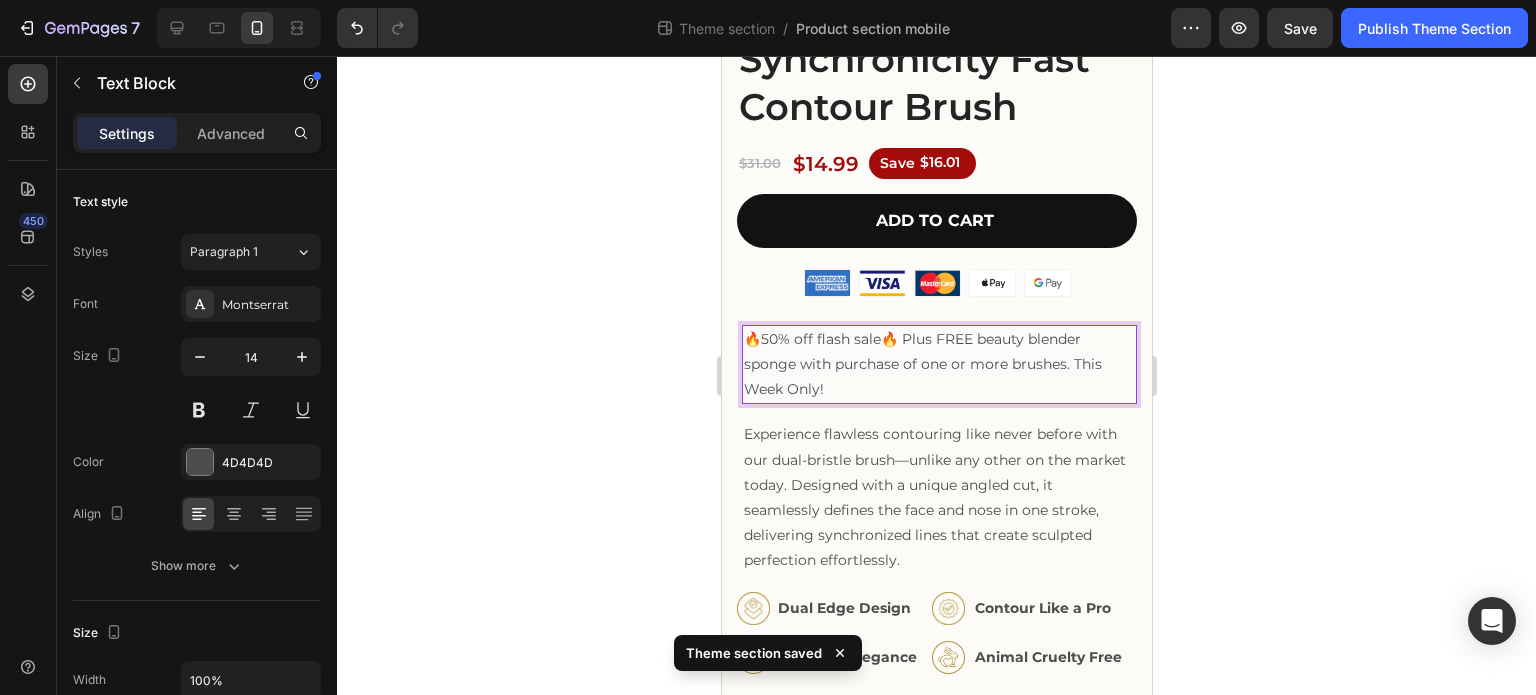 click on "🔥50% off flash sale🔥 Plus FREE beauty blender sponge with purchase of one or more brushes. This Week Only!" at bounding box center [922, 364] 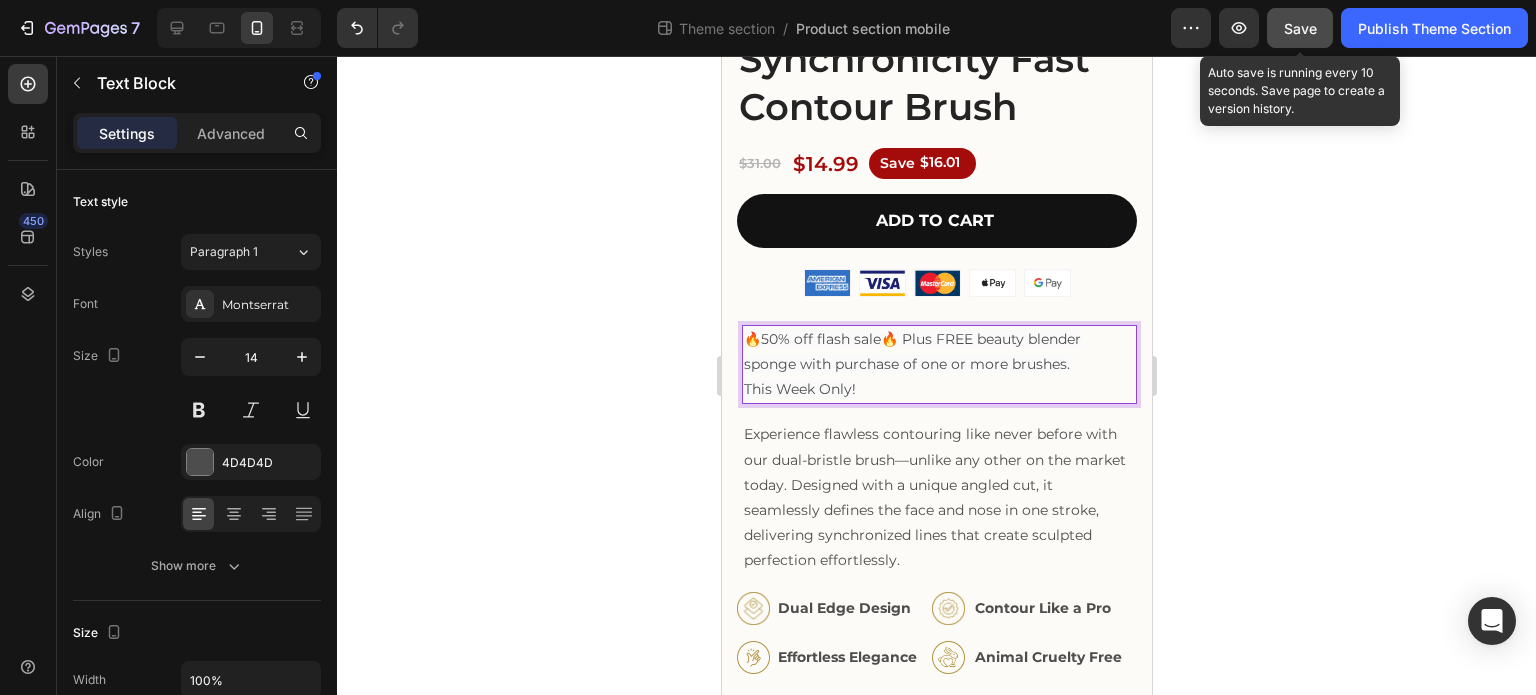 click on "Save" 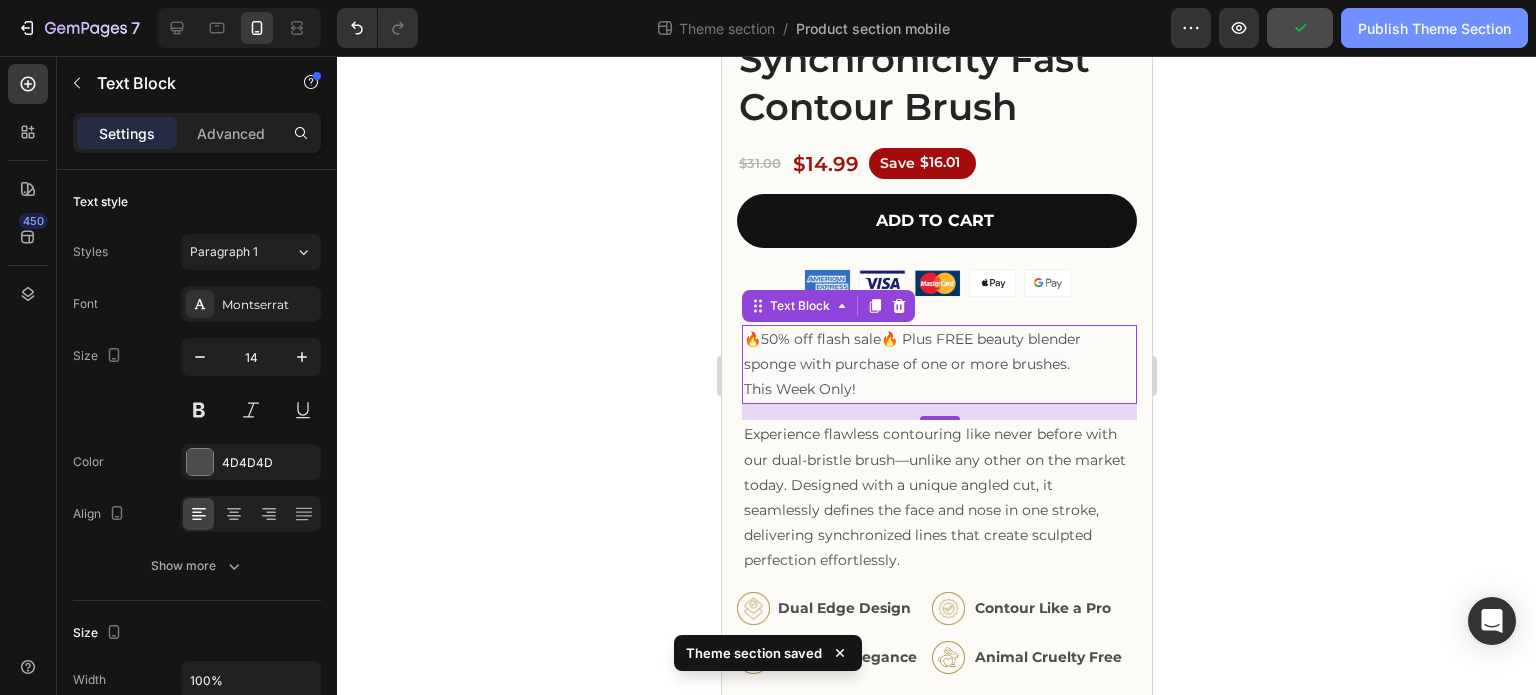 click on "Publish Theme Section" at bounding box center (1434, 28) 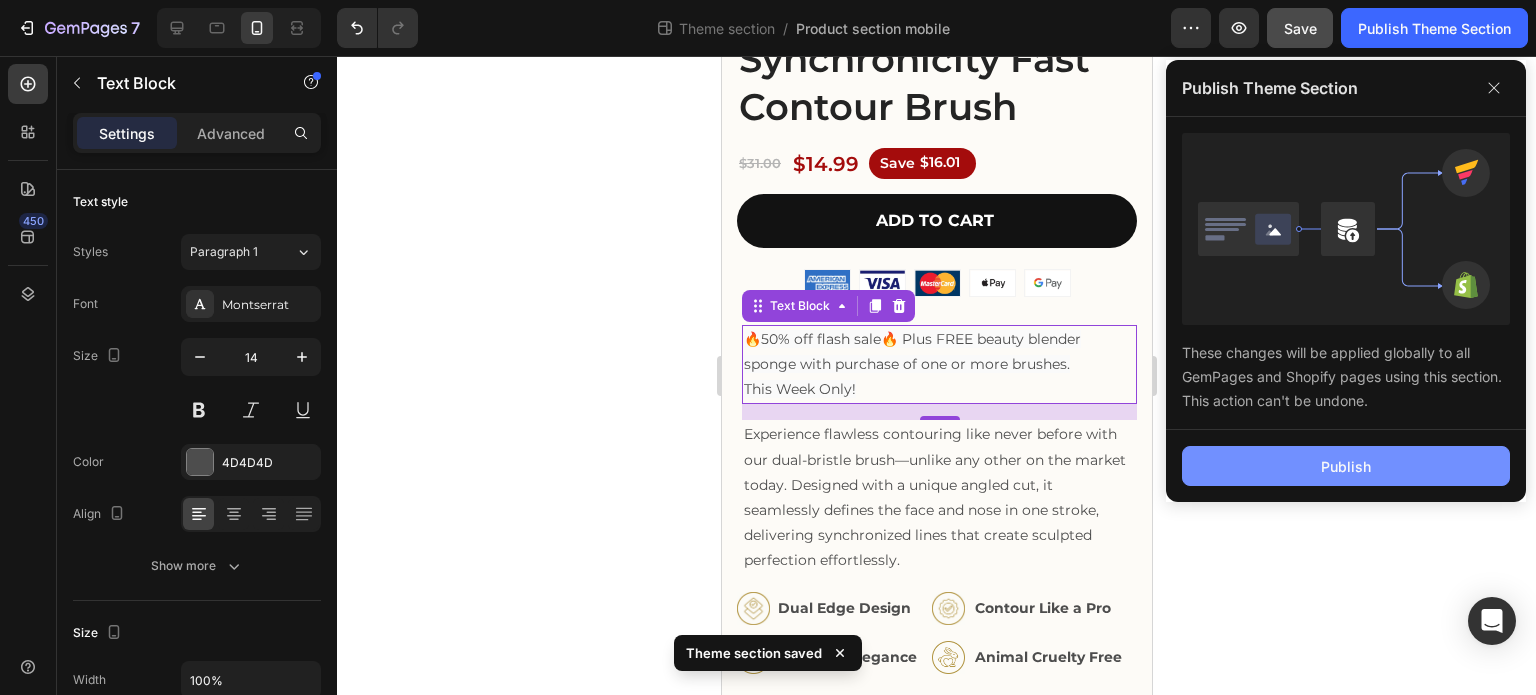 click on "Publish" 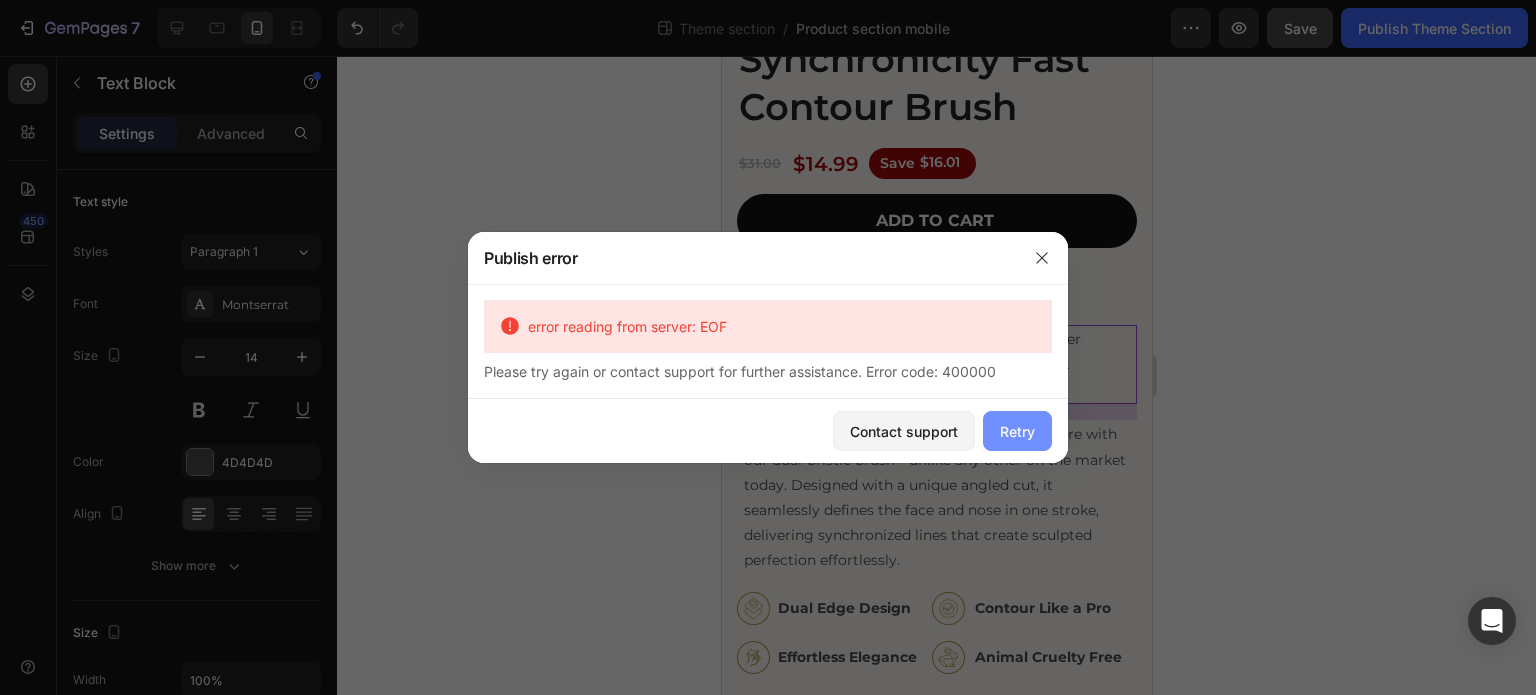 click on "Retry" at bounding box center [1017, 431] 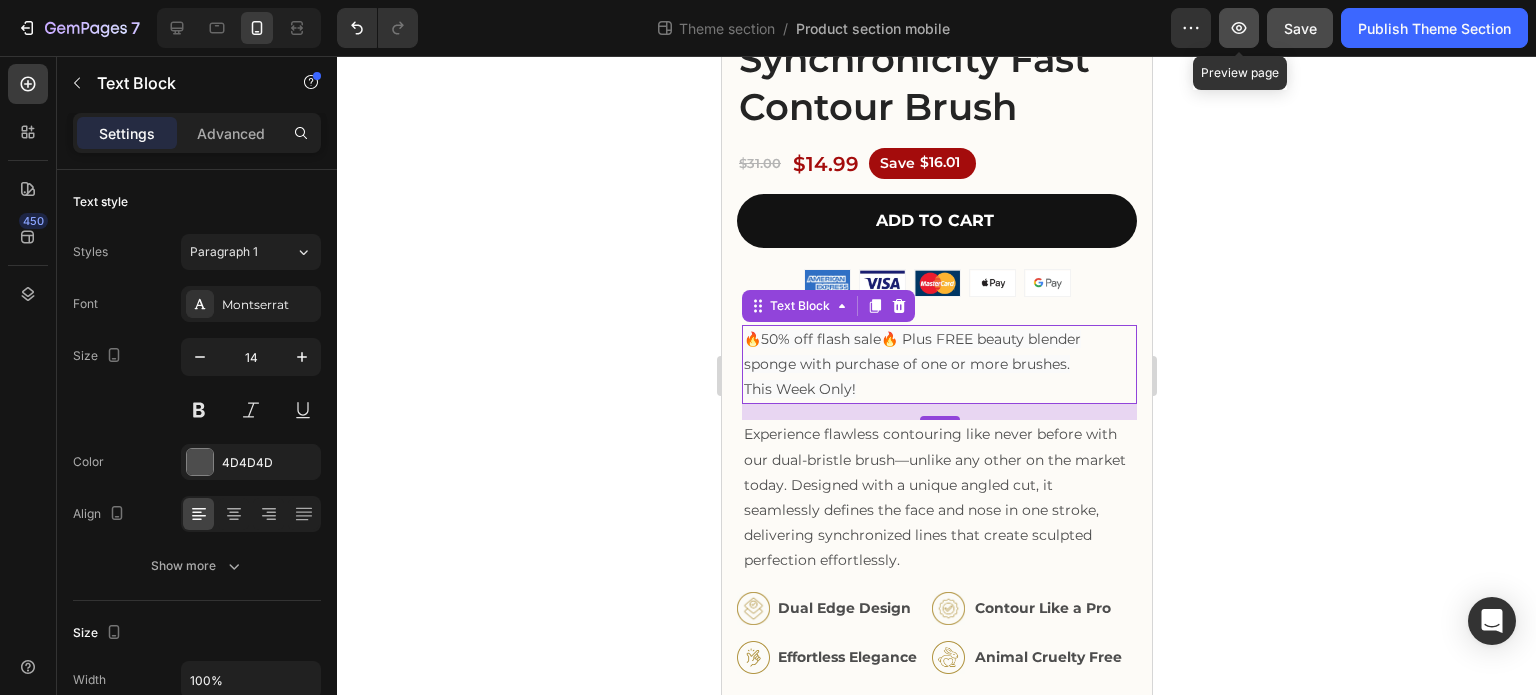 click 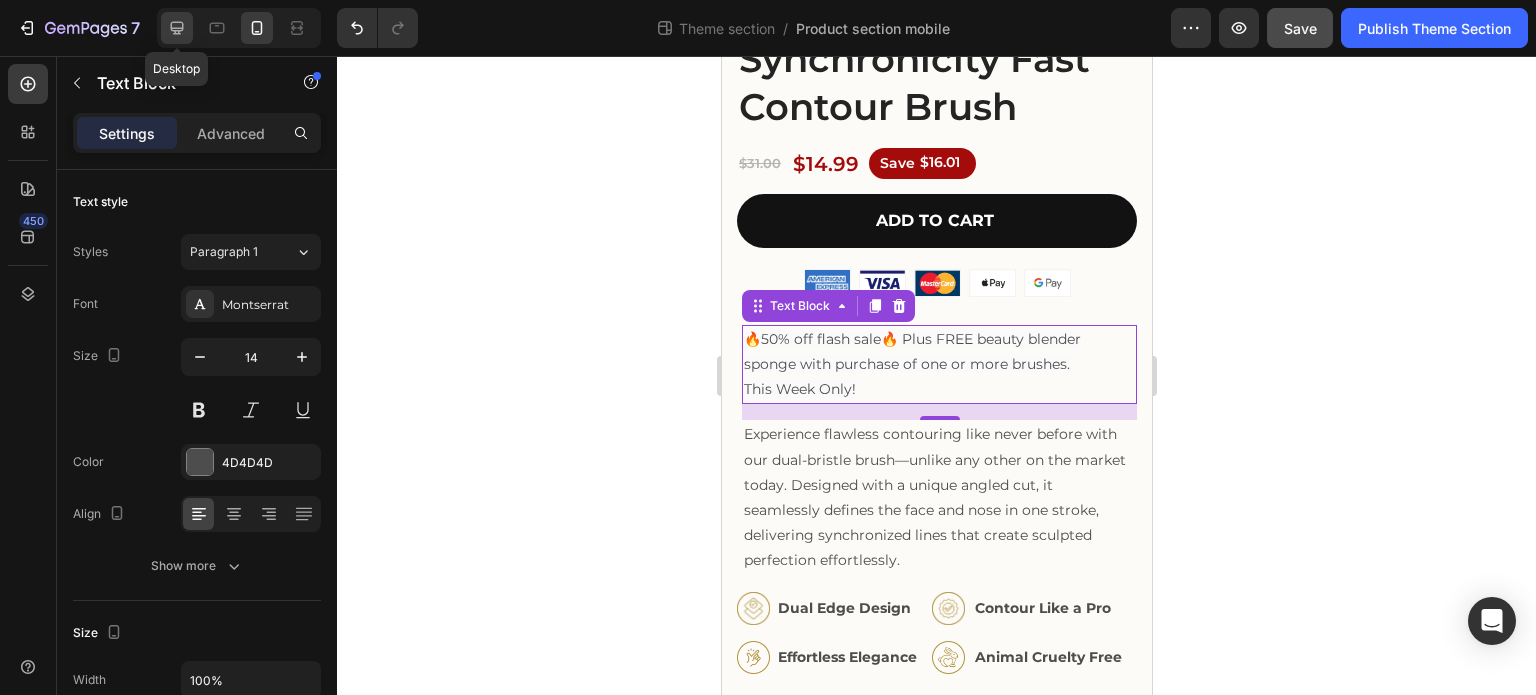 click 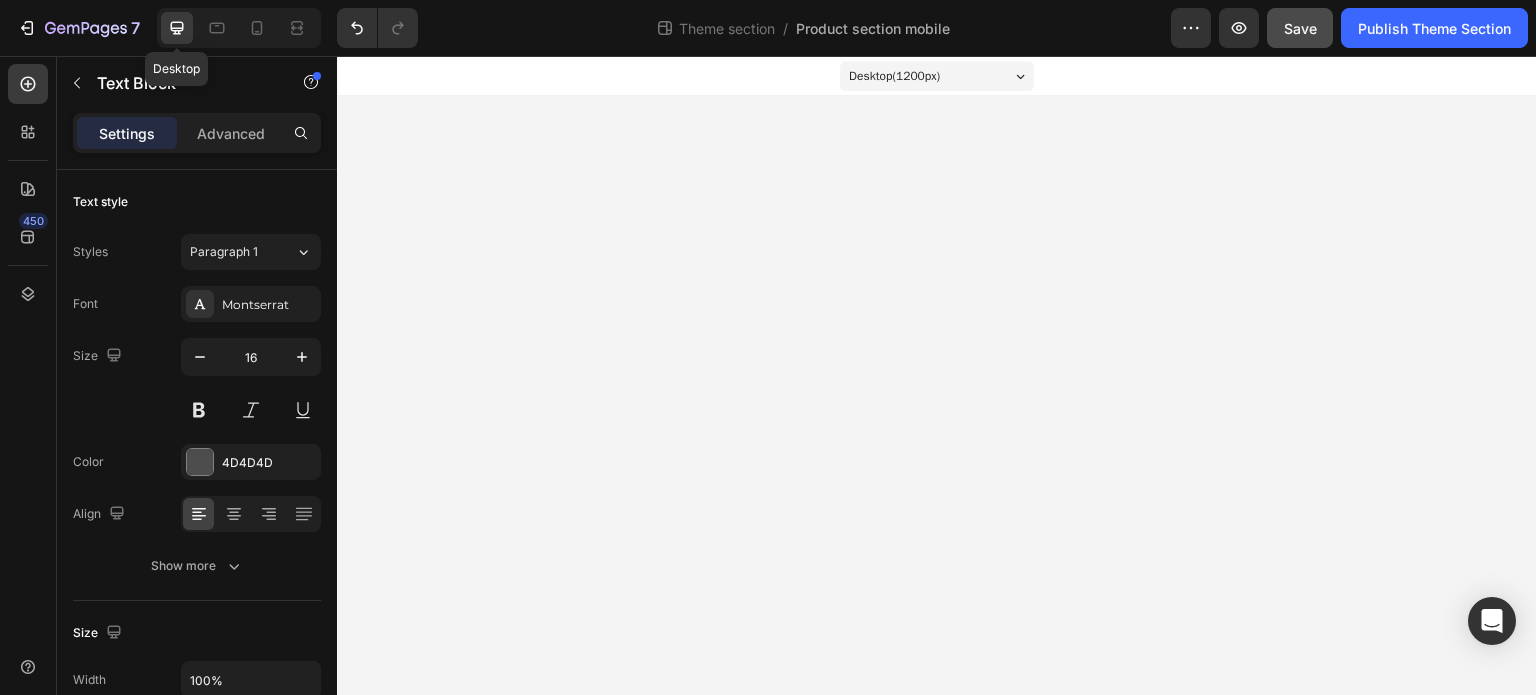 scroll, scrollTop: 0, scrollLeft: 0, axis: both 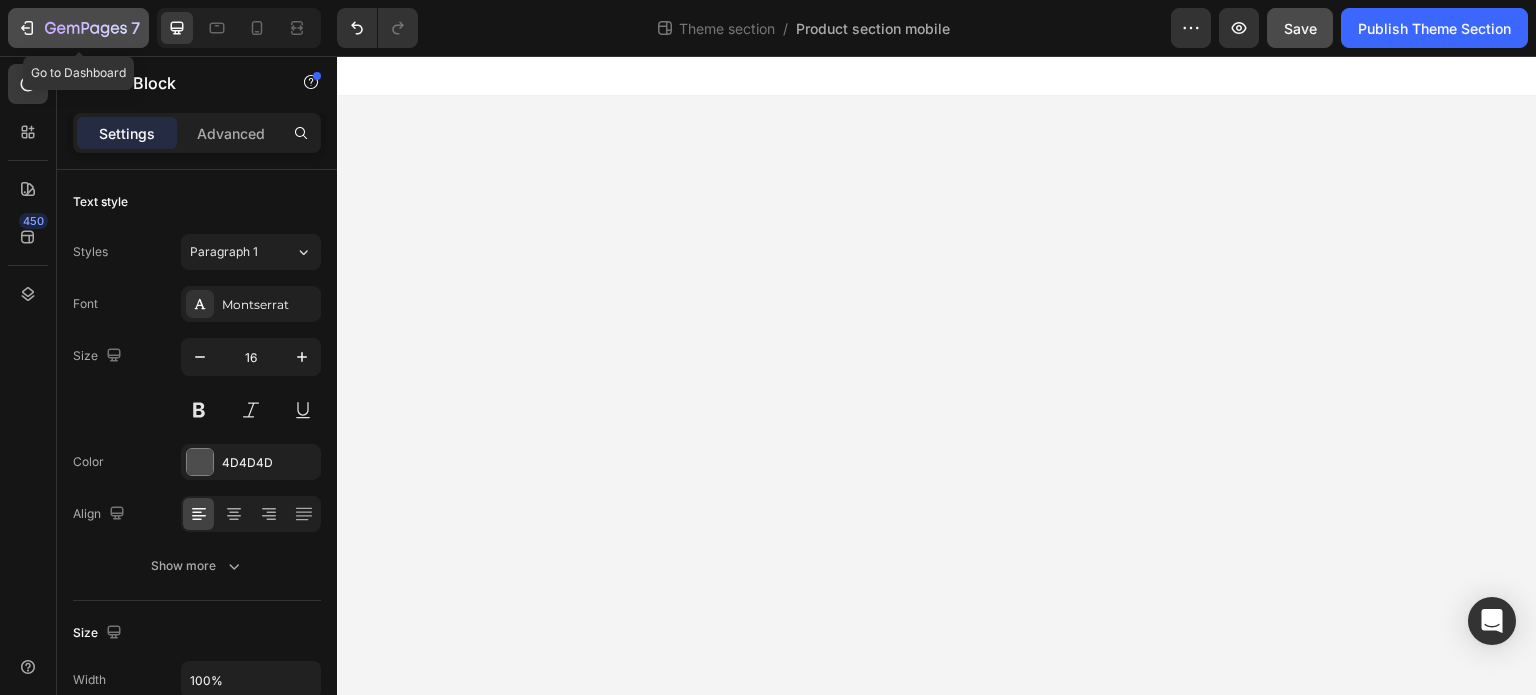 click 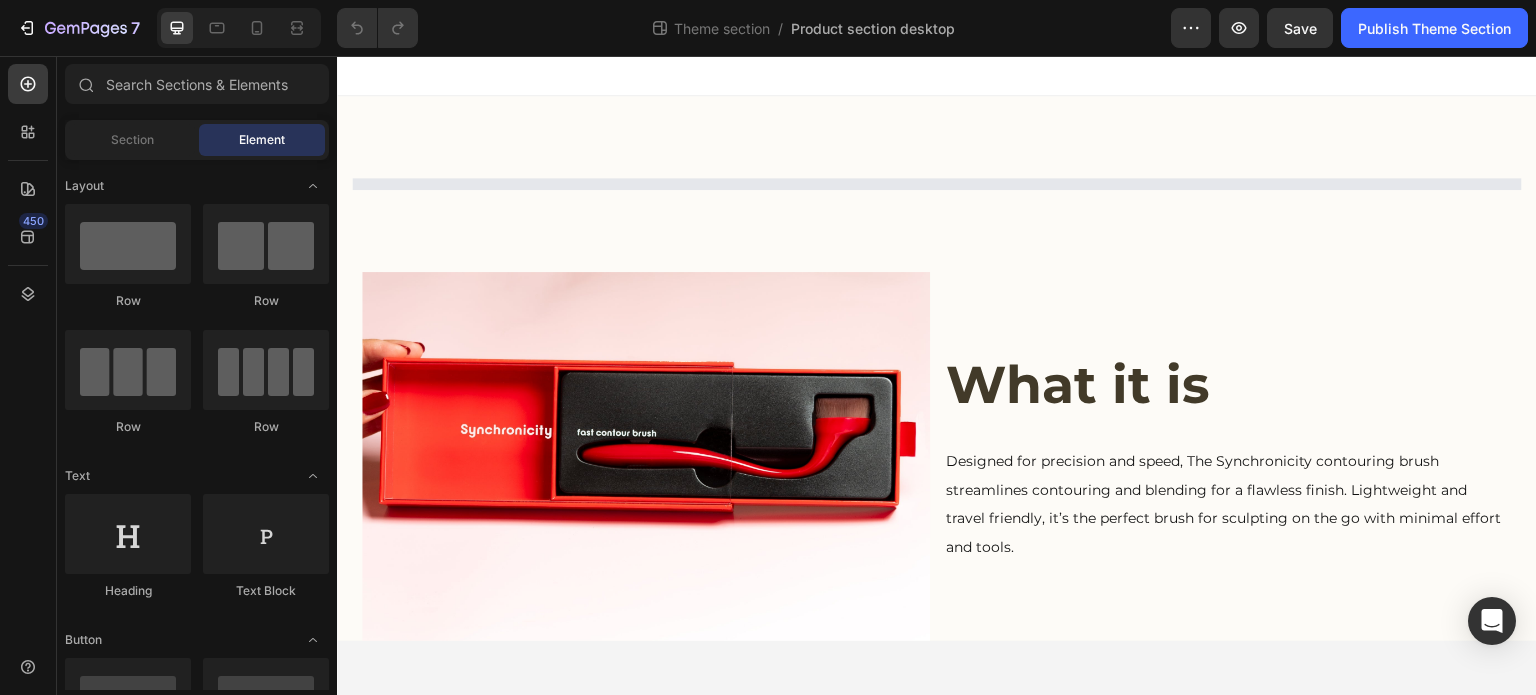scroll, scrollTop: 0, scrollLeft: 0, axis: both 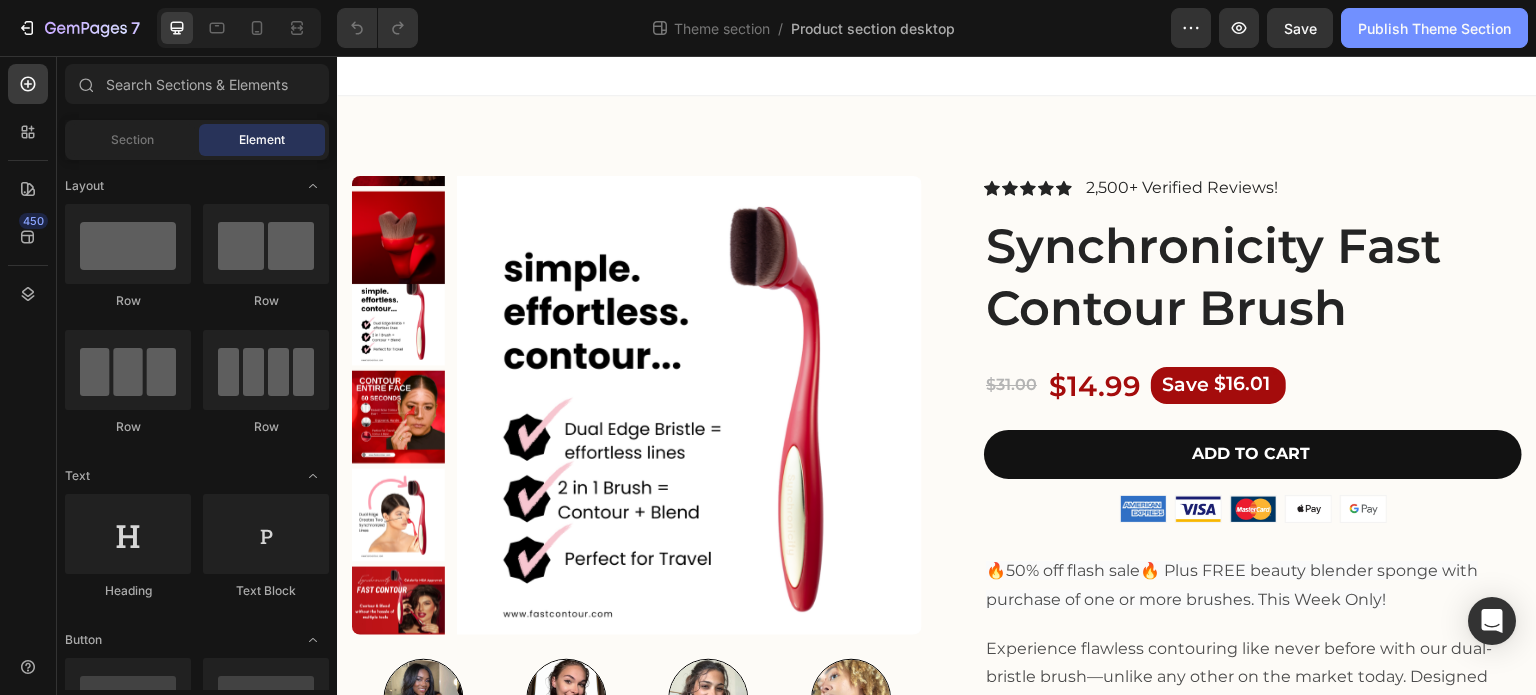 click on "Publish Theme Section" at bounding box center (1434, 28) 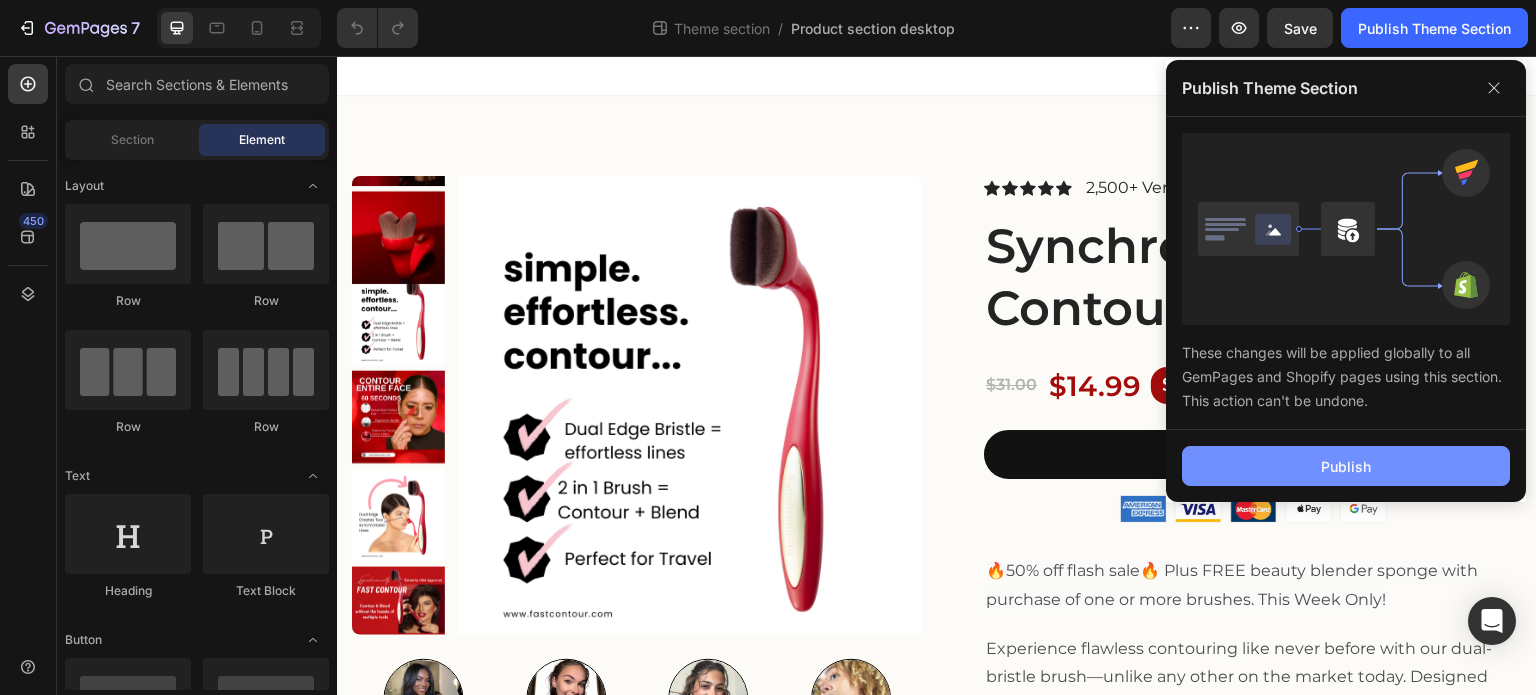 click on "Publish" at bounding box center (1346, 466) 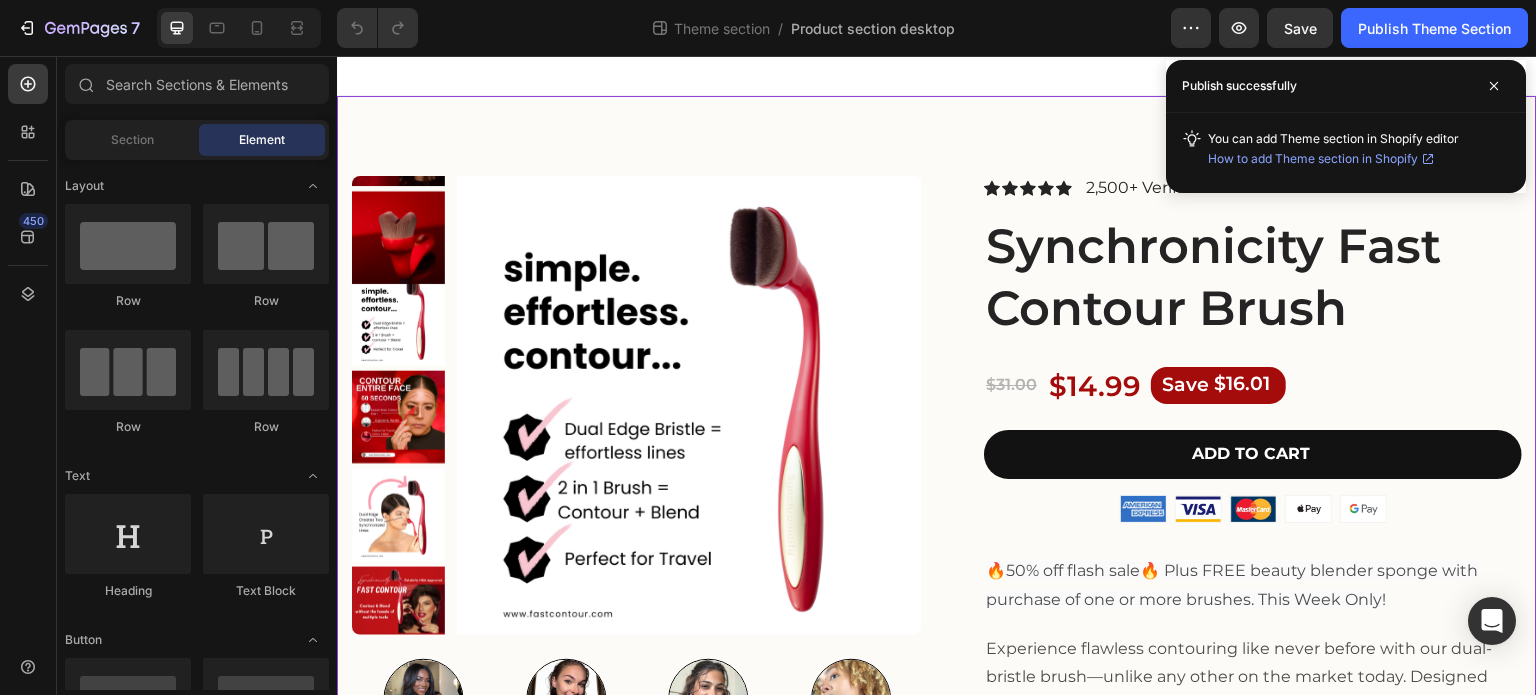click on "Product Images Image Image Image Image Row
⭐⭐⭐⭐⭐ Nephie. Text Block
Verified Buyer Item List Row "This brush has completely changed my contouring routine. The double-edge design makes it so easy to create clean lines, and I love how fast I can achieve a sculpted look now. It's like having a pro makeup artist in my hand!"   Text Block Row ⭐⭐⭐⭐⭐Deandra Text Block
Verified Buyer Item List Row Finally, a contour brush that delivers on its promise! The shape is perfect for drawing sharp lines, and the bristles are incredibly soft. I was amazed at how quickly I could achieve a flawless look. I’m never going back to my old brushes! Text Block Row ⭐⭐⭐⭐⭐Emily Text Block
Verified Buyer Item List Row I’ve always struggled with getting my contour even, but this brush is a game-changer. The straight edges give me precise lines every time. It saves me so much time in the morning! Text Block Row
Row" at bounding box center (937, 820) 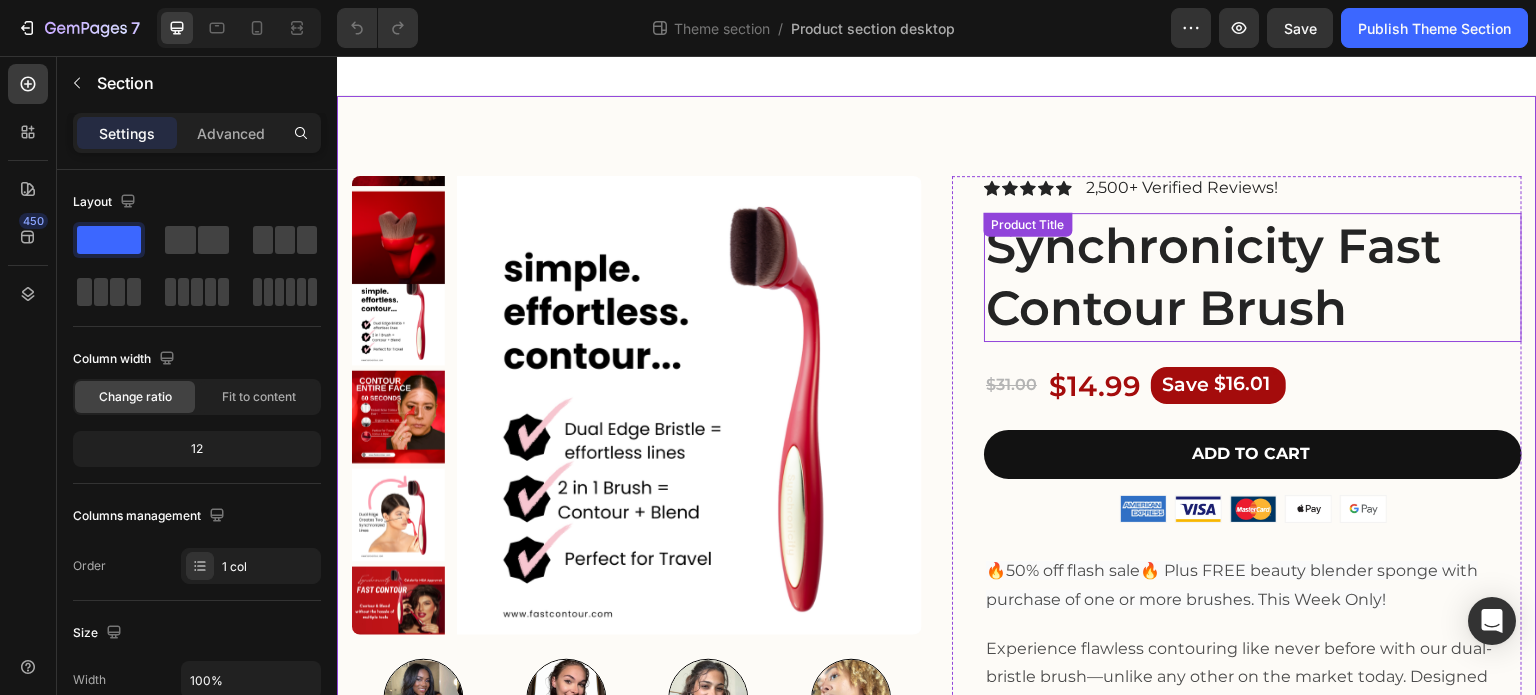 scroll, scrollTop: 100, scrollLeft: 0, axis: vertical 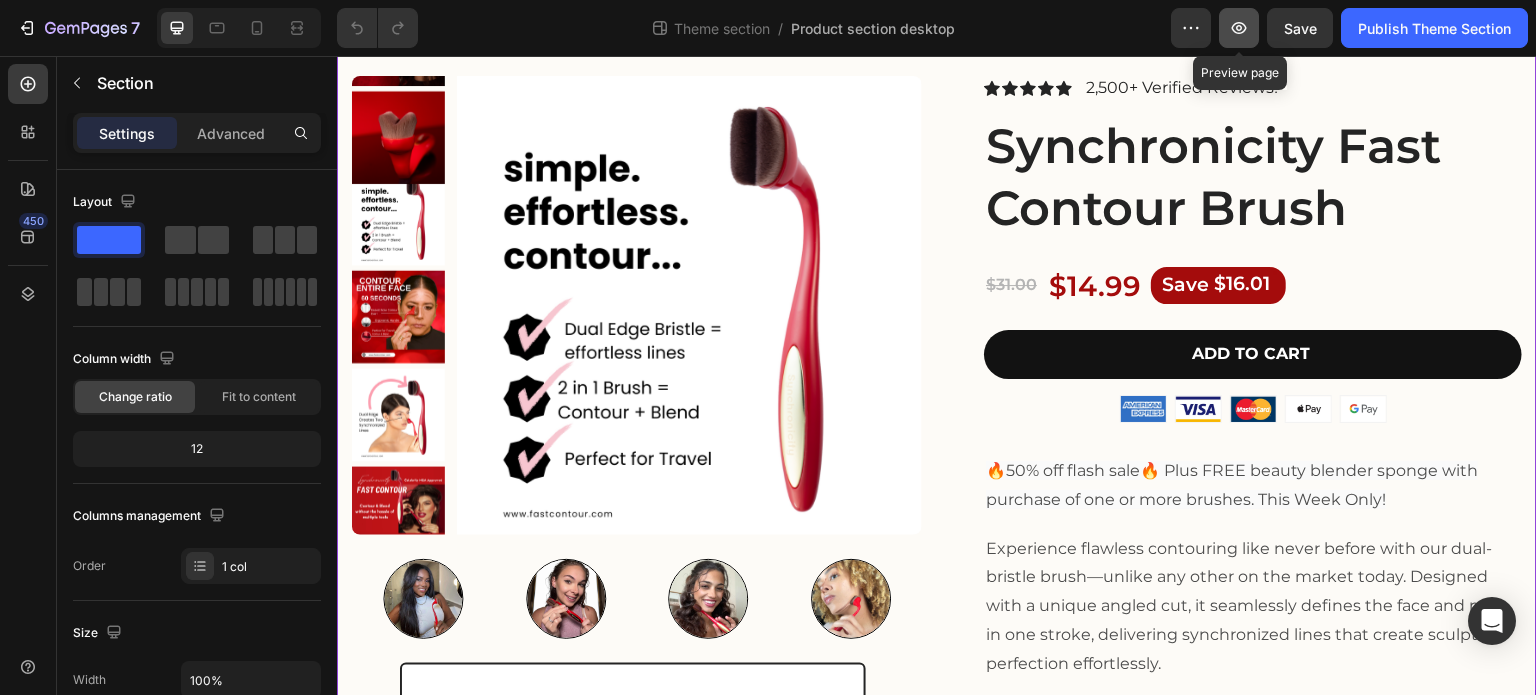 click 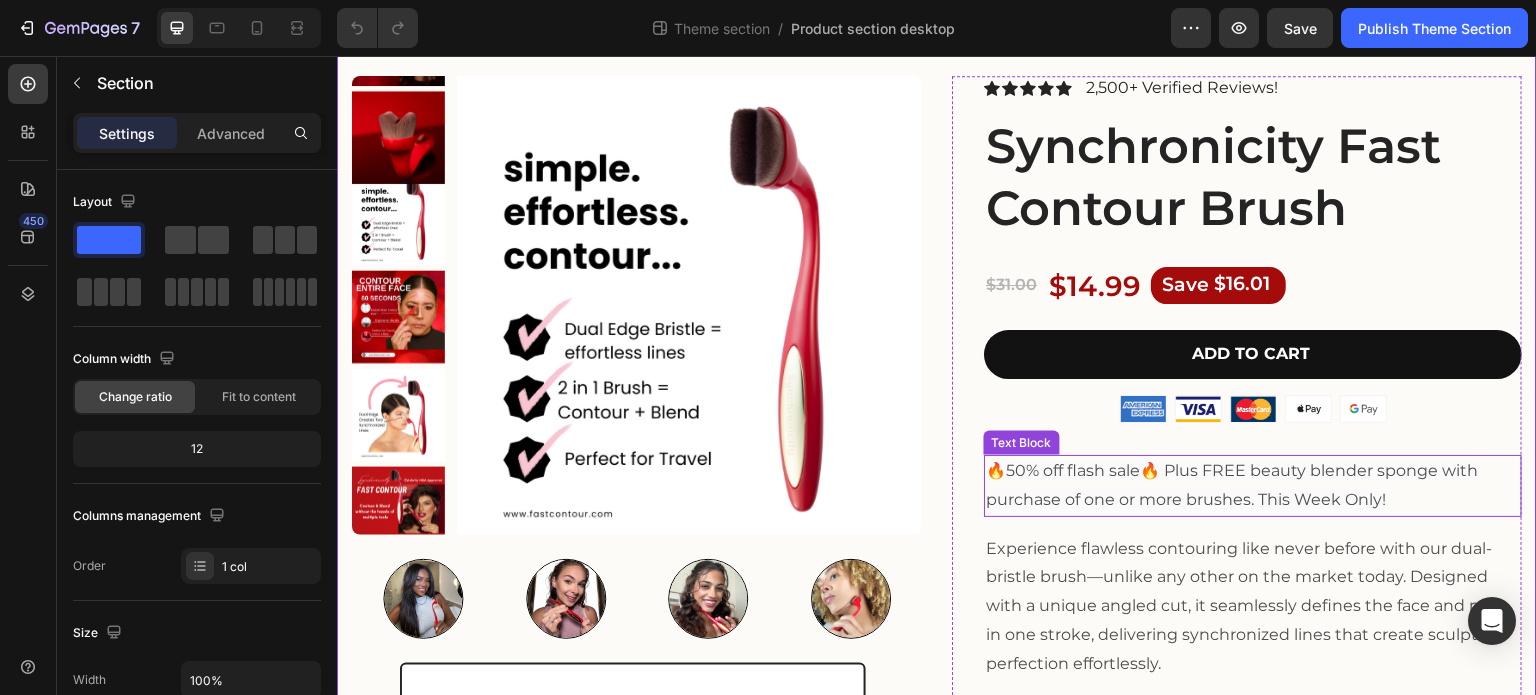 click on "🔥50% off flash sale🔥 Plus FREE beauty blender sponge with purchase of one or more brushes. This Week Only!" at bounding box center (1232, 485) 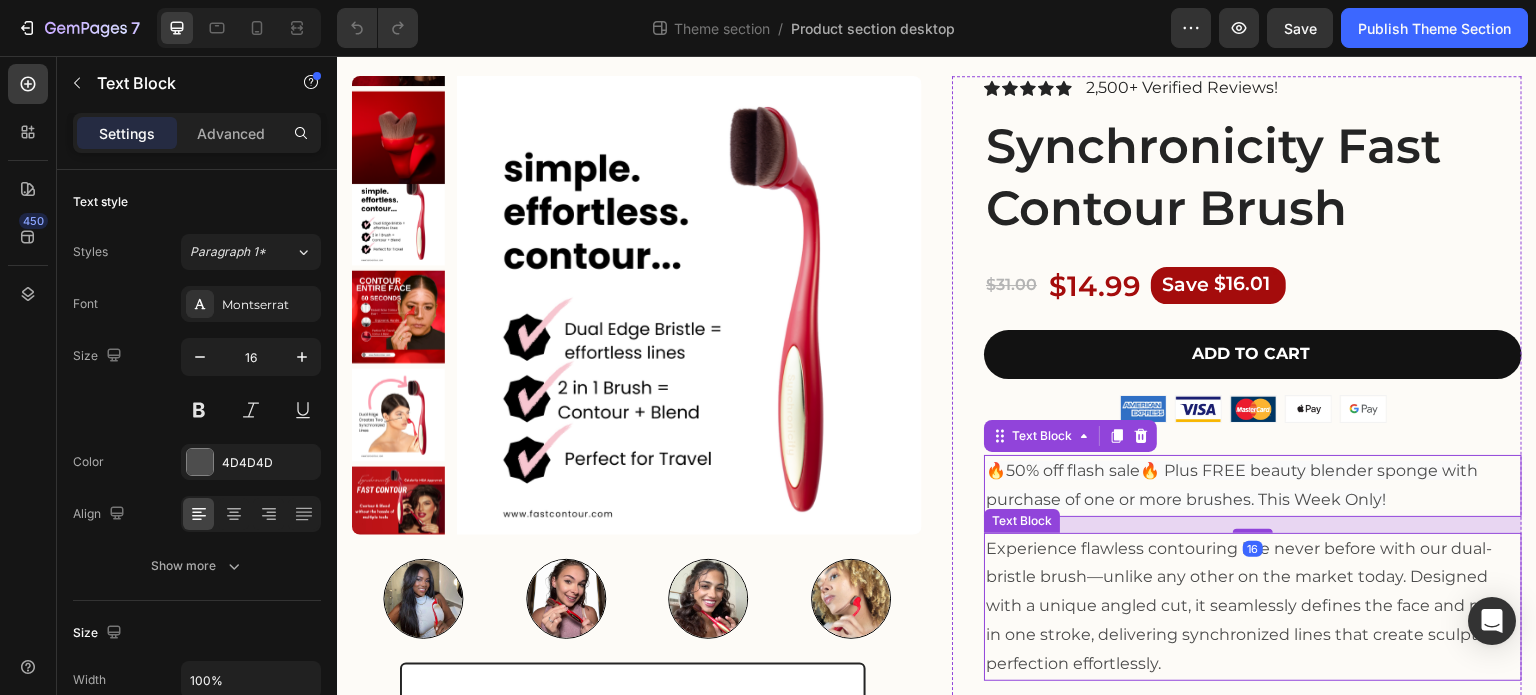click on "Experience flawless contouring like never before with our dual-bristle brush—unlike any other on the market today. Designed with a unique angled cut, it seamlessly defines the face and nose in one stroke, delivering synchronized lines that create sculpted perfection effortlessly." at bounding box center [1253, 607] 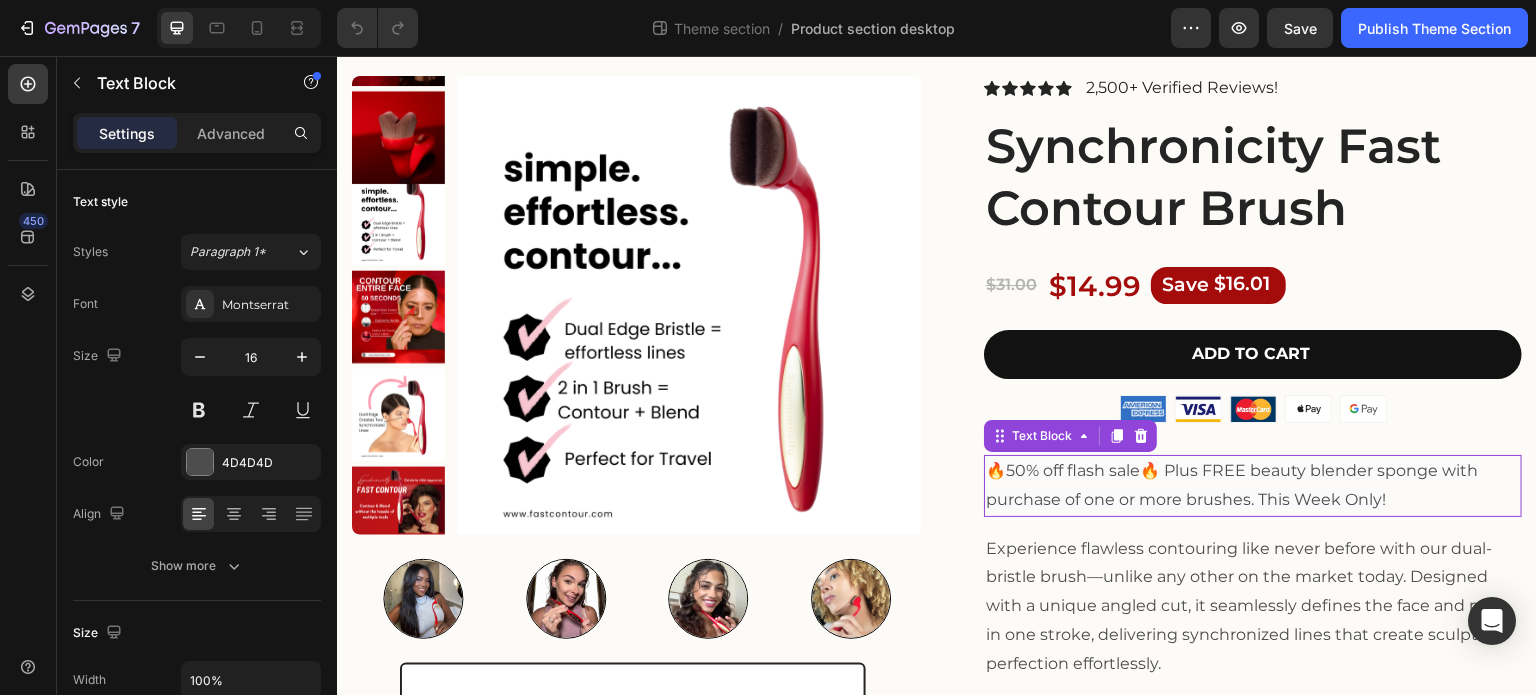 click on "🔥50% off flash sale🔥 Plus FREE beauty blender sponge with purchase of one or more brushes. This Week Only!" at bounding box center (1253, 486) 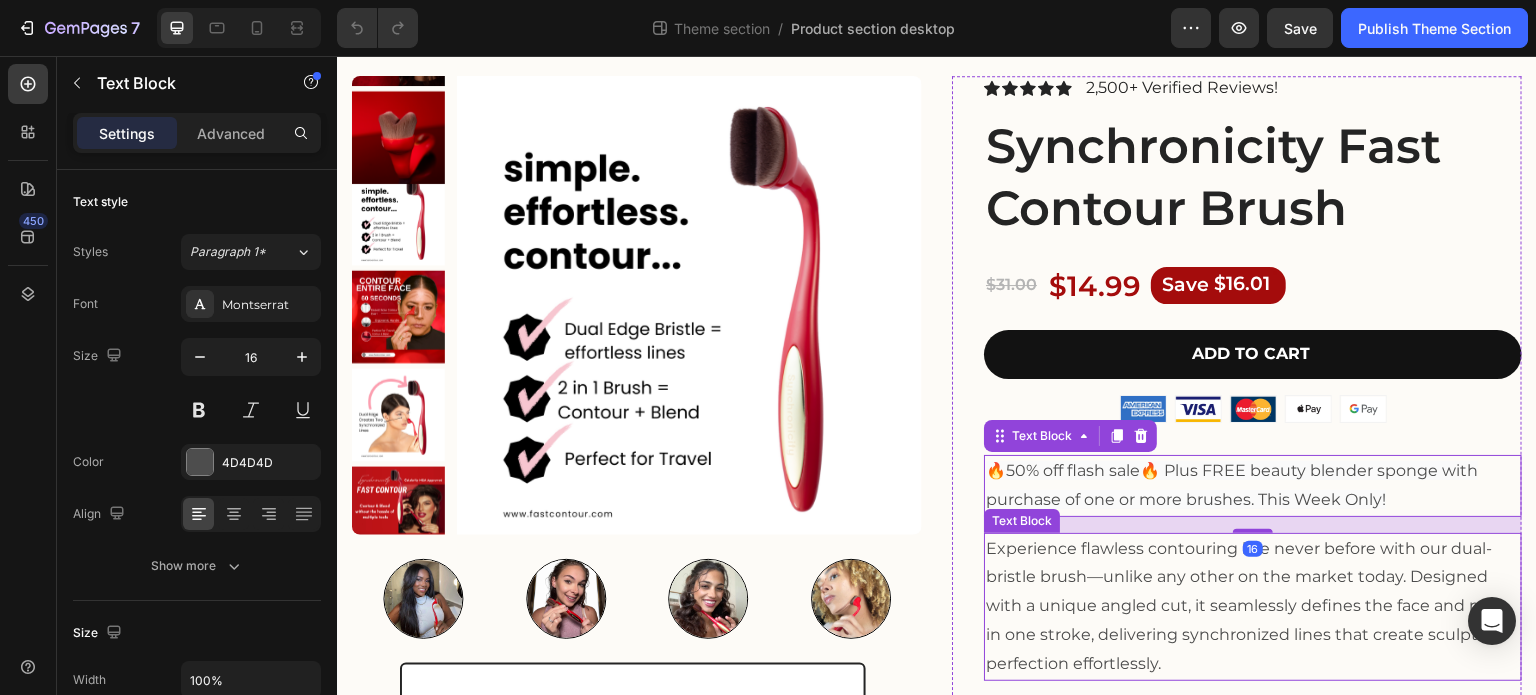 click on "Experience flawless contouring like never before with our dual-bristle brush—unlike any other on the market today. Designed with a unique angled cut, it seamlessly defines the face and nose in one stroke, delivering synchronized lines that create sculpted perfection effortlessly." at bounding box center (1253, 607) 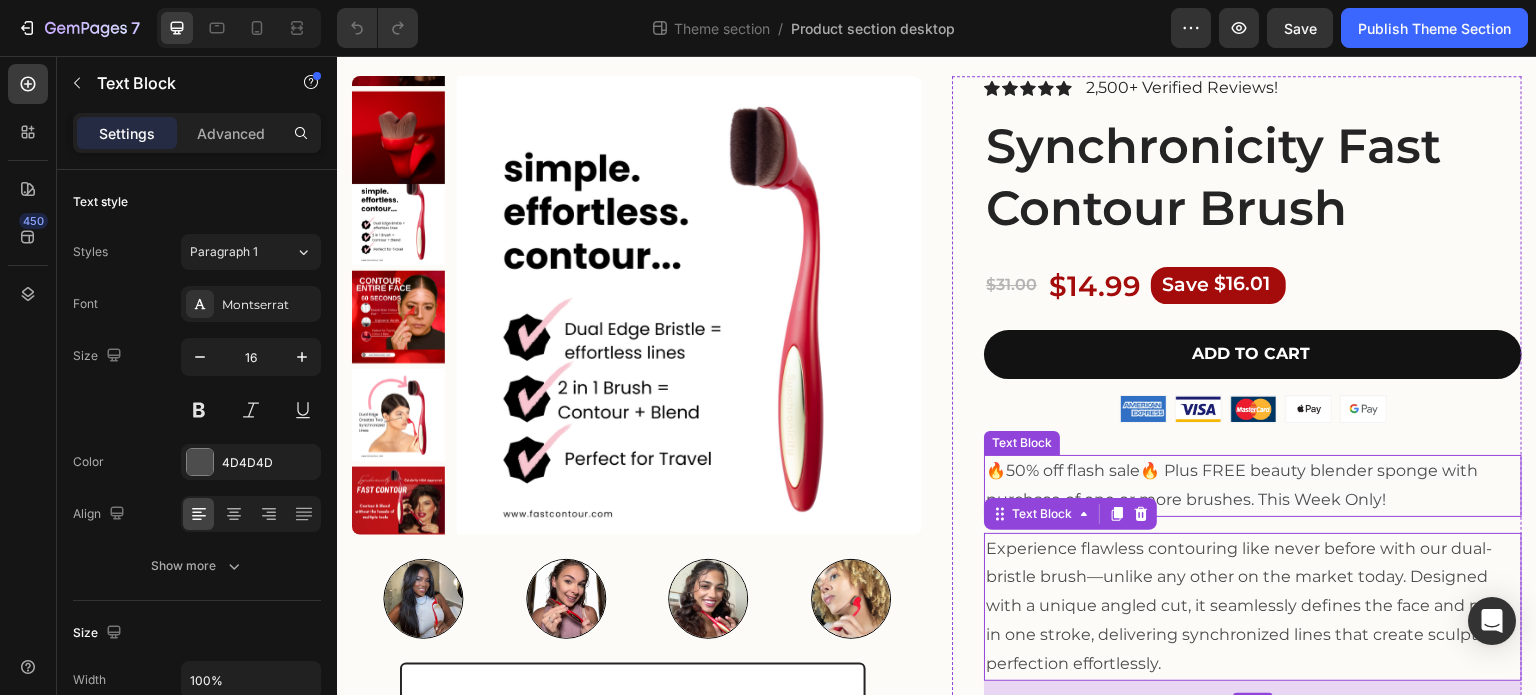 click on "🔥50% off flash sale🔥 Plus FREE beauty blender sponge with purchase of one or more brushes. This Week Only!" at bounding box center (1232, 485) 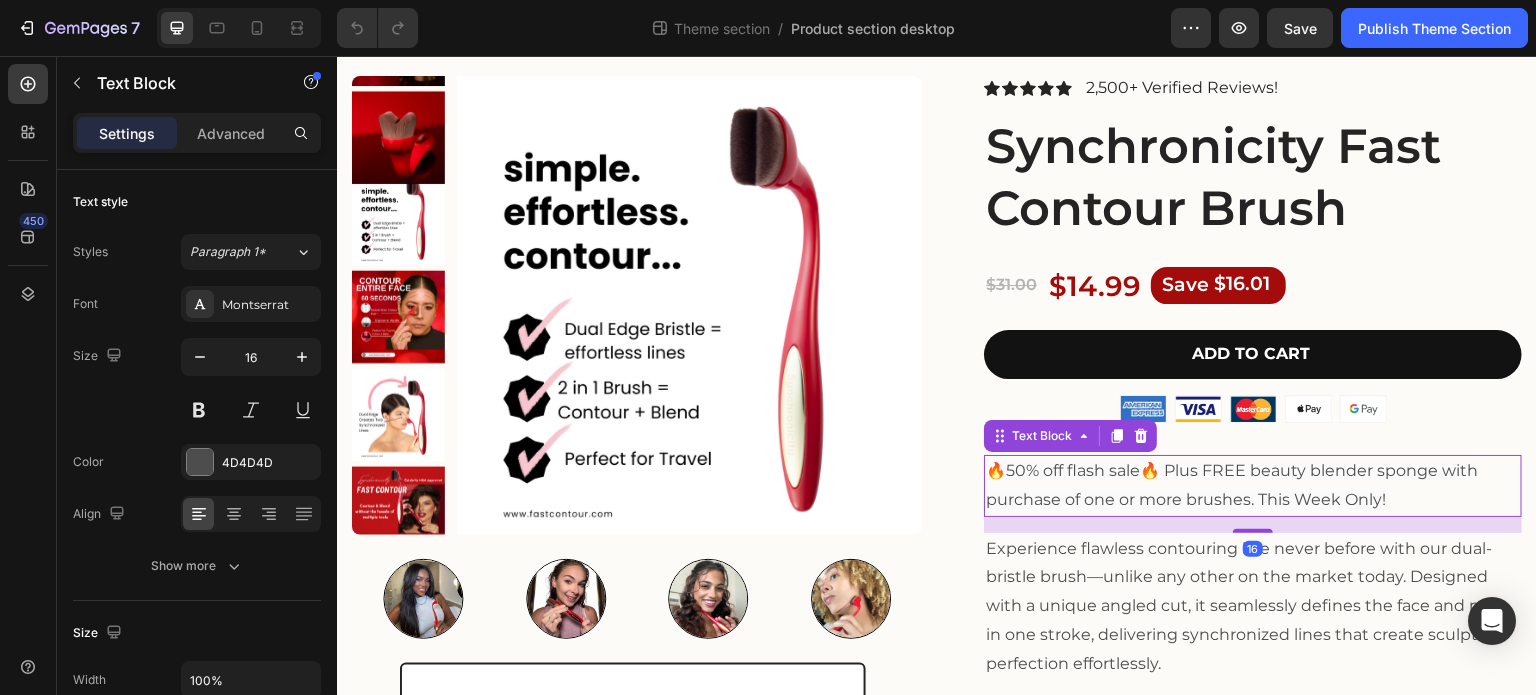 click on "🔥50% off flash sale🔥 Plus FREE beauty blender sponge with purchase of one or more brushes. This Week Only!" at bounding box center [1232, 485] 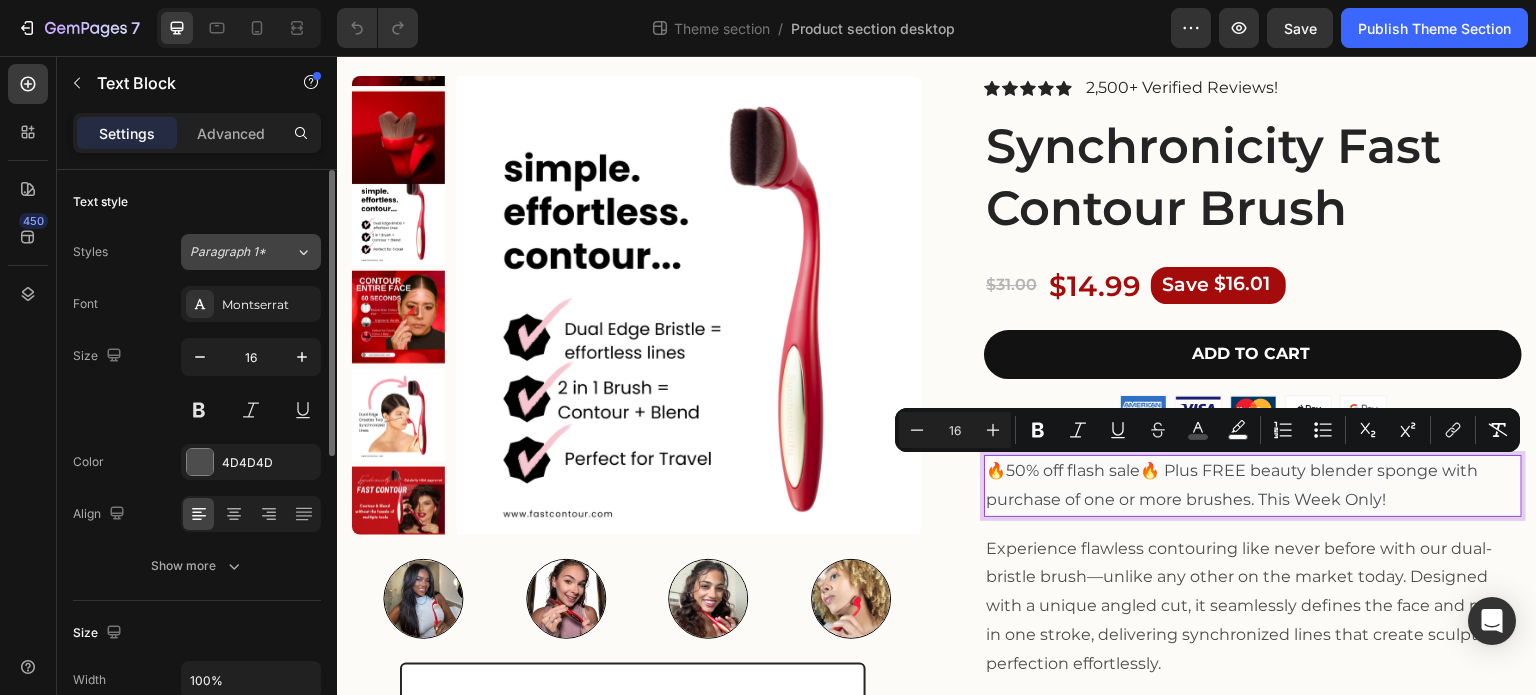 click 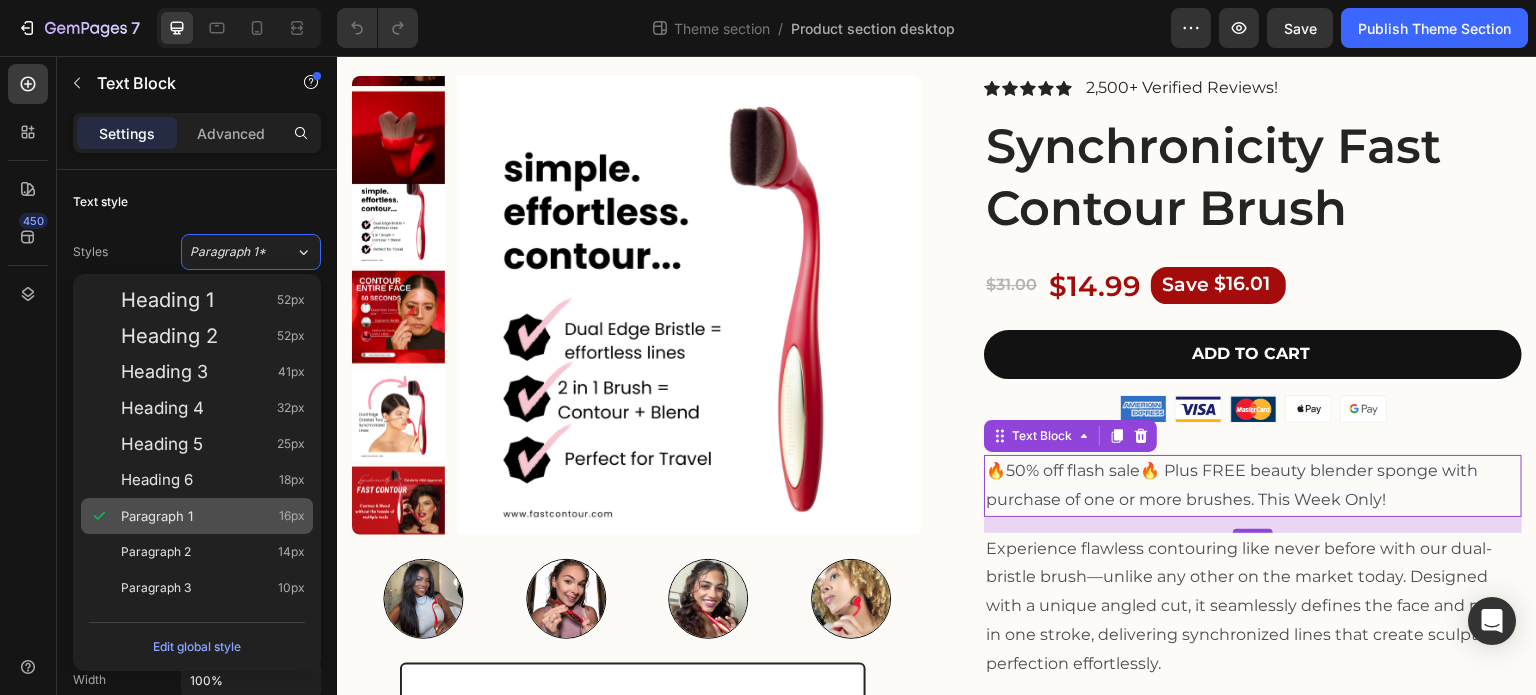 click on "Paragraph 1 16px" at bounding box center (213, 516) 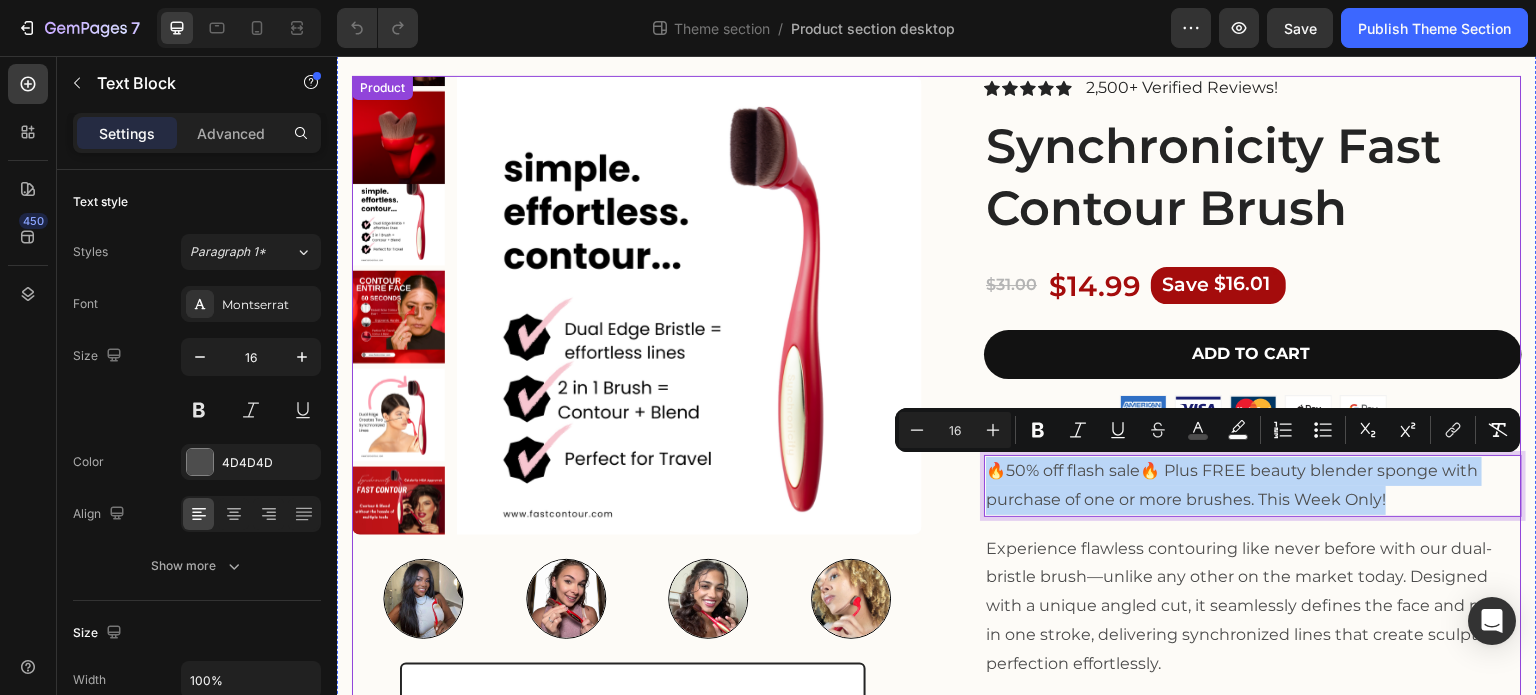 drag, startPoint x: 1384, startPoint y: 503, endPoint x: 934, endPoint y: 477, distance: 450.7505 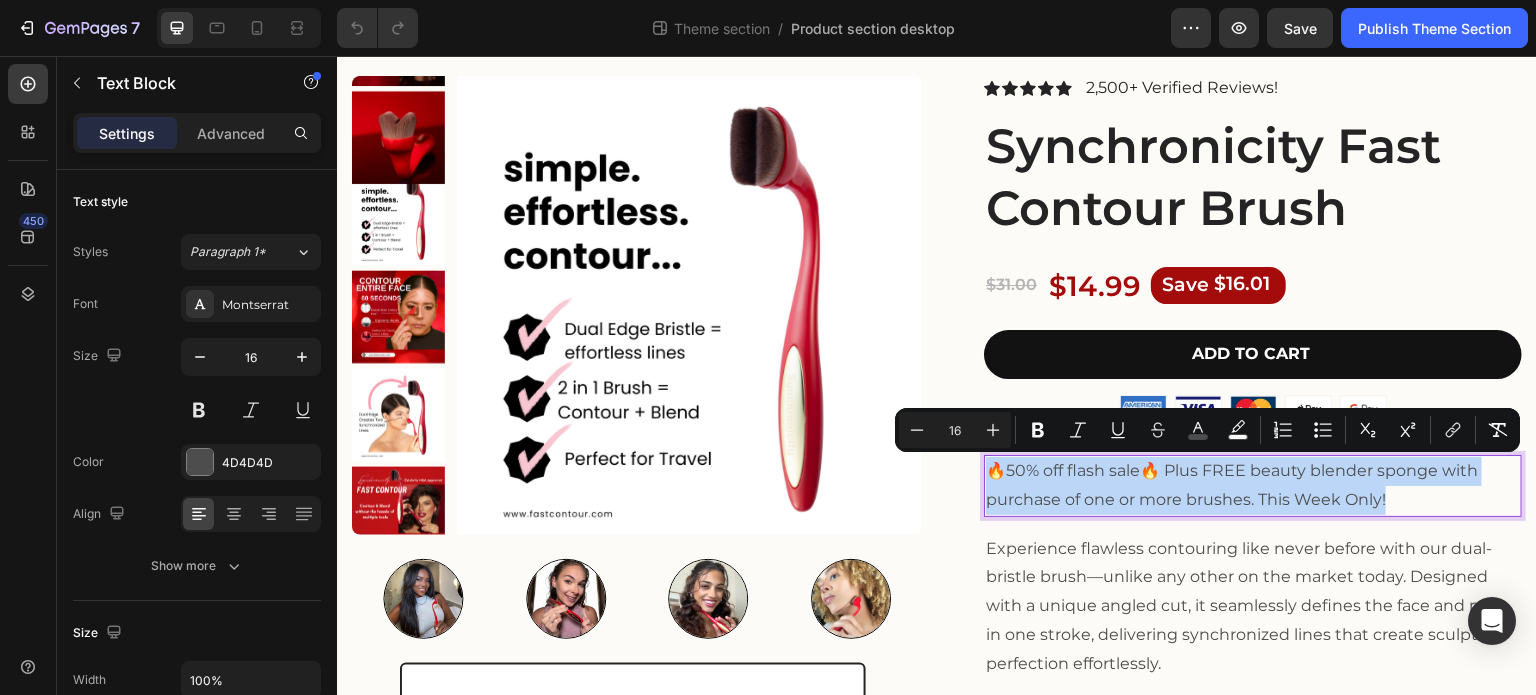 drag, startPoint x: 1207, startPoint y: 495, endPoint x: 1237, endPoint y: 491, distance: 30.265491 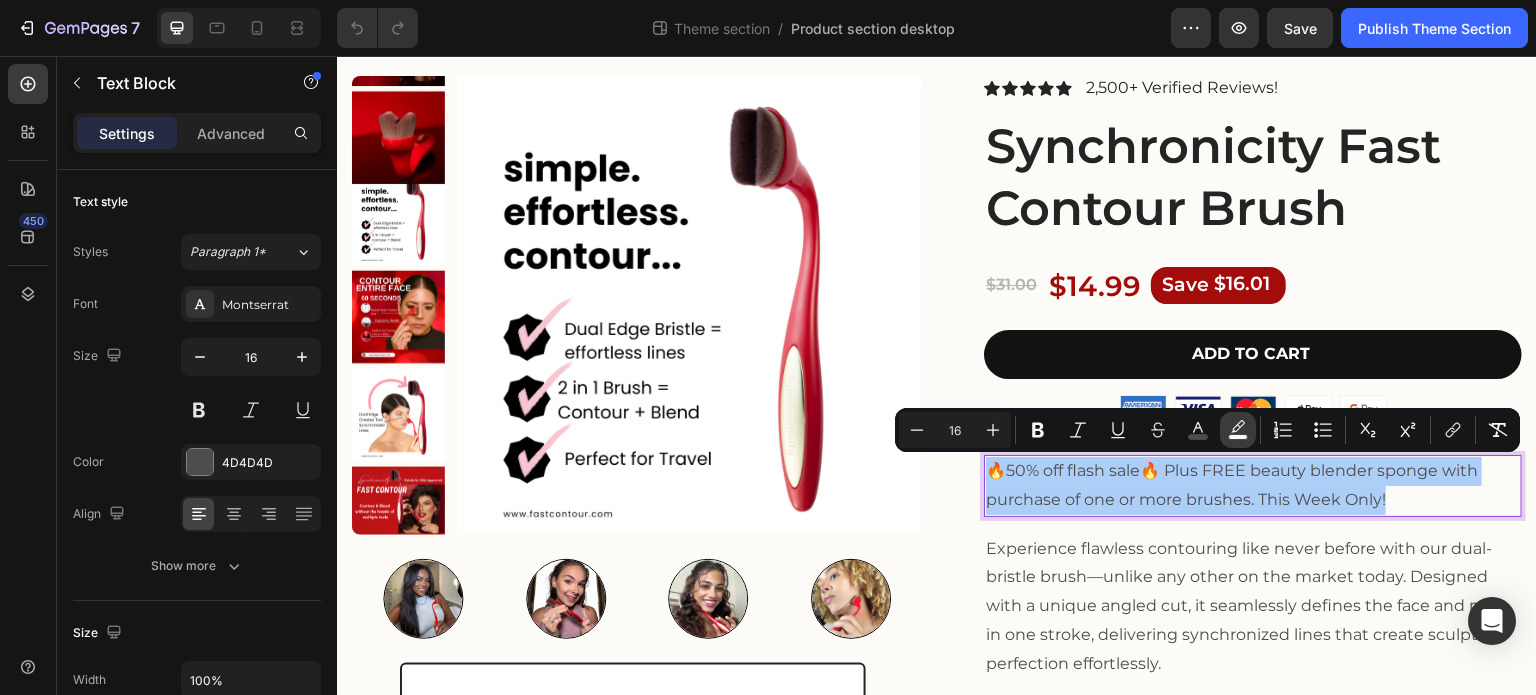 click 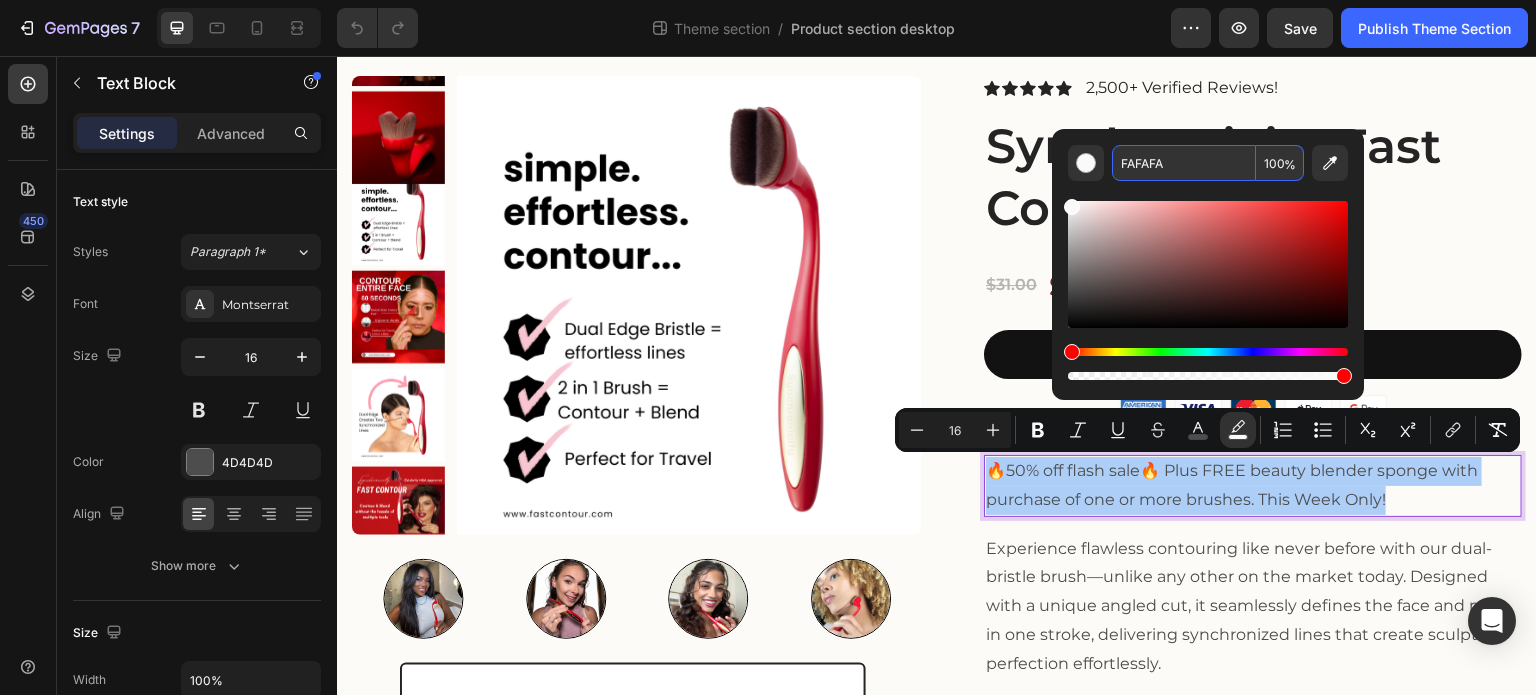 type 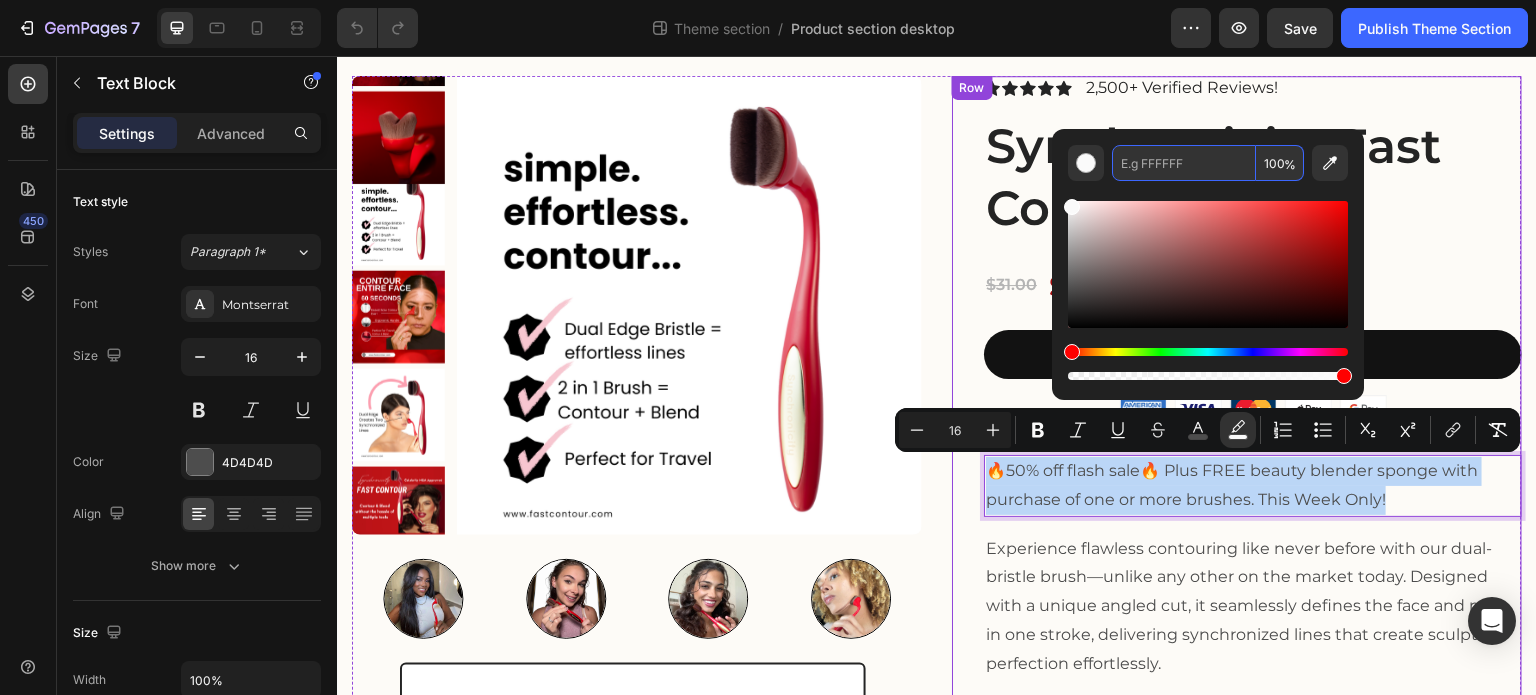 click on "$31.00 Product Price Product Price $14.99 Product Price Product Price Save $16.01 Discount Tag Row" at bounding box center (1253, 286) 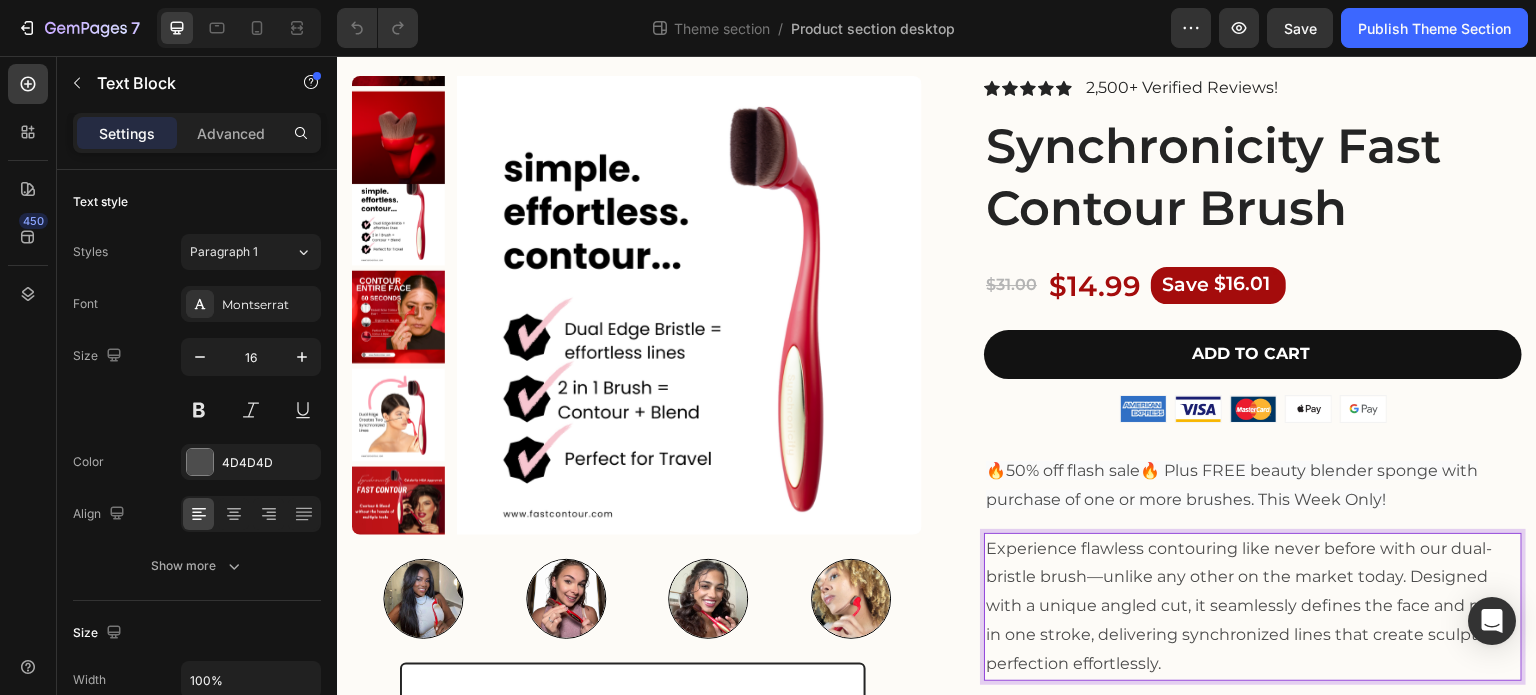 click on "Experience flawless contouring like never before with our dual-bristle brush—unlike any other on the market today. Designed with a unique angled cut, it seamlessly defines the face and nose in one stroke, delivering synchronized lines that create sculpted perfection effortlessly." at bounding box center [1253, 607] 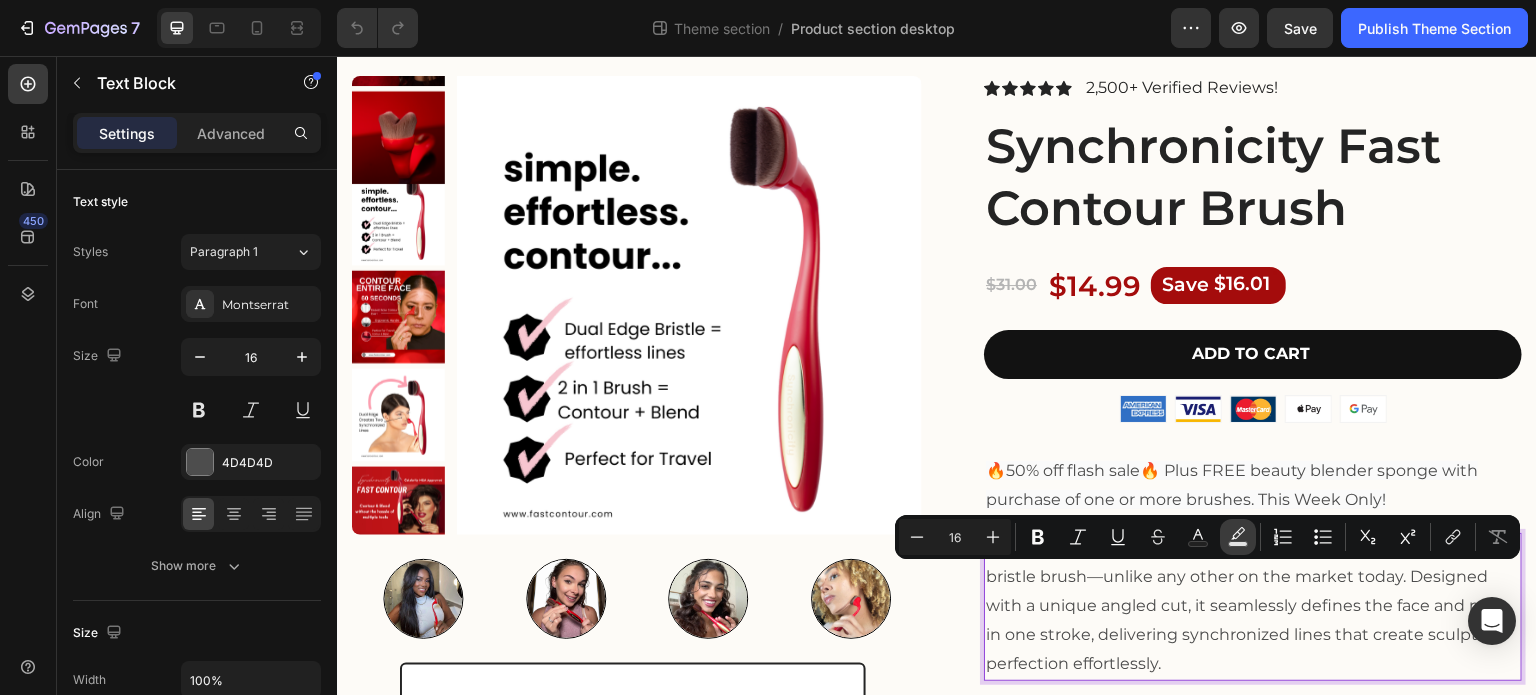 click 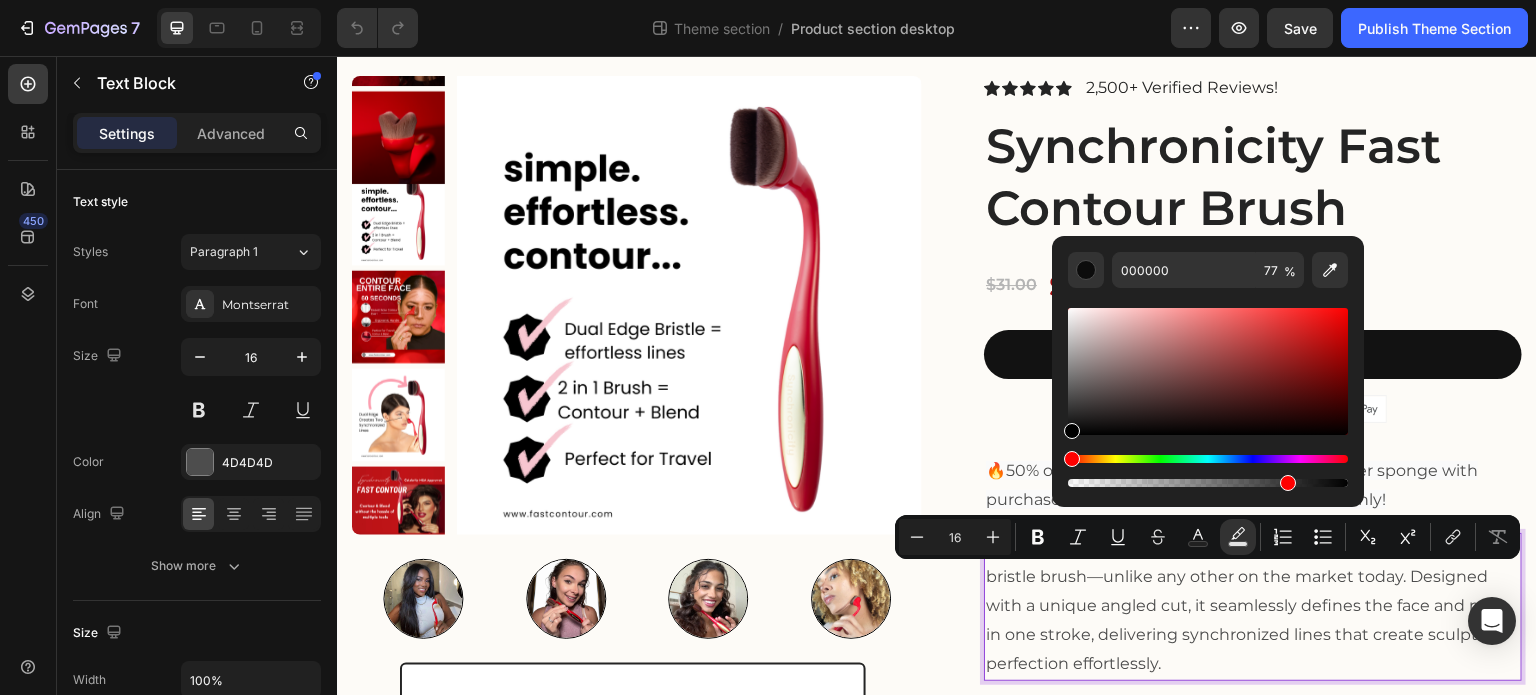 click on "Experience flawless contouring like never before with our dual-bristle brush—unlike any other on the market today. Designed with a unique angled cut, it seamlessly defines the face and nose in one stroke, delivering synchronized lines that create sculpted perfection effortlessly." at bounding box center (1253, 607) 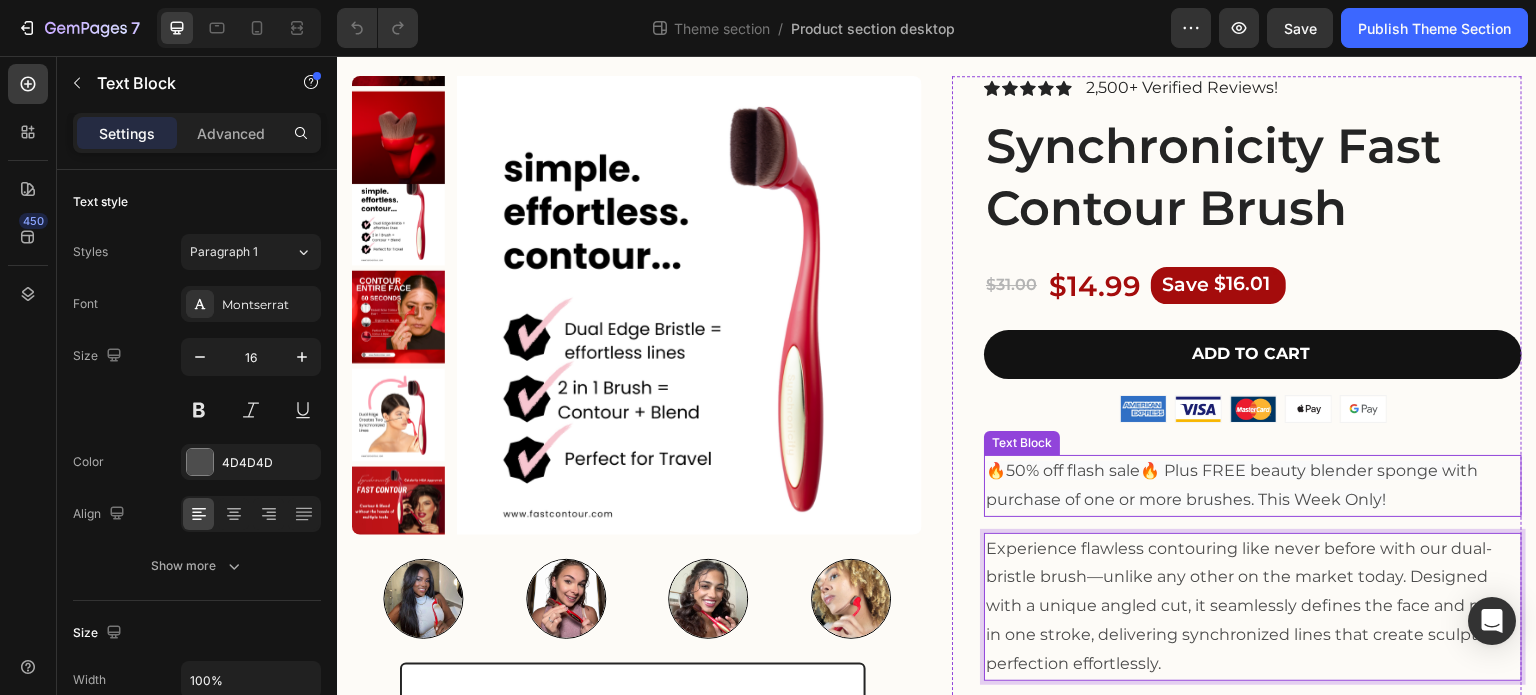 click on "🔥50% off flash sale🔥 Plus FREE beauty blender sponge with purchase of one or more brushes. This Week Only!" at bounding box center [1232, 485] 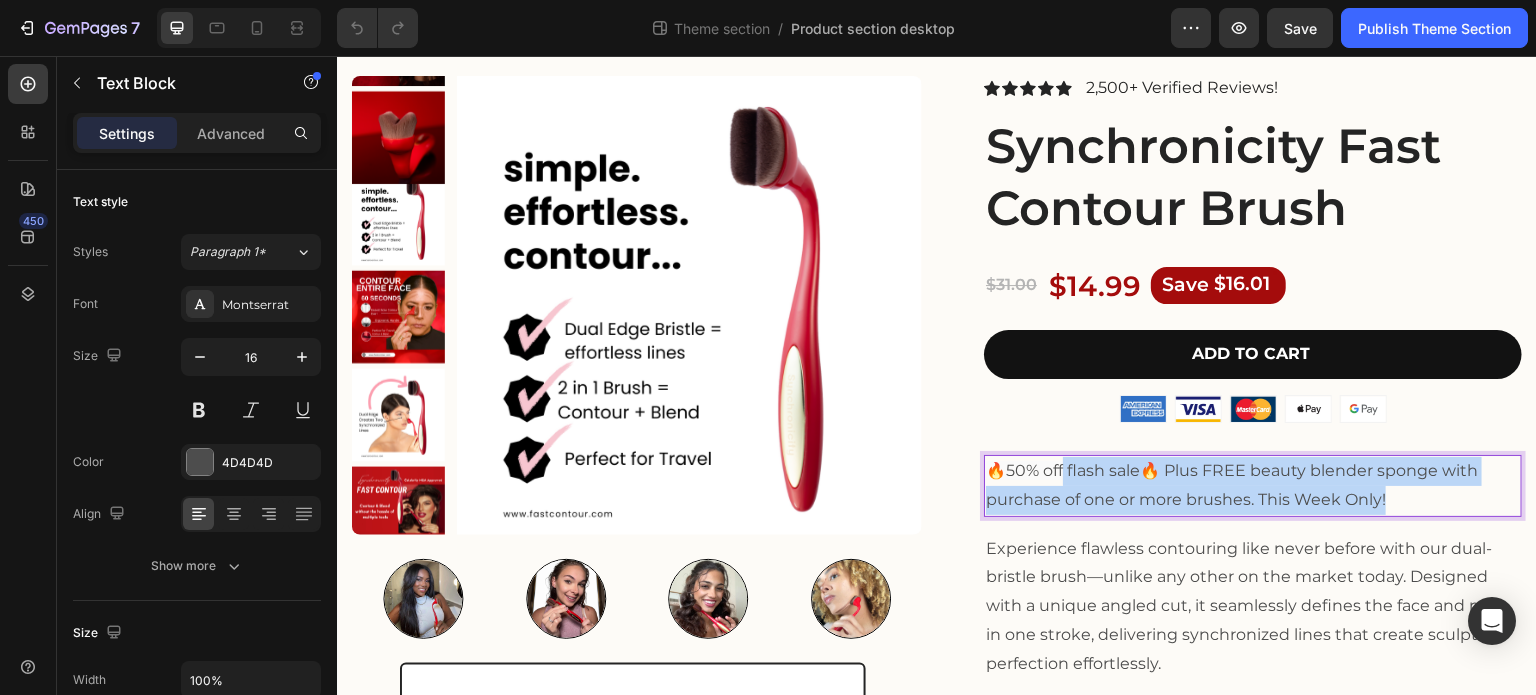drag, startPoint x: 1409, startPoint y: 493, endPoint x: 1055, endPoint y: 479, distance: 354.27673 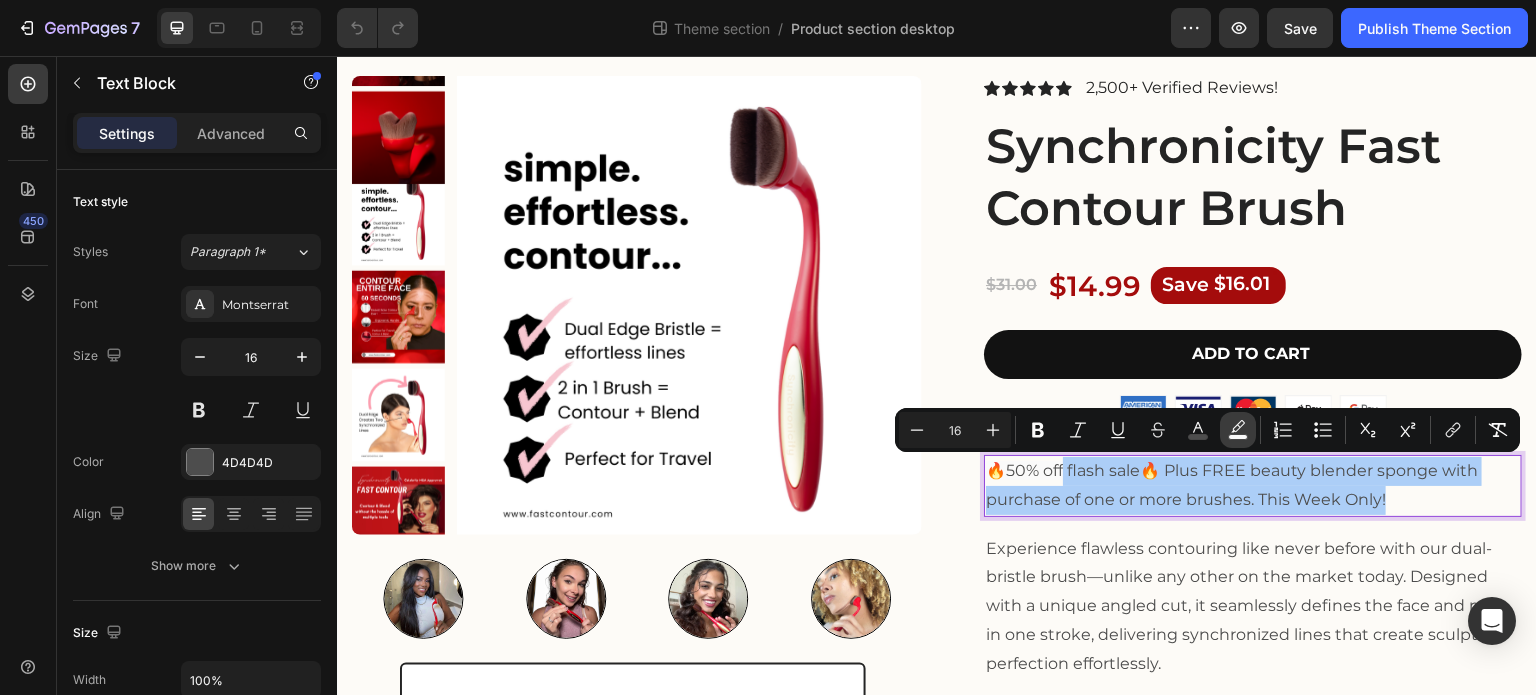 click 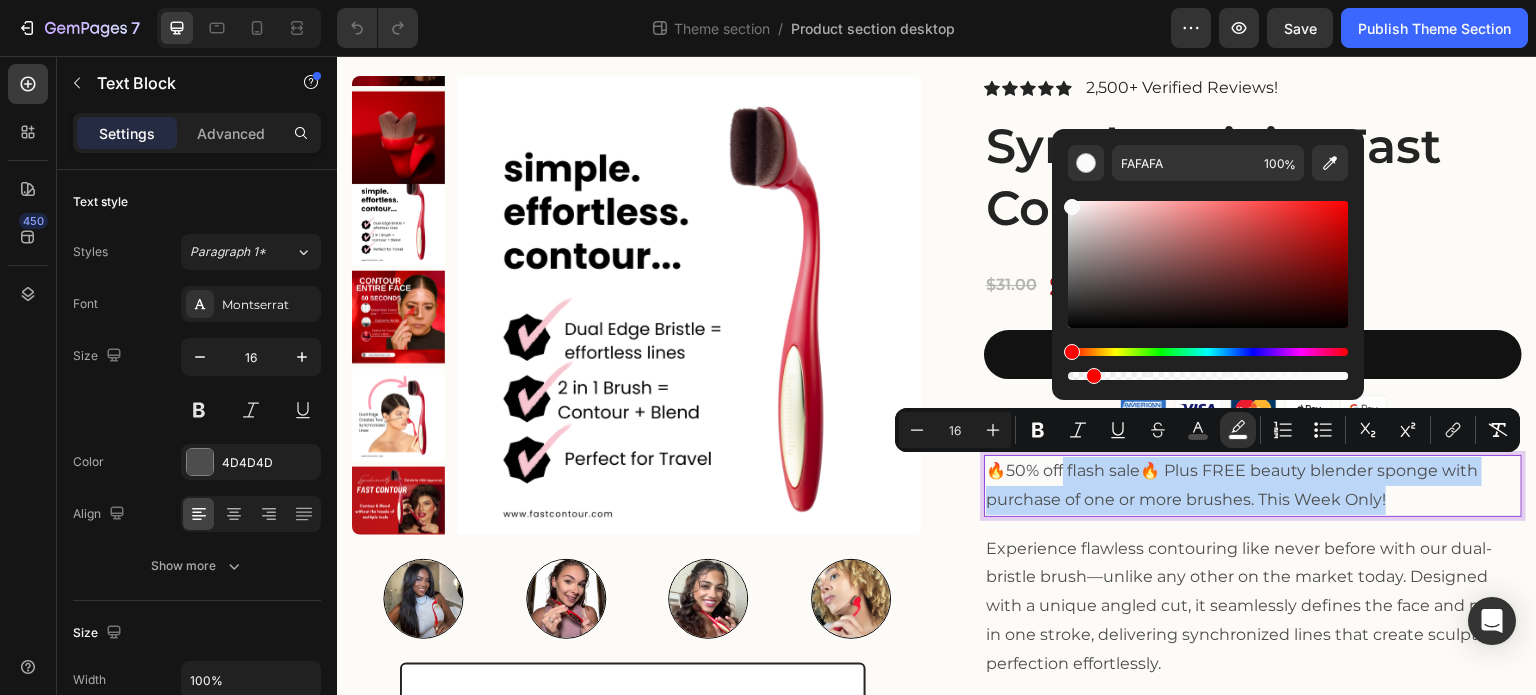 type on "0" 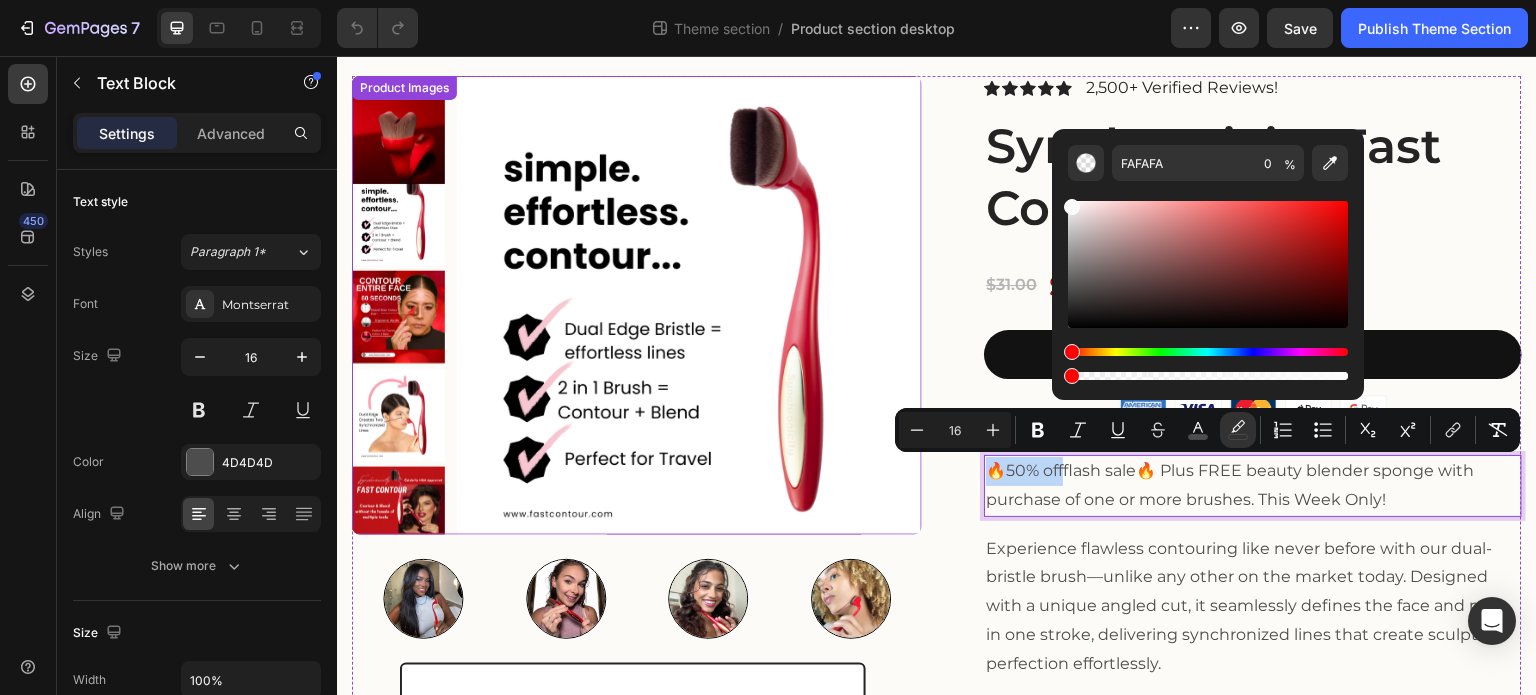 drag, startPoint x: 1680, startPoint y: 431, endPoint x: 899, endPoint y: 381, distance: 782.5989 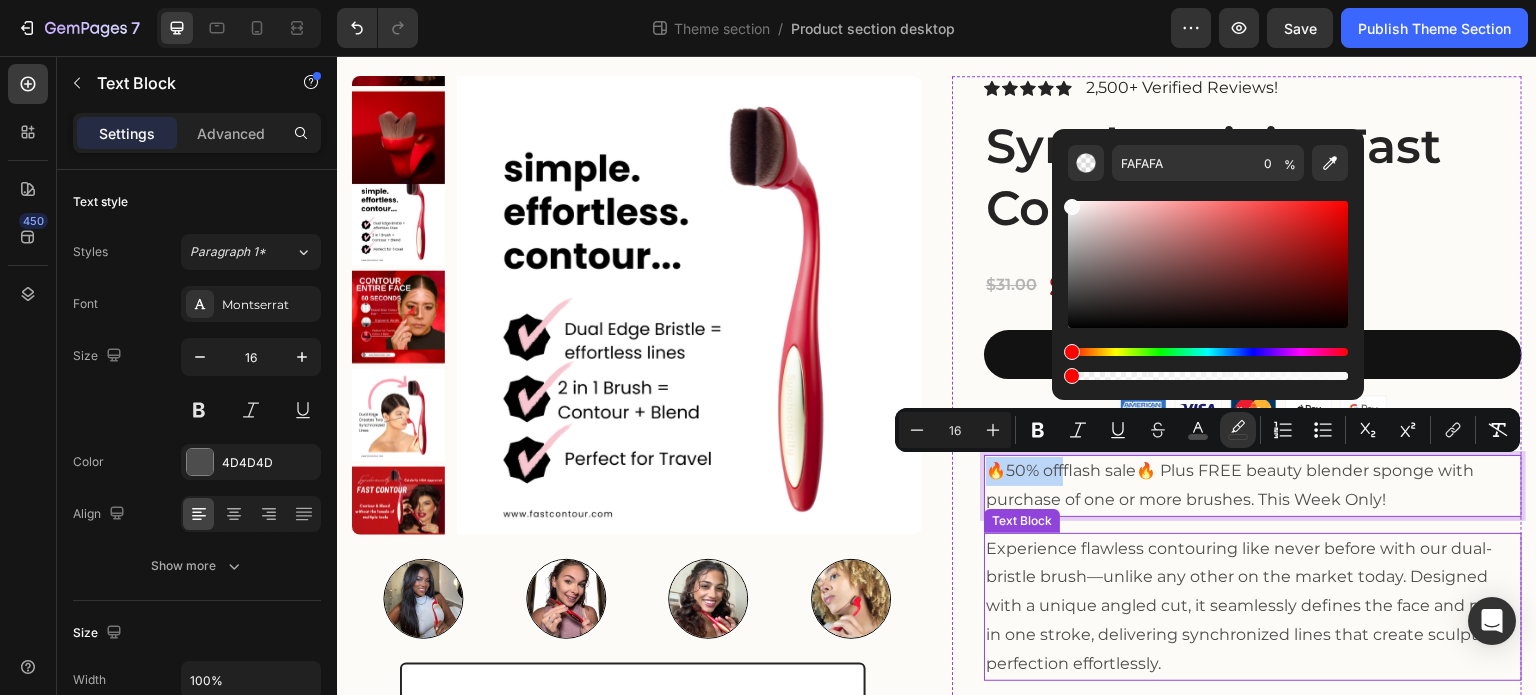 click on "Experience flawless contouring like never before with our dual-bristle brush—unlike any other on the market today. Designed with a unique angled cut, it seamlessly defines the face and nose in one stroke, delivering synchronized lines that create sculpted perfection effortlessly." at bounding box center [1253, 607] 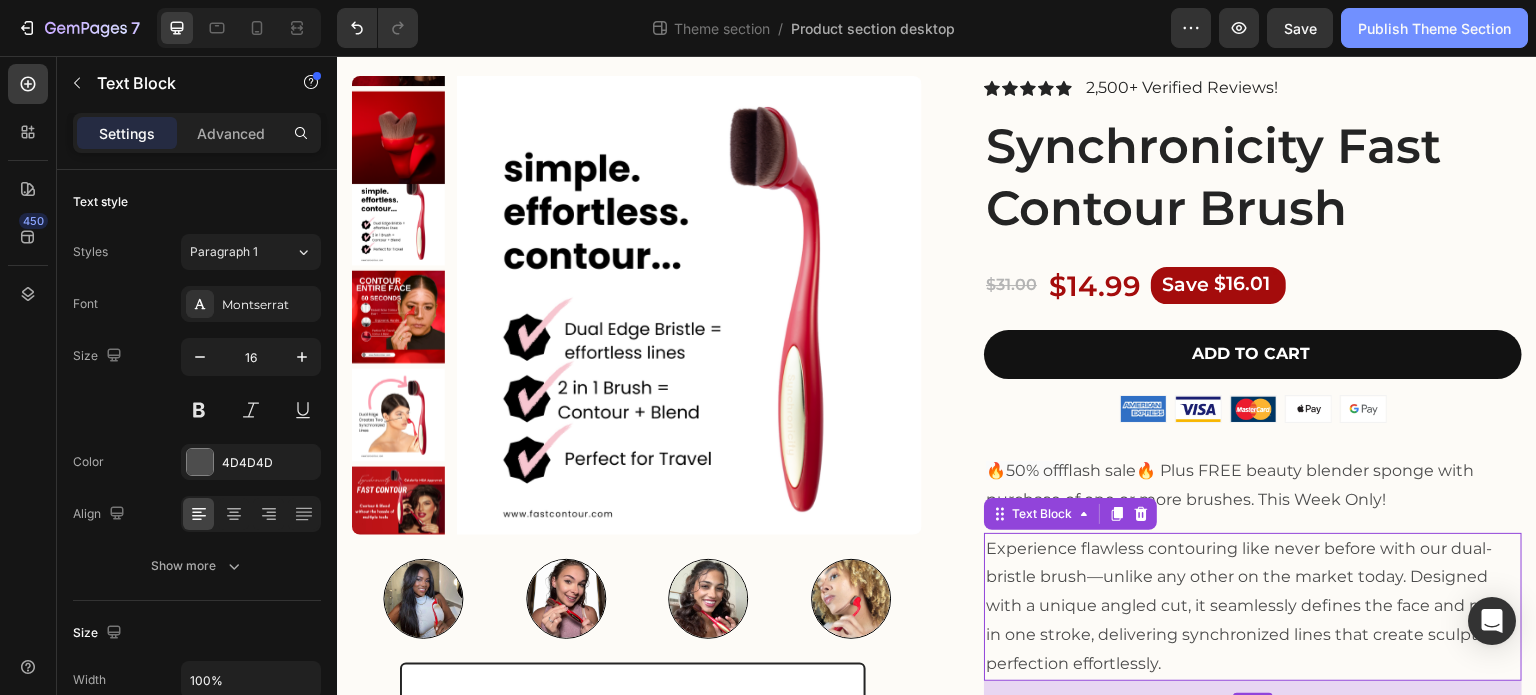 click on "Publish Theme Section" at bounding box center (1434, 28) 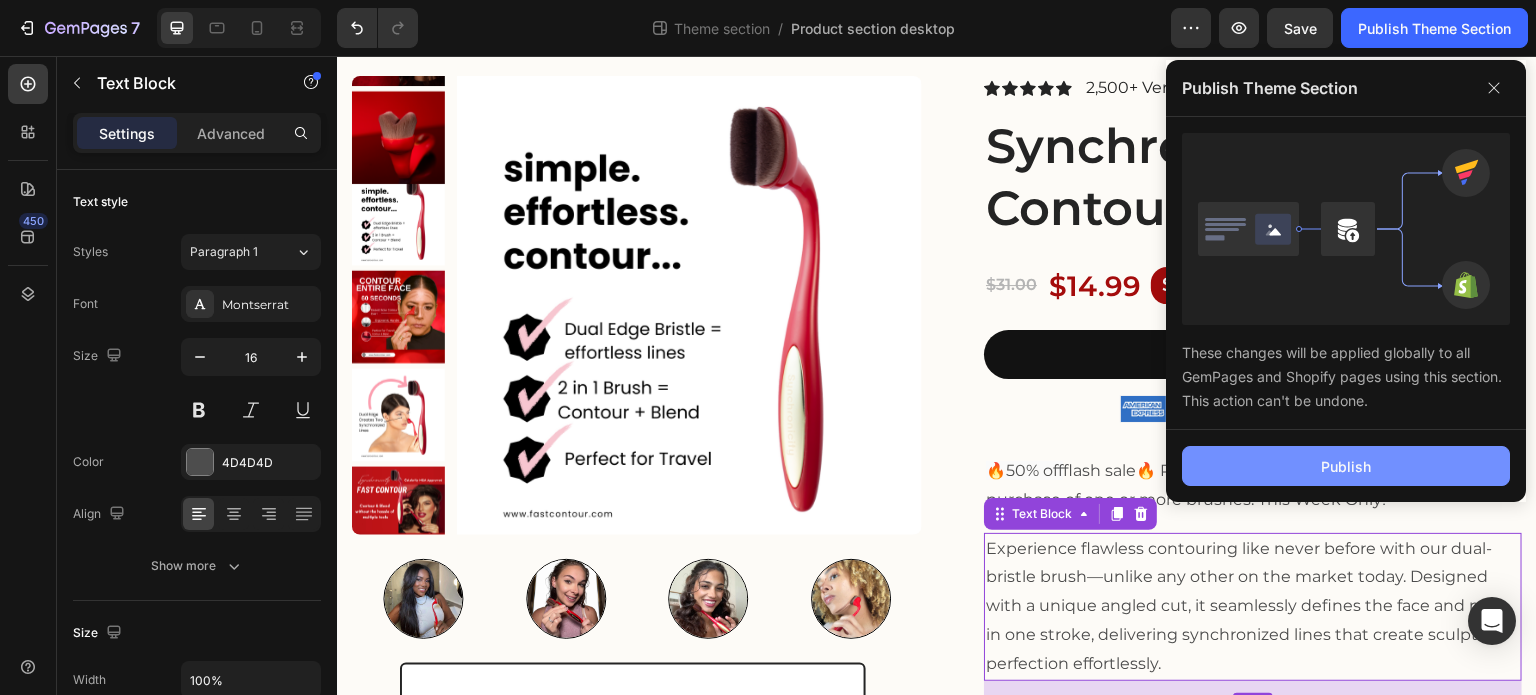 click on "Publish" 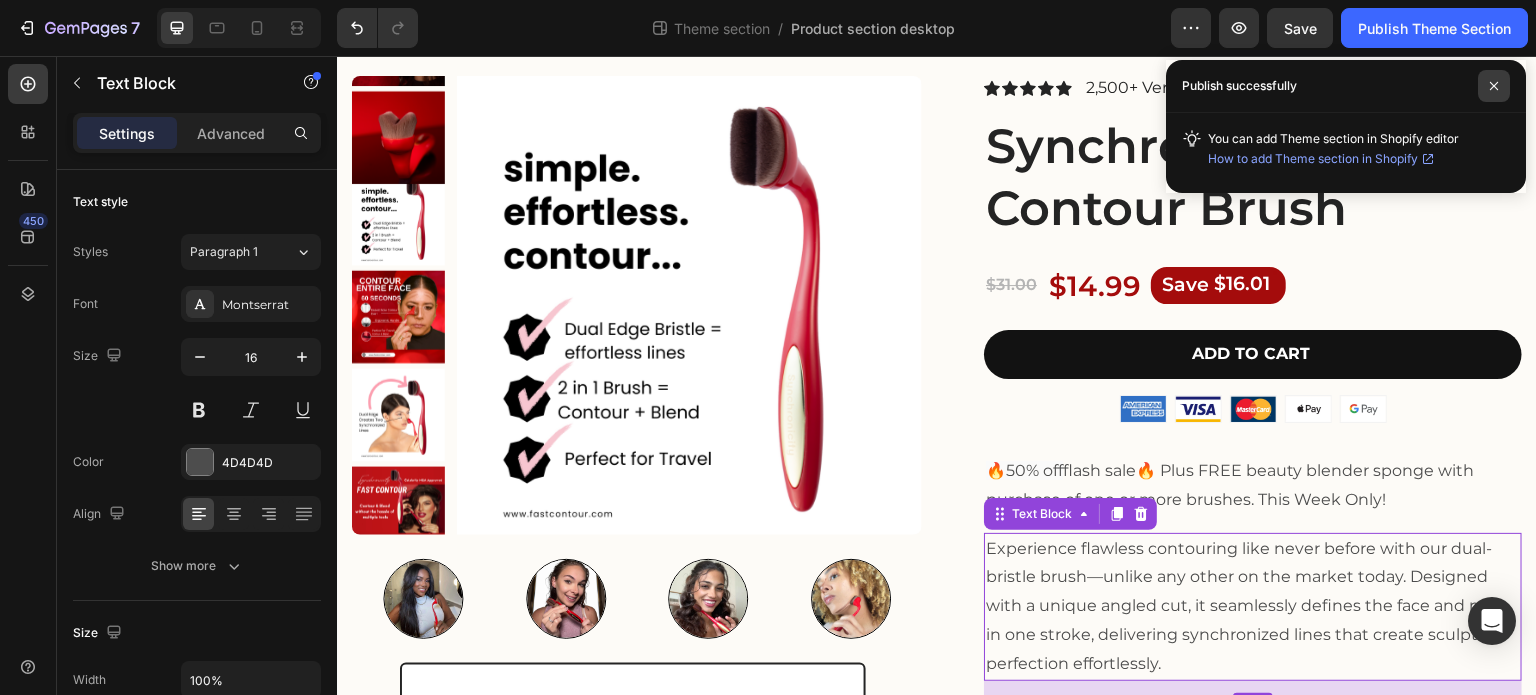 click 